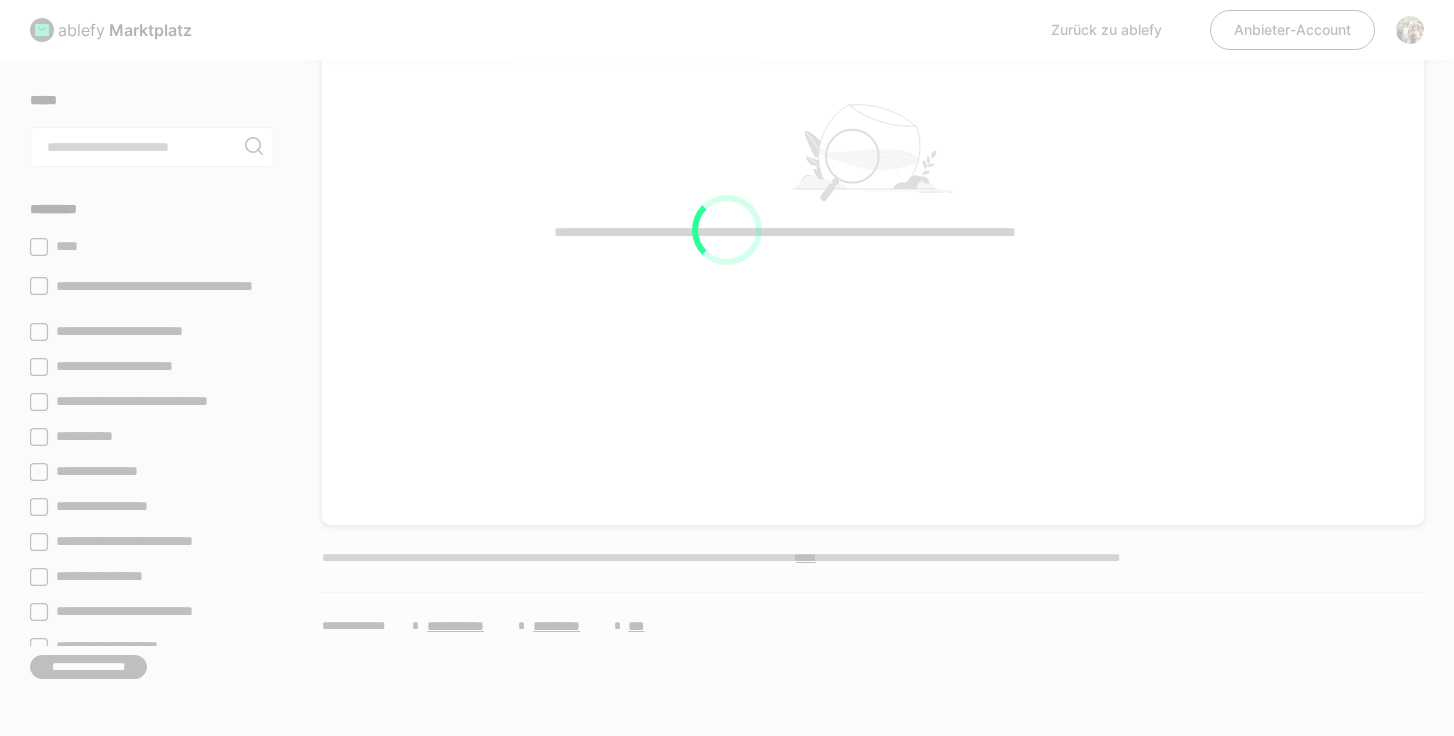 scroll, scrollTop: 1512, scrollLeft: 0, axis: vertical 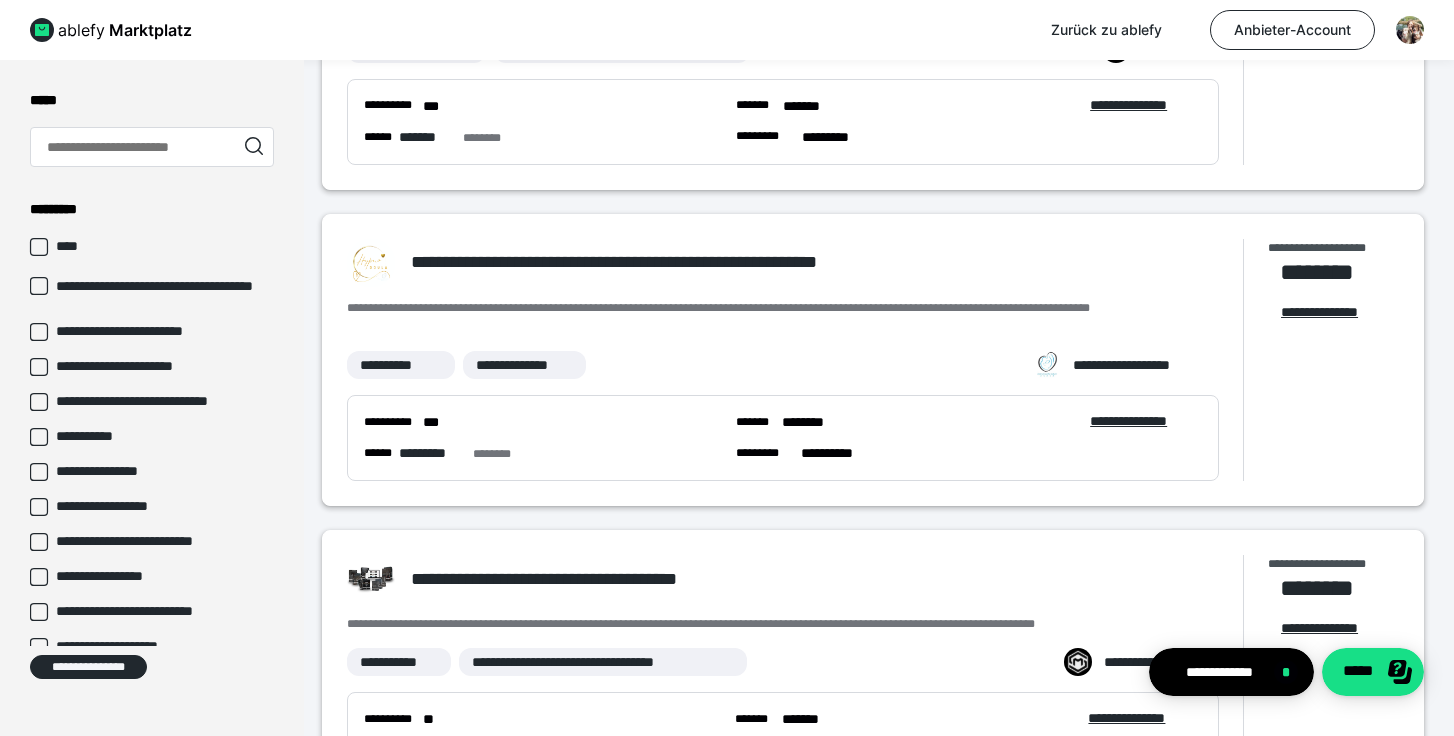 click 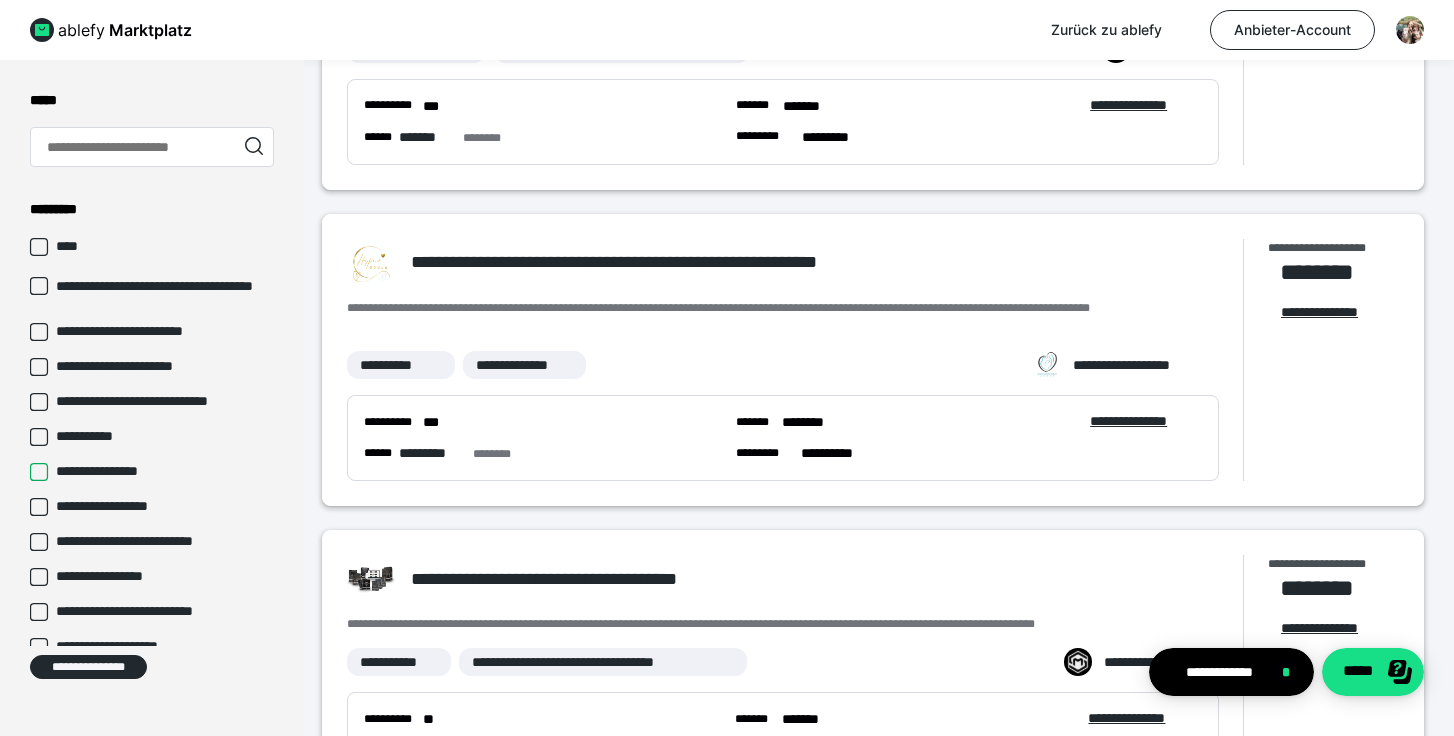 click on "**********" at bounding box center [30, 472] 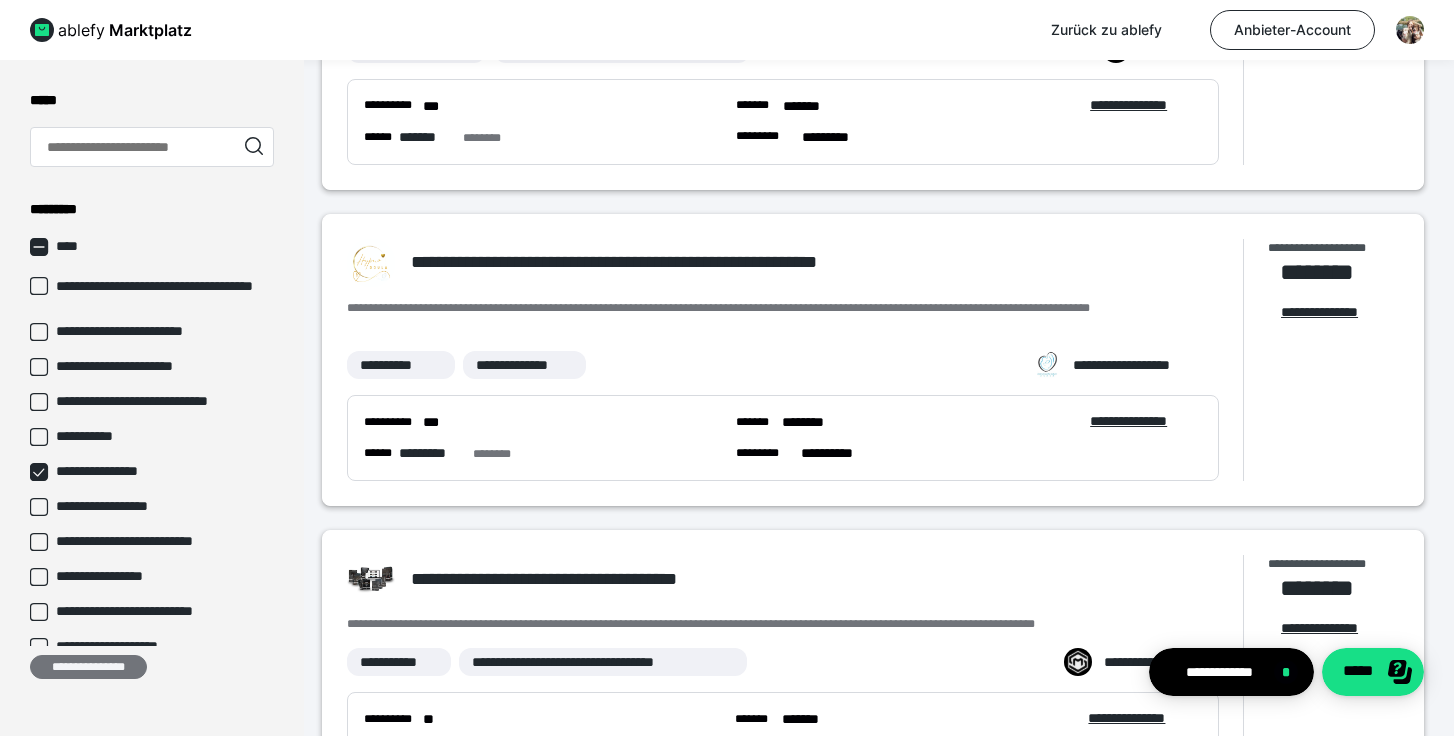 click on "**********" at bounding box center [88, 667] 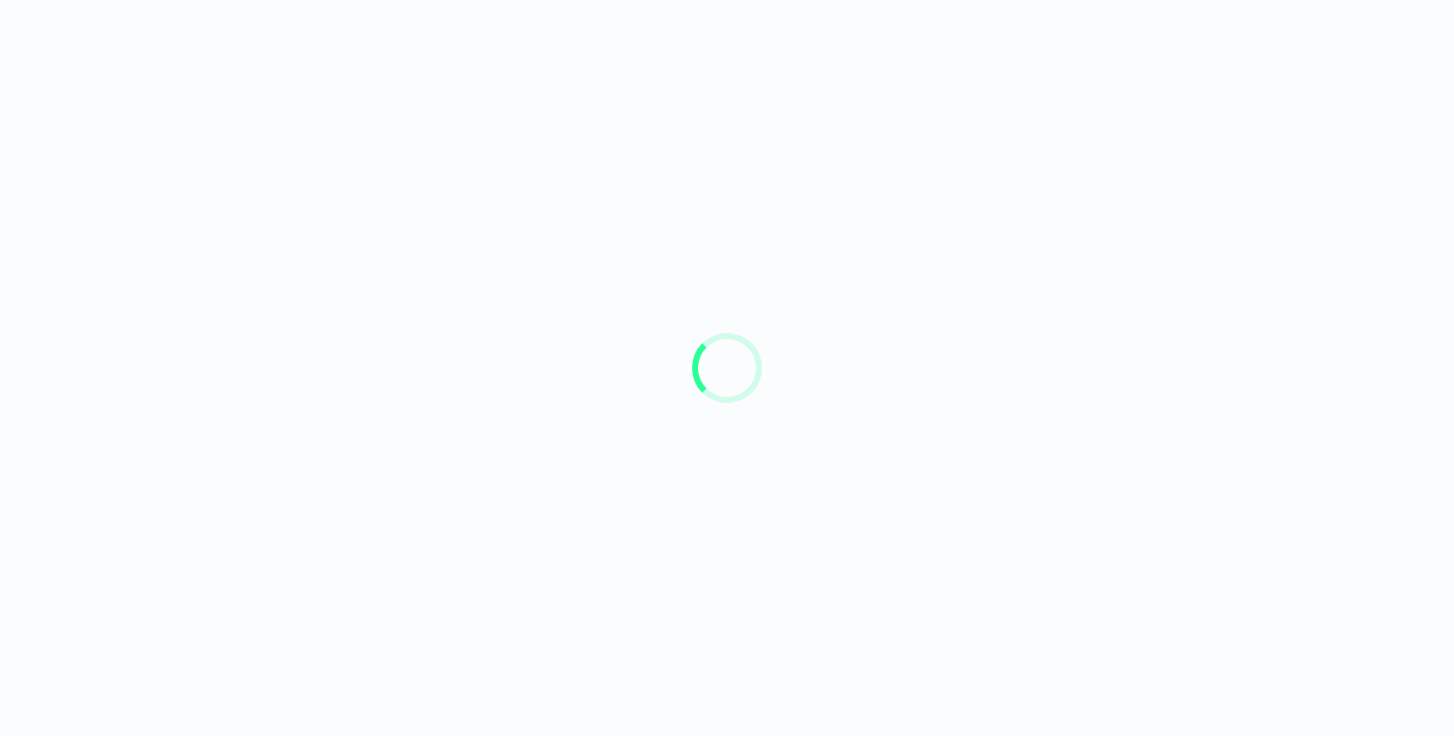 scroll, scrollTop: 0, scrollLeft: 0, axis: both 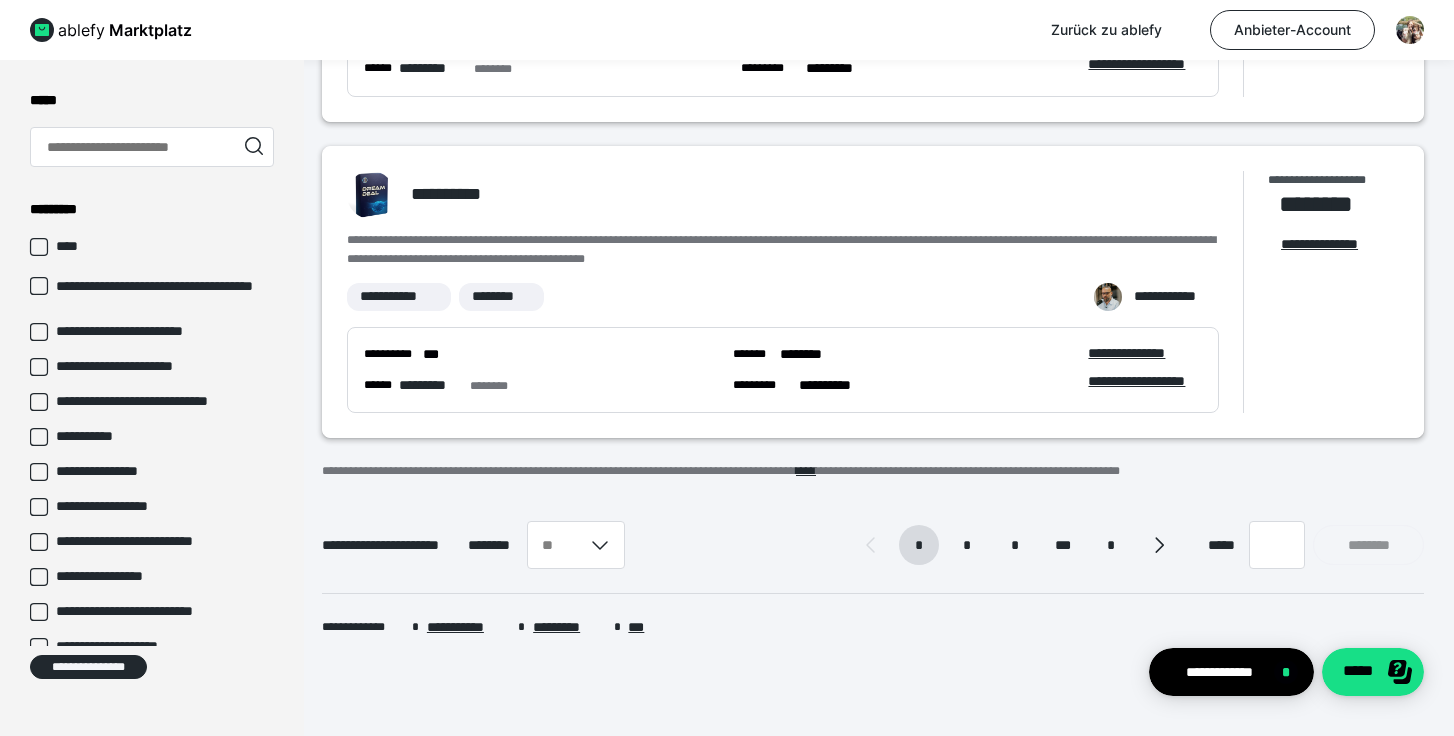 click 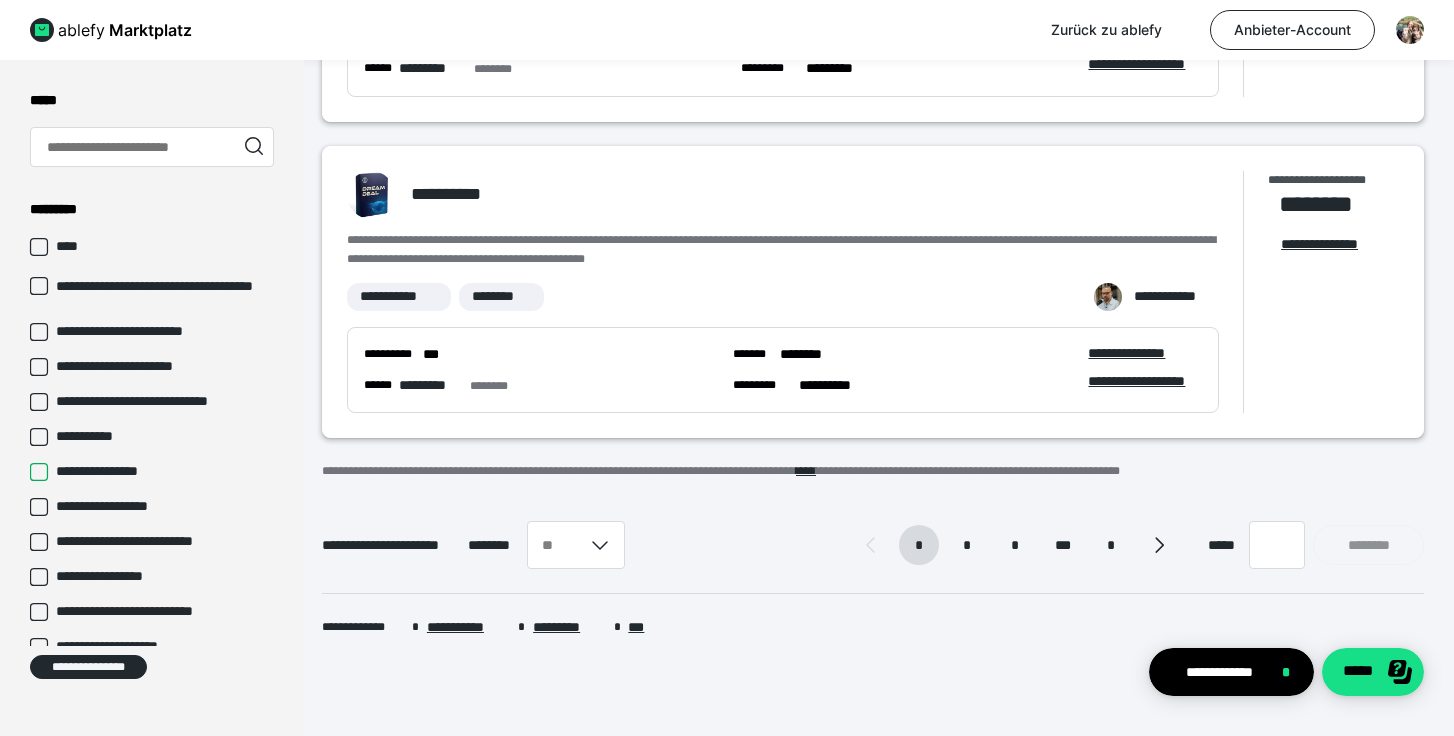 click on "**********" at bounding box center (30, 472) 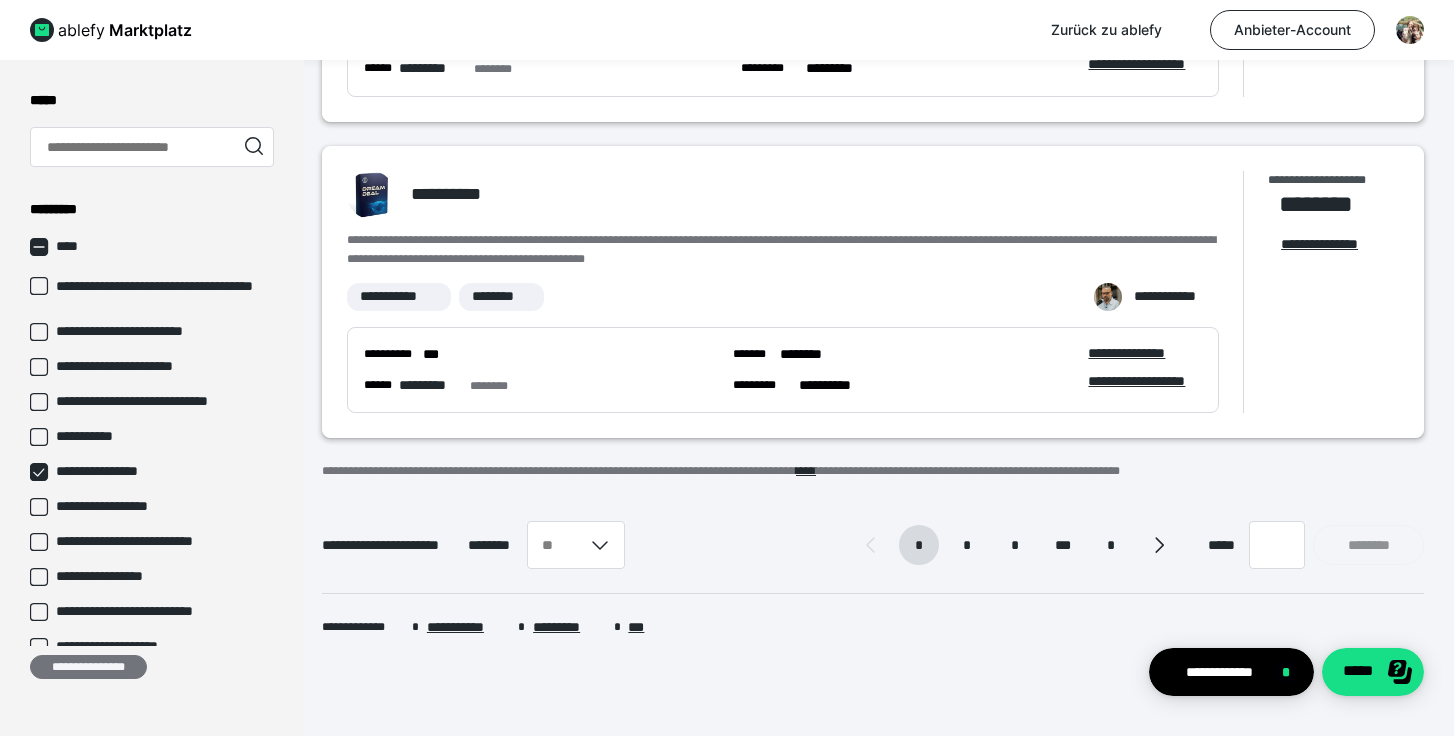 click on "**********" at bounding box center (88, 667) 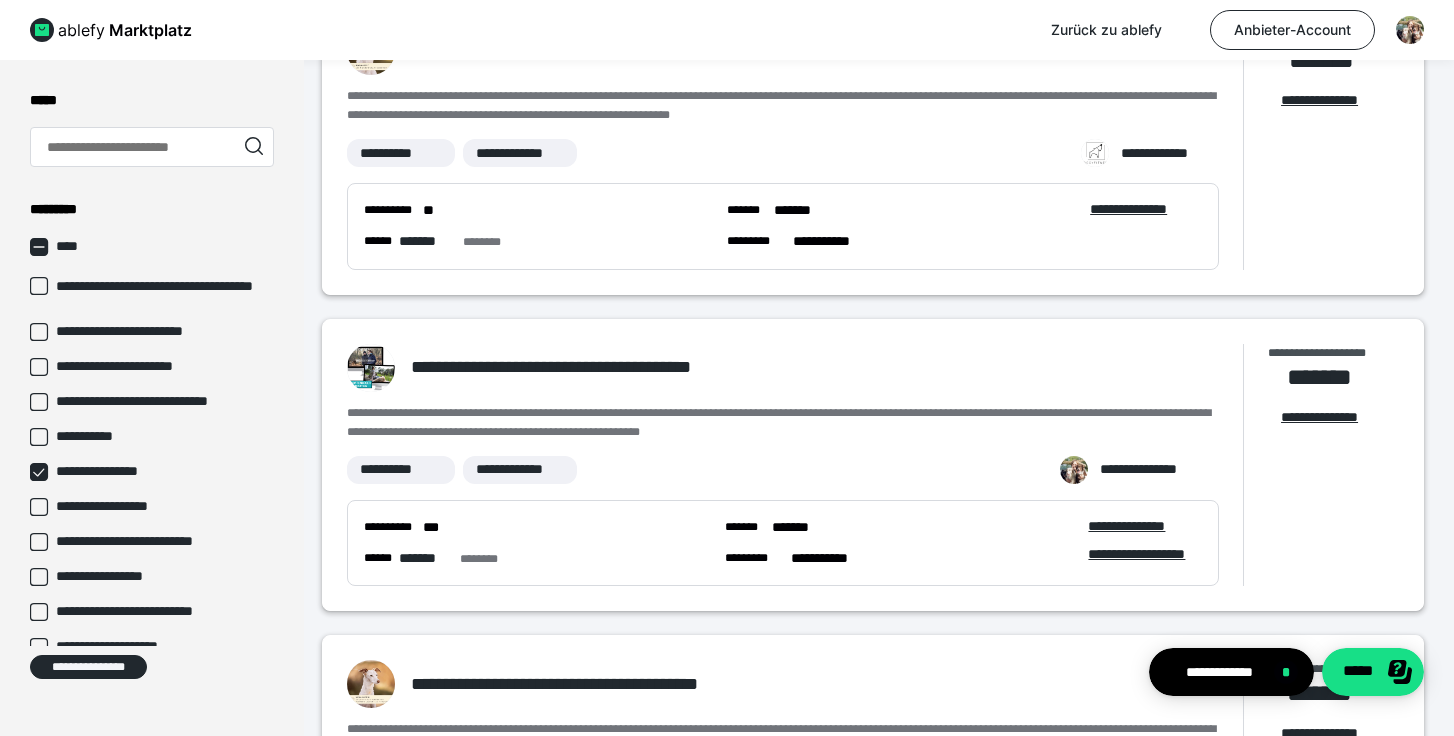 scroll, scrollTop: 159, scrollLeft: 0, axis: vertical 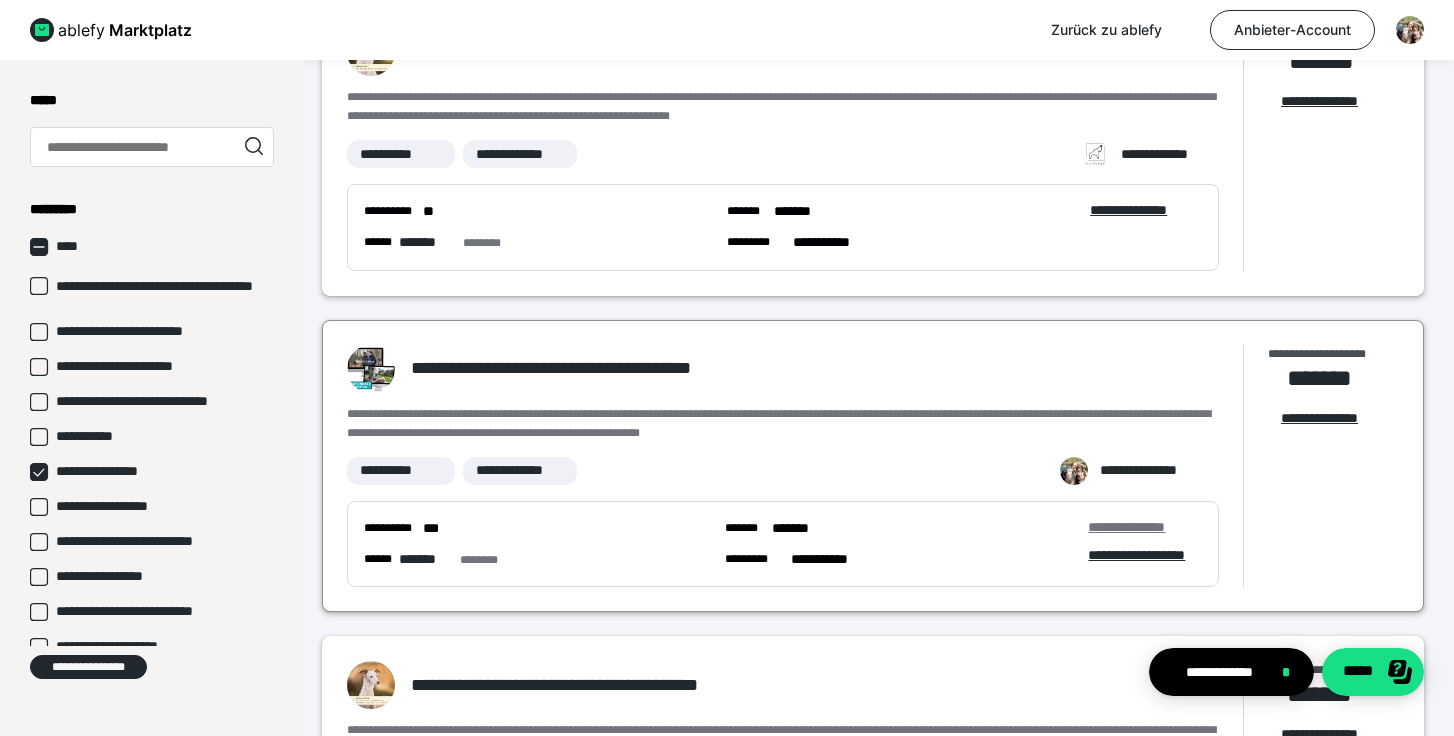click on "**********" at bounding box center (1144, 527) 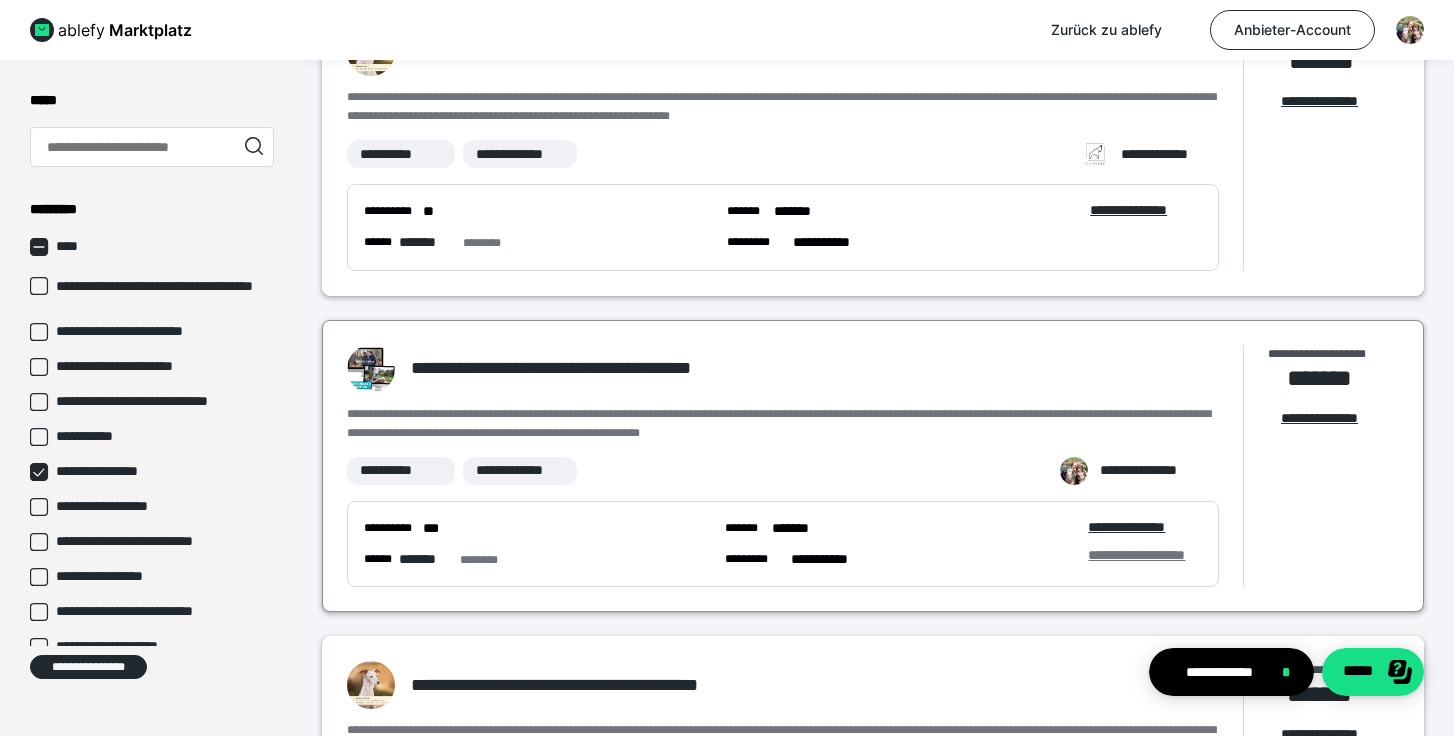 click on "**********" at bounding box center [1145, 555] 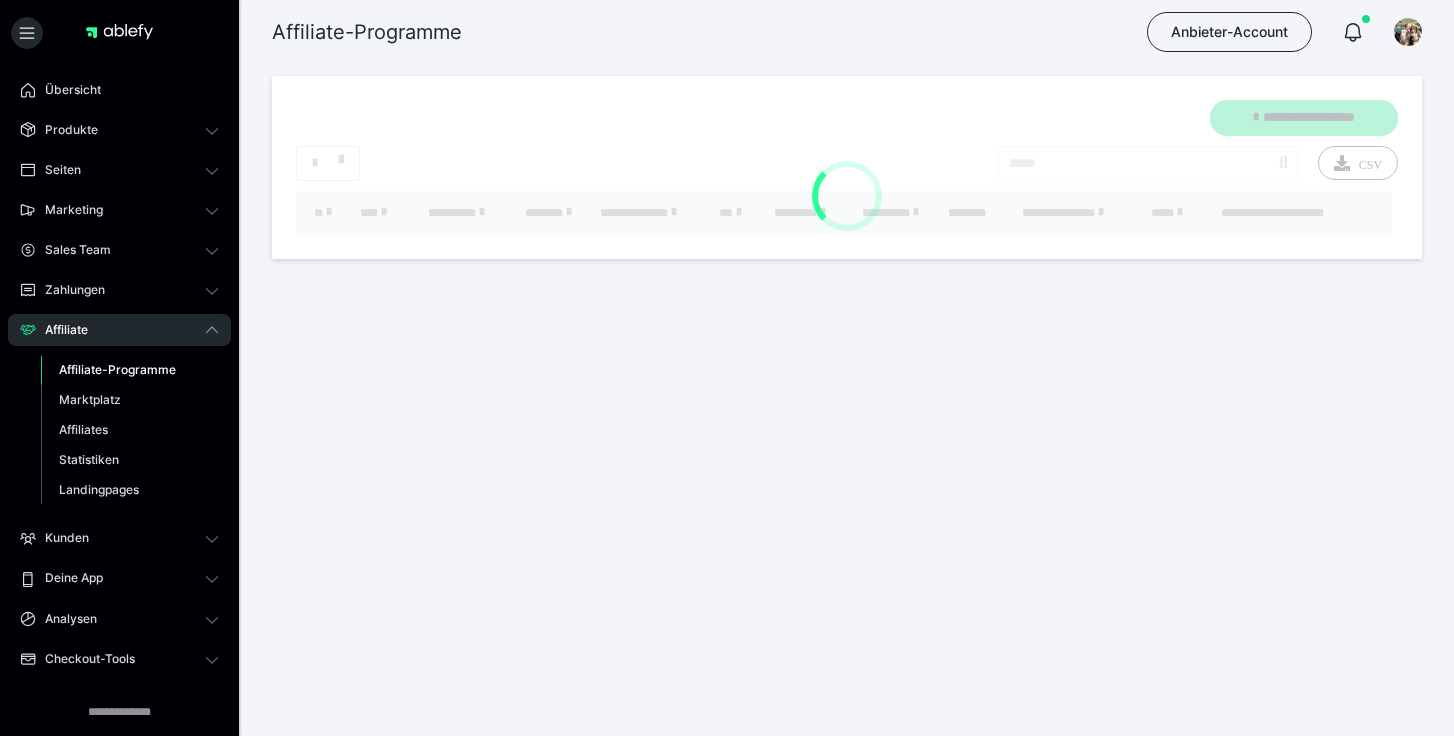 scroll, scrollTop: 0, scrollLeft: 0, axis: both 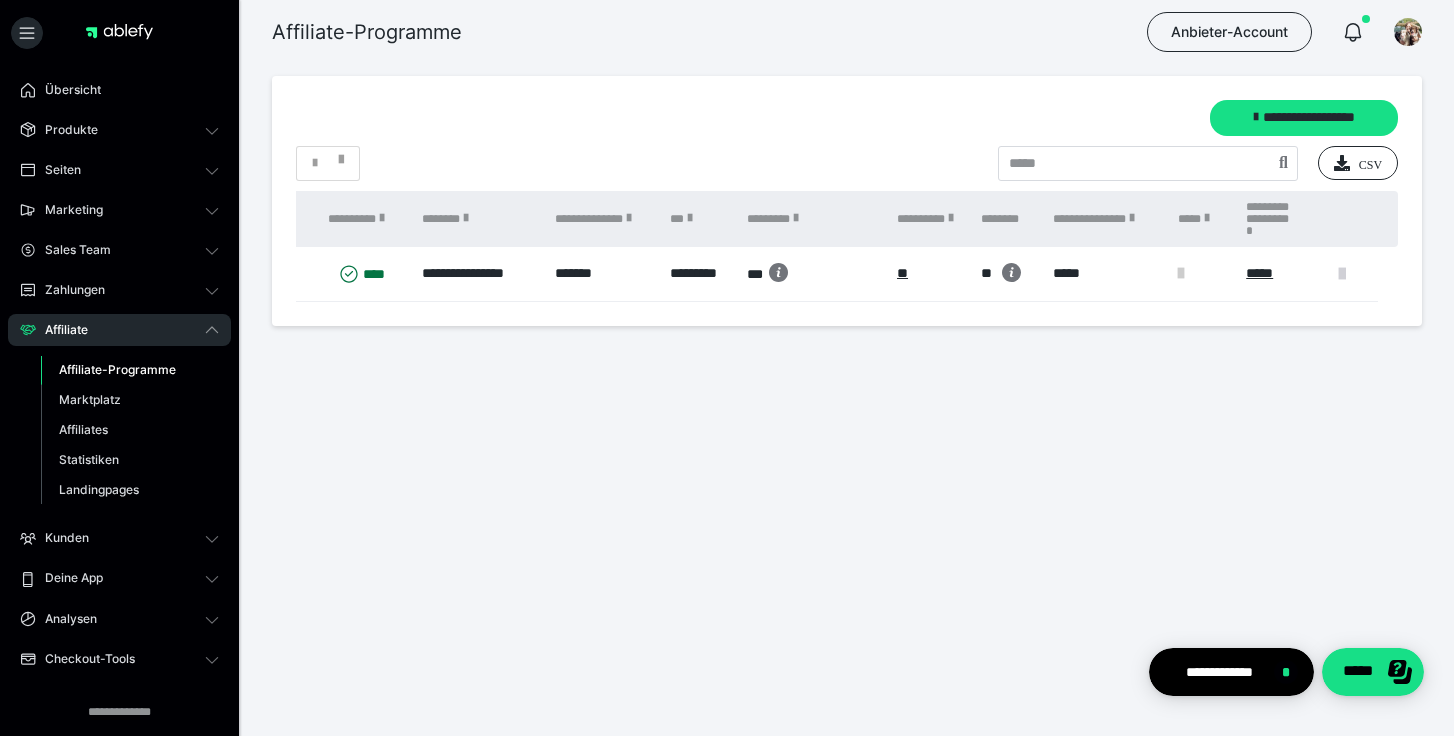 click at bounding box center [1342, 274] 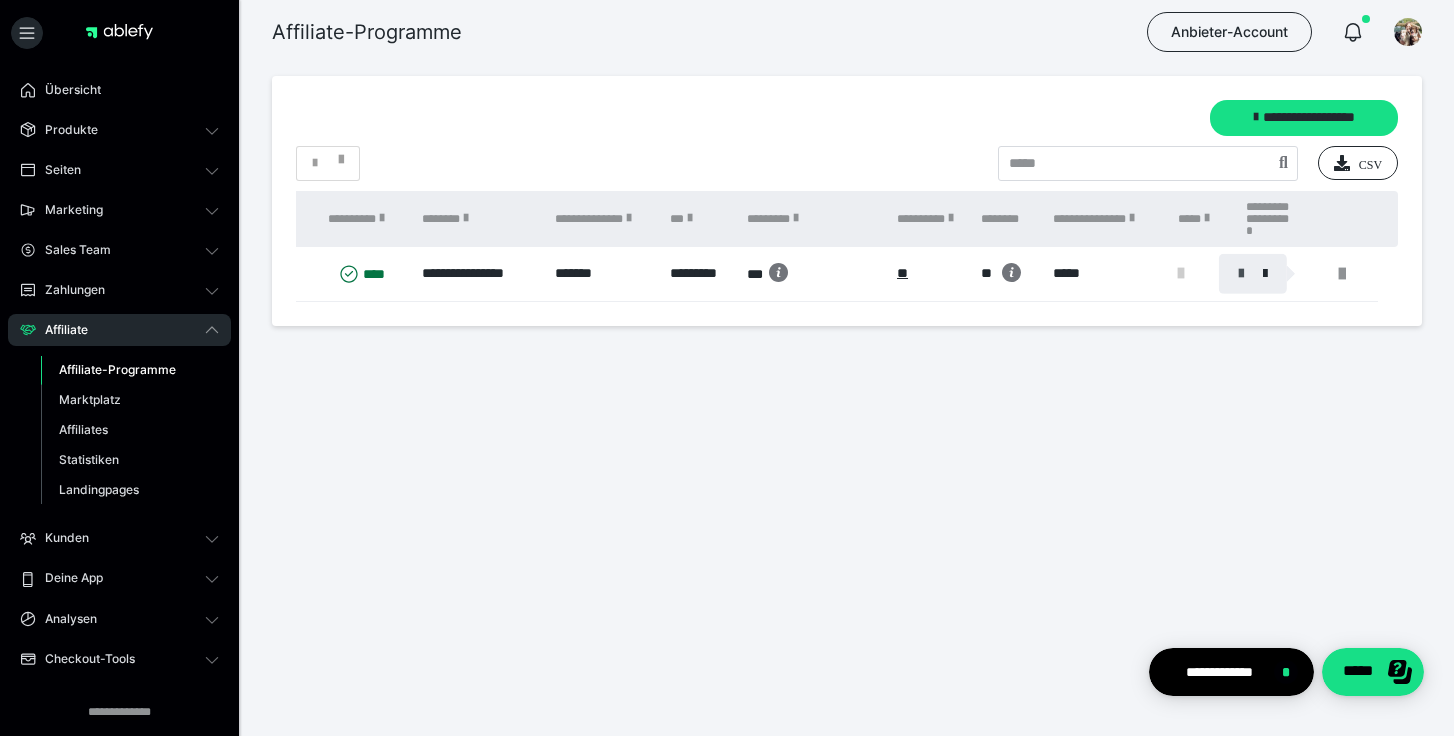 click at bounding box center [1241, 274] 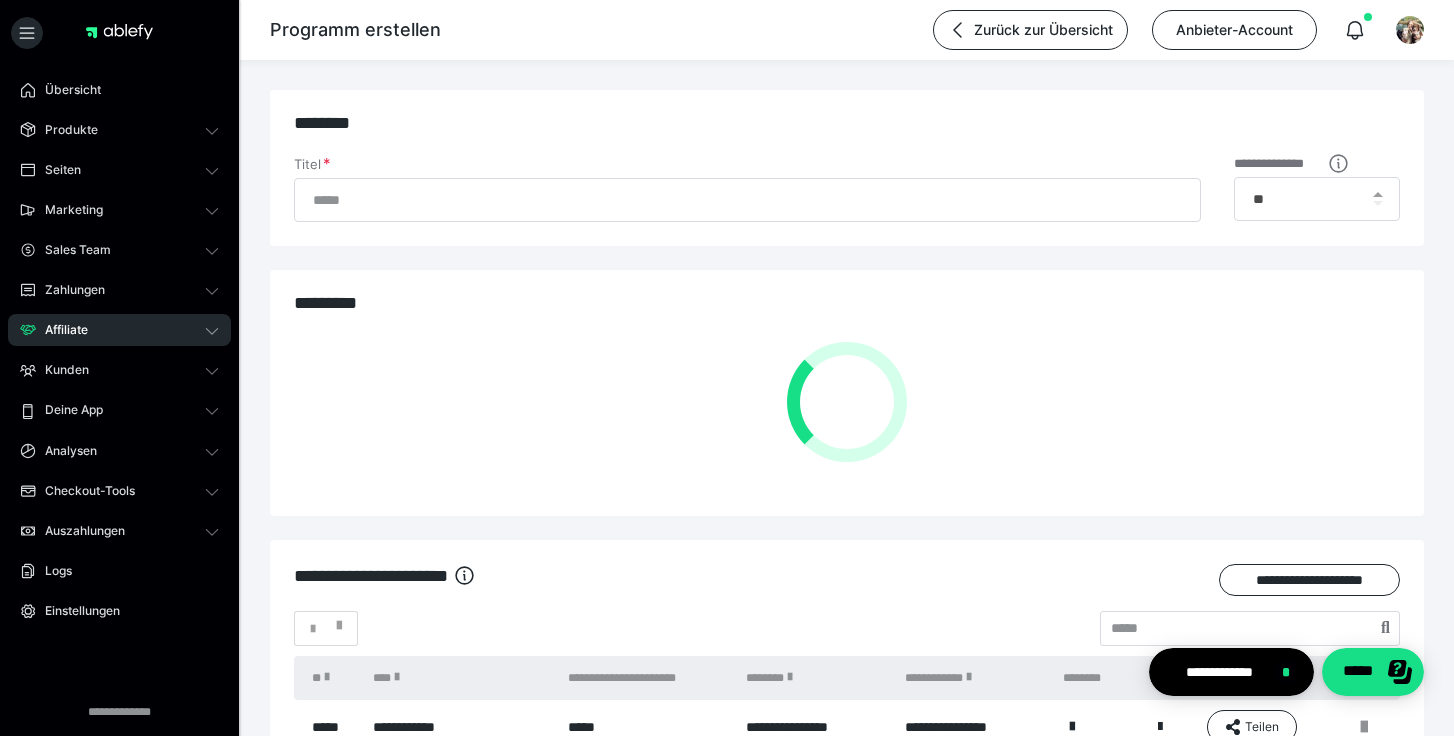 type on "**********" 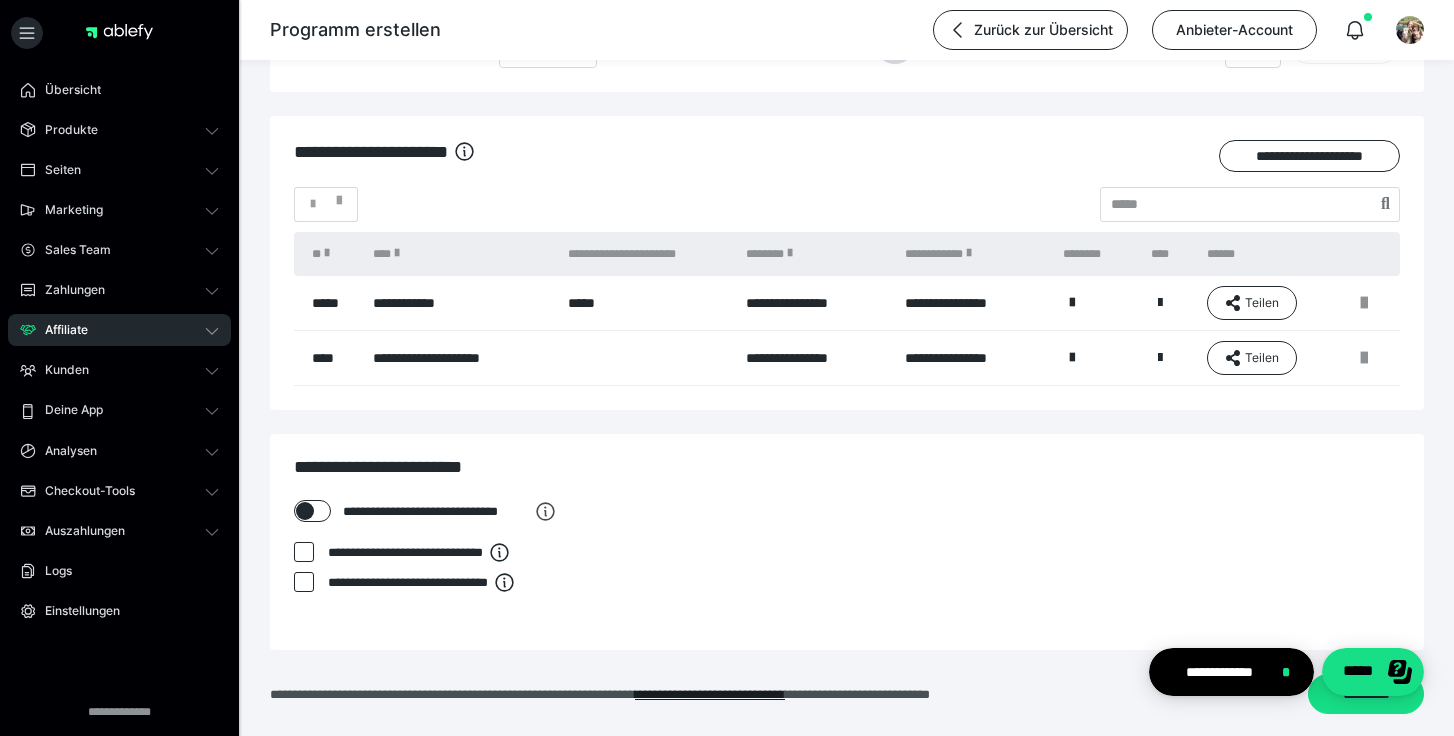scroll, scrollTop: 1402, scrollLeft: 0, axis: vertical 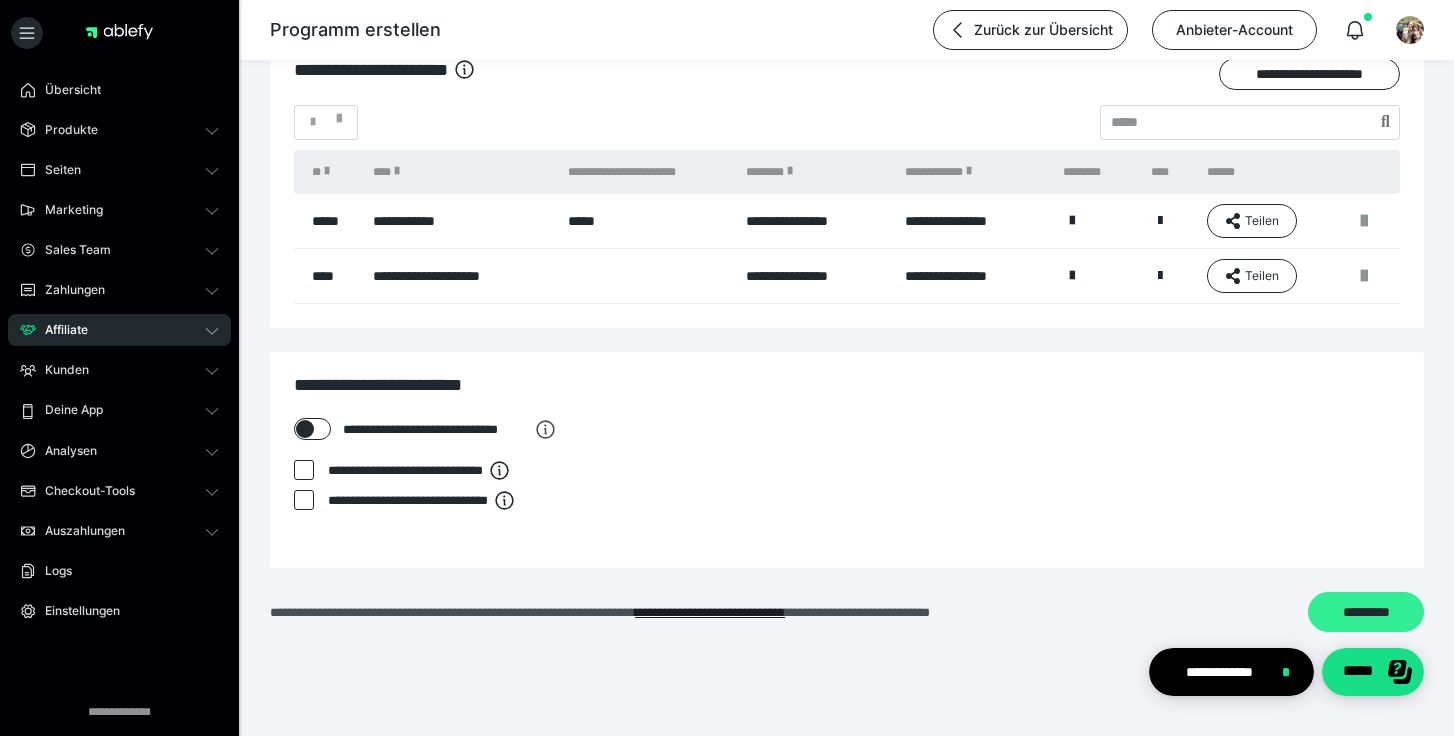click on "*********" at bounding box center (1366, 612) 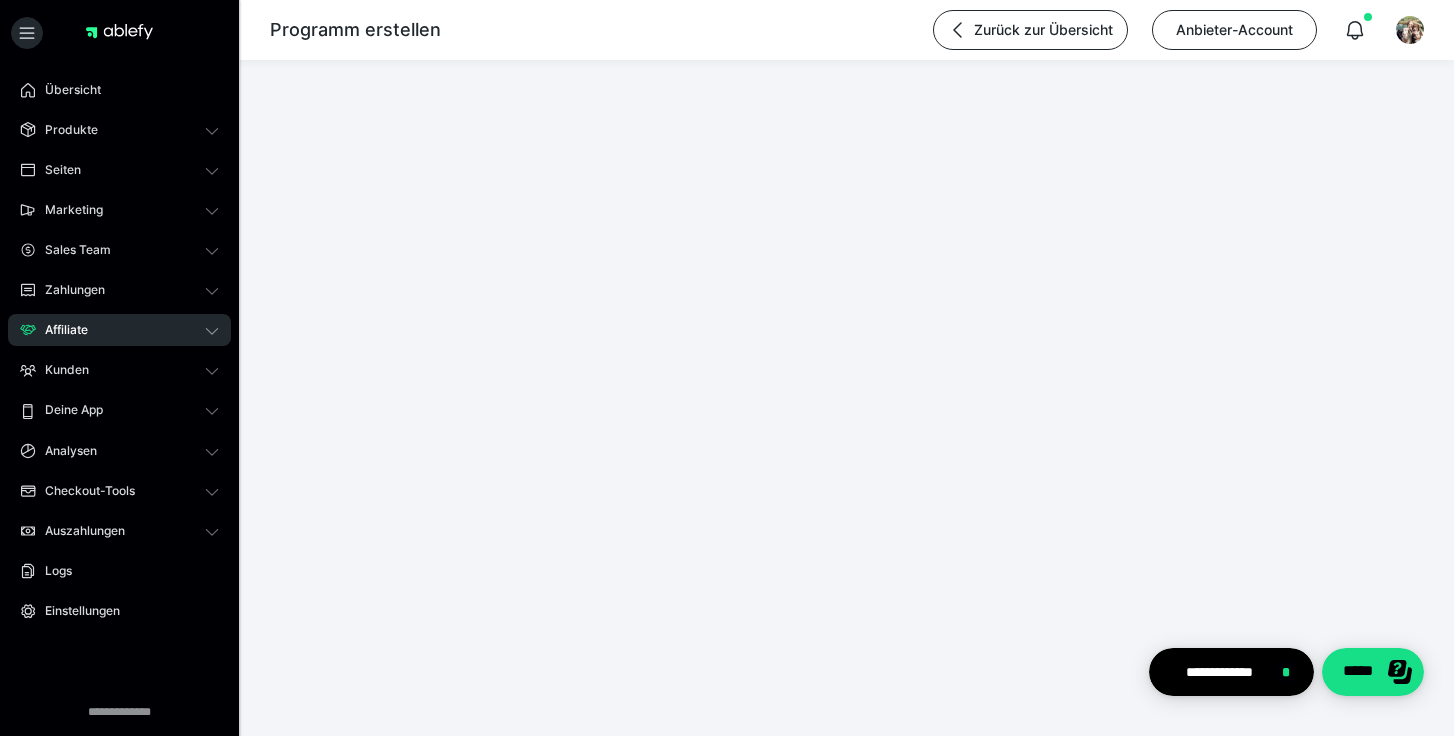 scroll, scrollTop: 510, scrollLeft: 0, axis: vertical 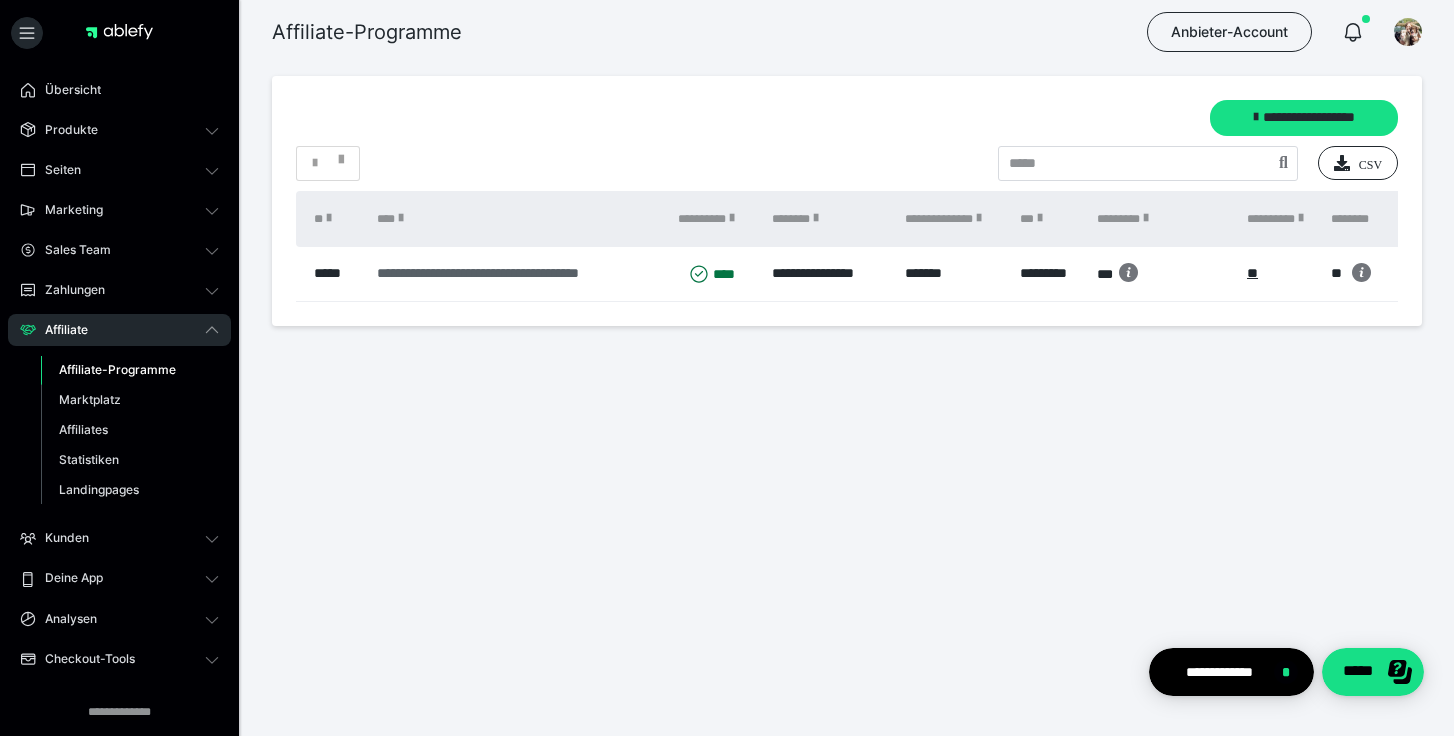 click on "**********" at bounding box center (517, 273) 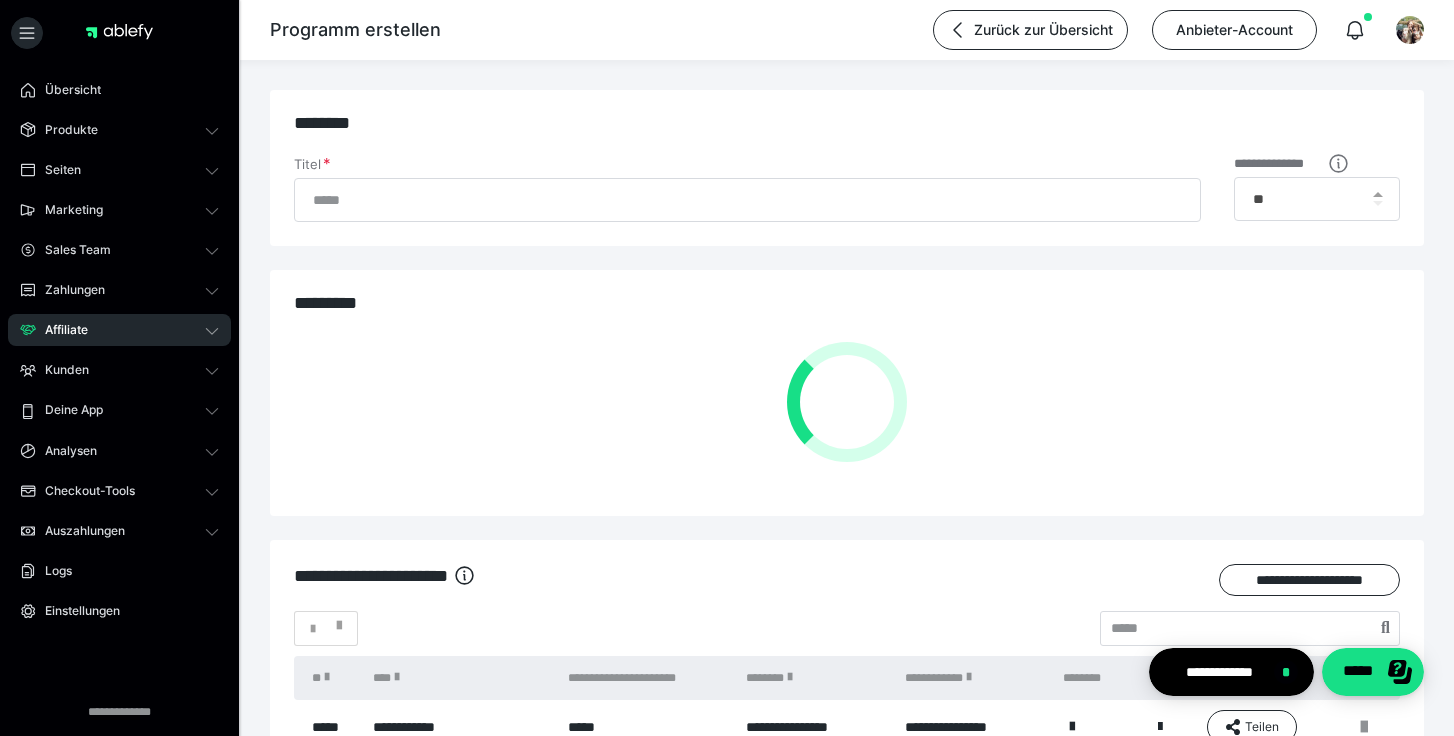 type on "**********" 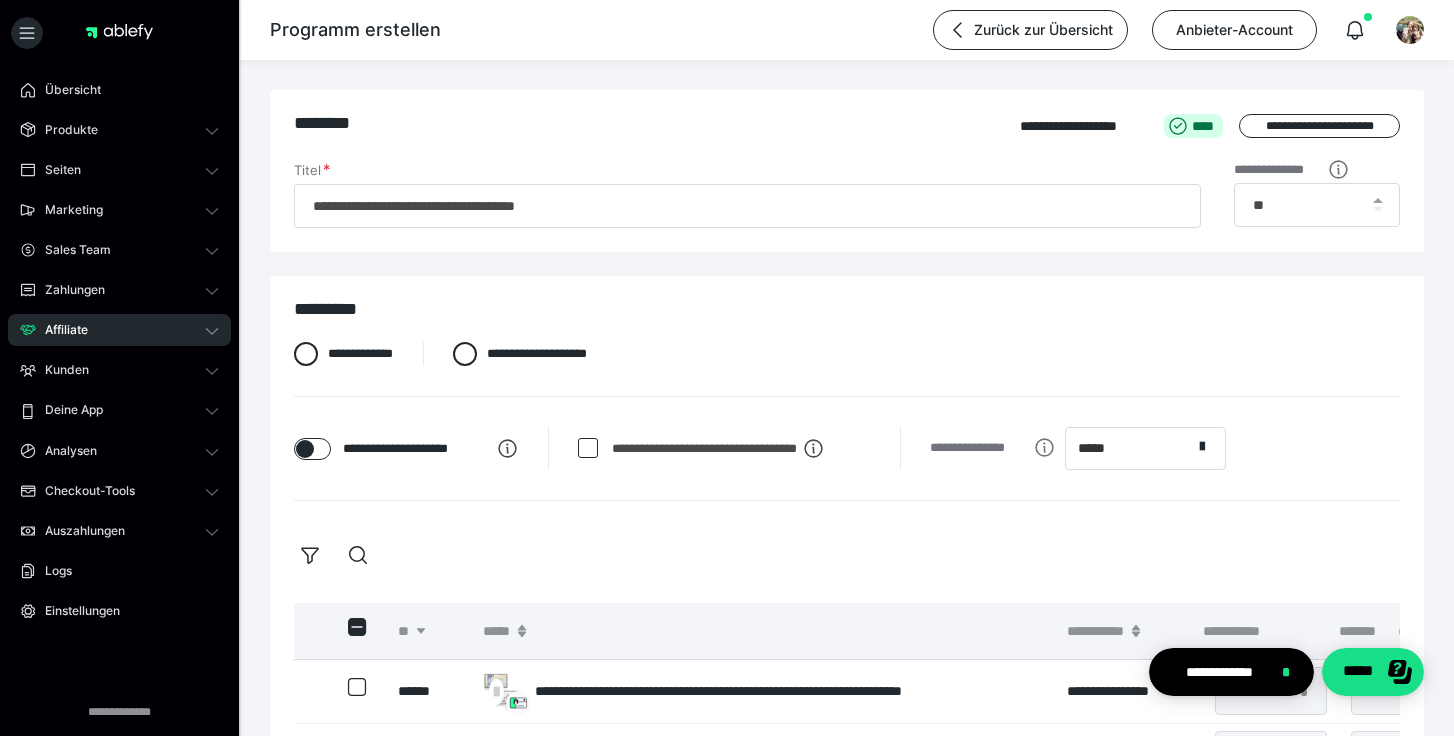 click on "Affiliate" at bounding box center [119, 330] 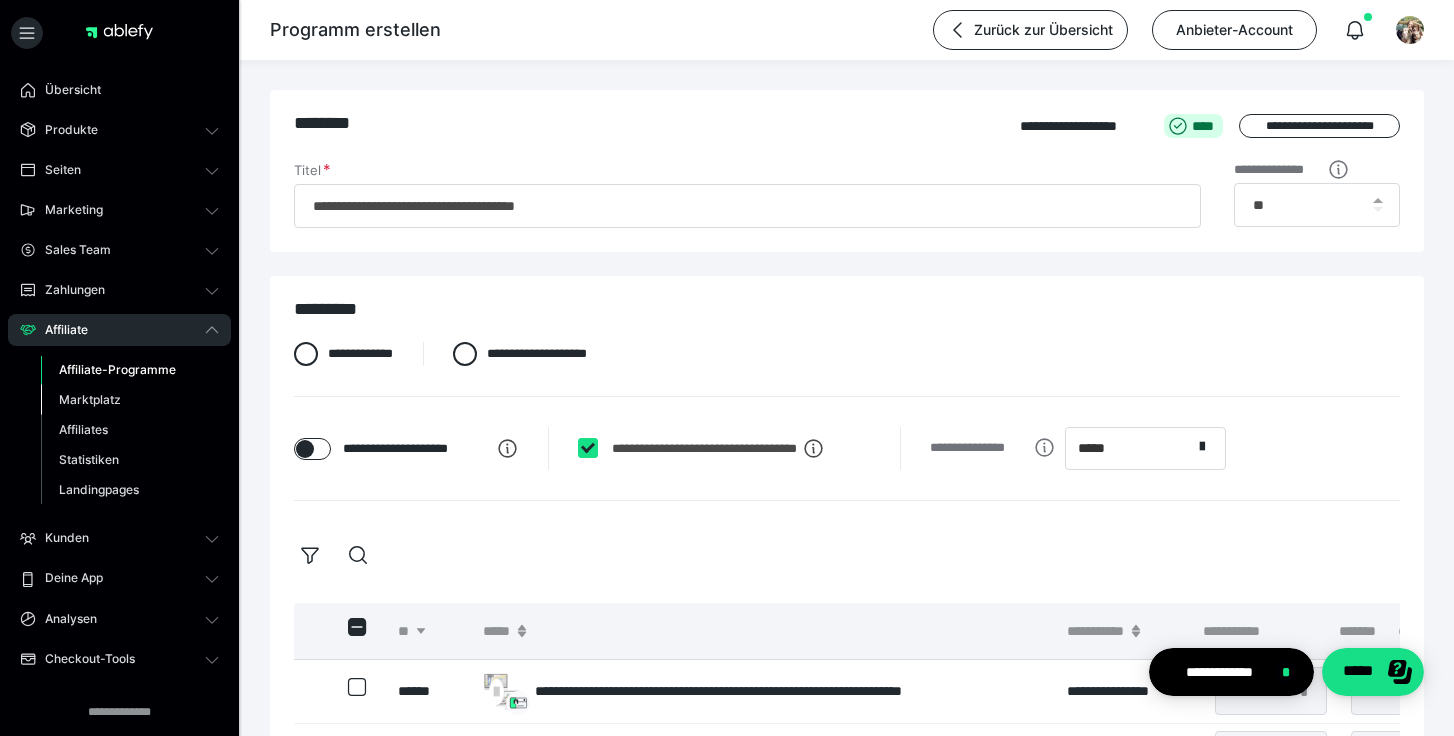 click on "Marktplatz" at bounding box center [90, 399] 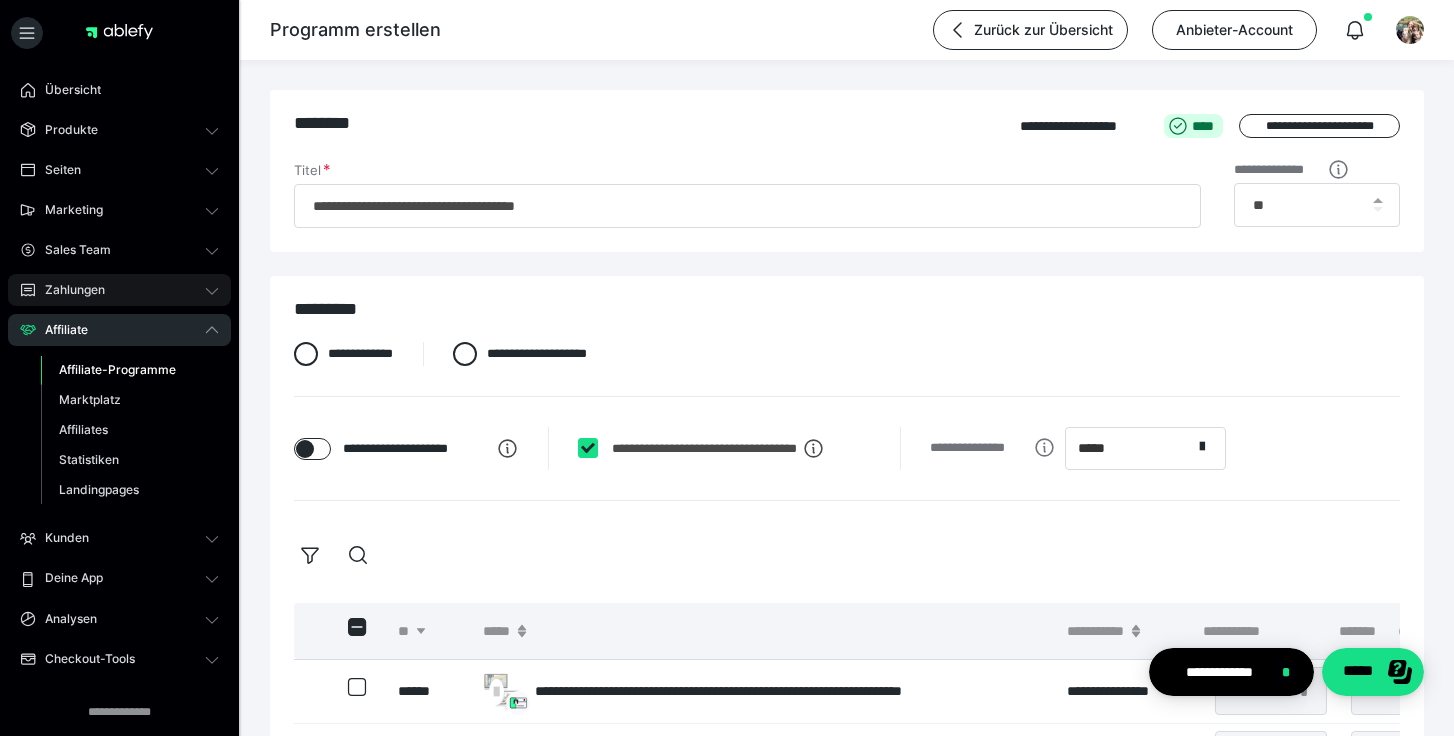 click on "Zahlungen" at bounding box center (119, 290) 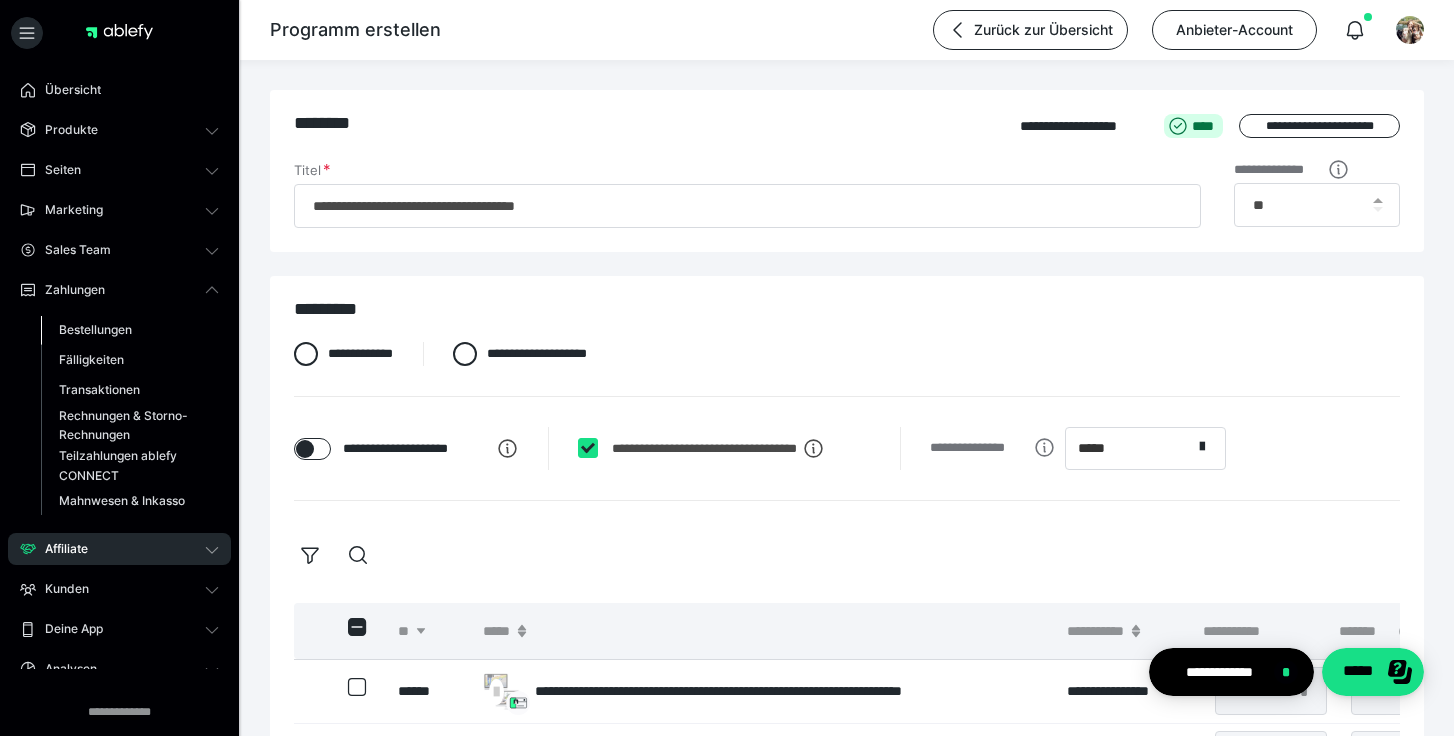 click on "Bestellungen" at bounding box center (95, 329) 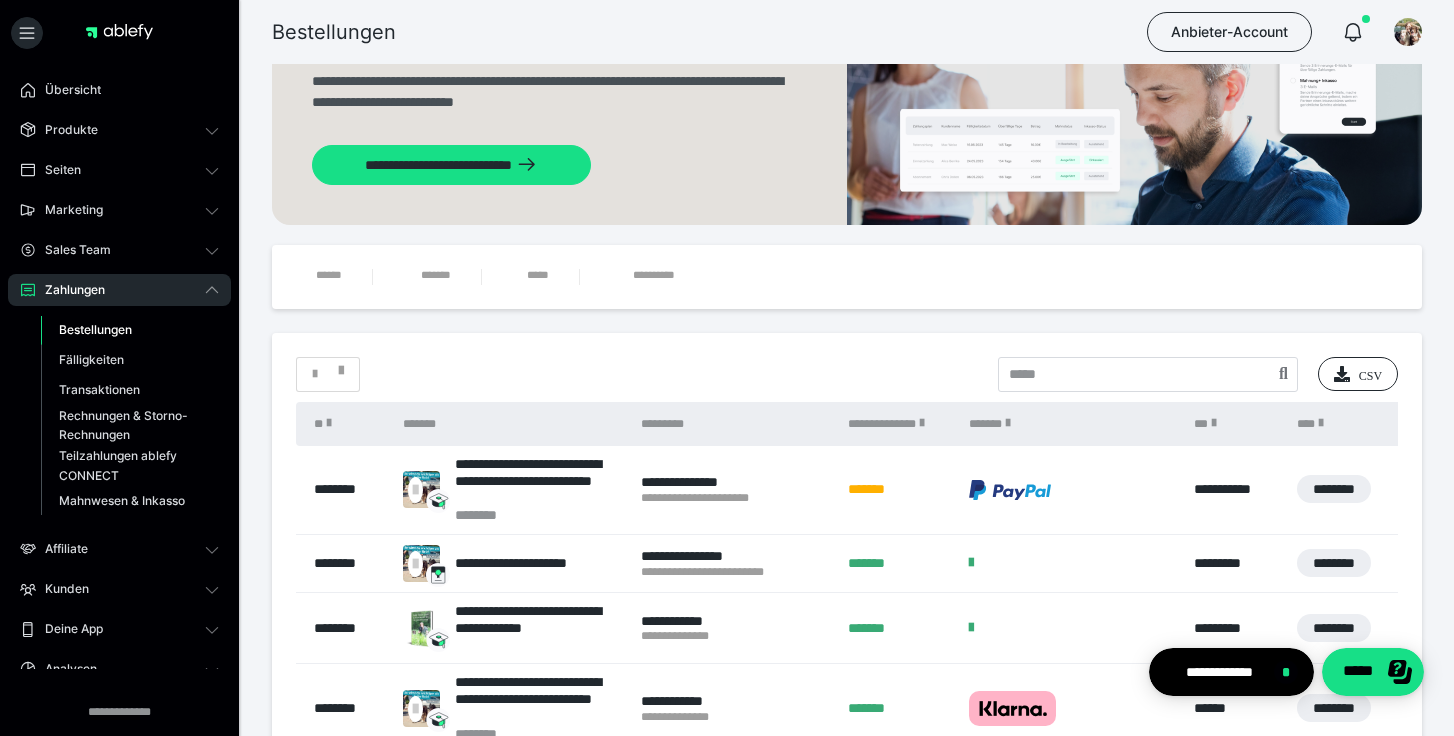 scroll, scrollTop: 104, scrollLeft: 0, axis: vertical 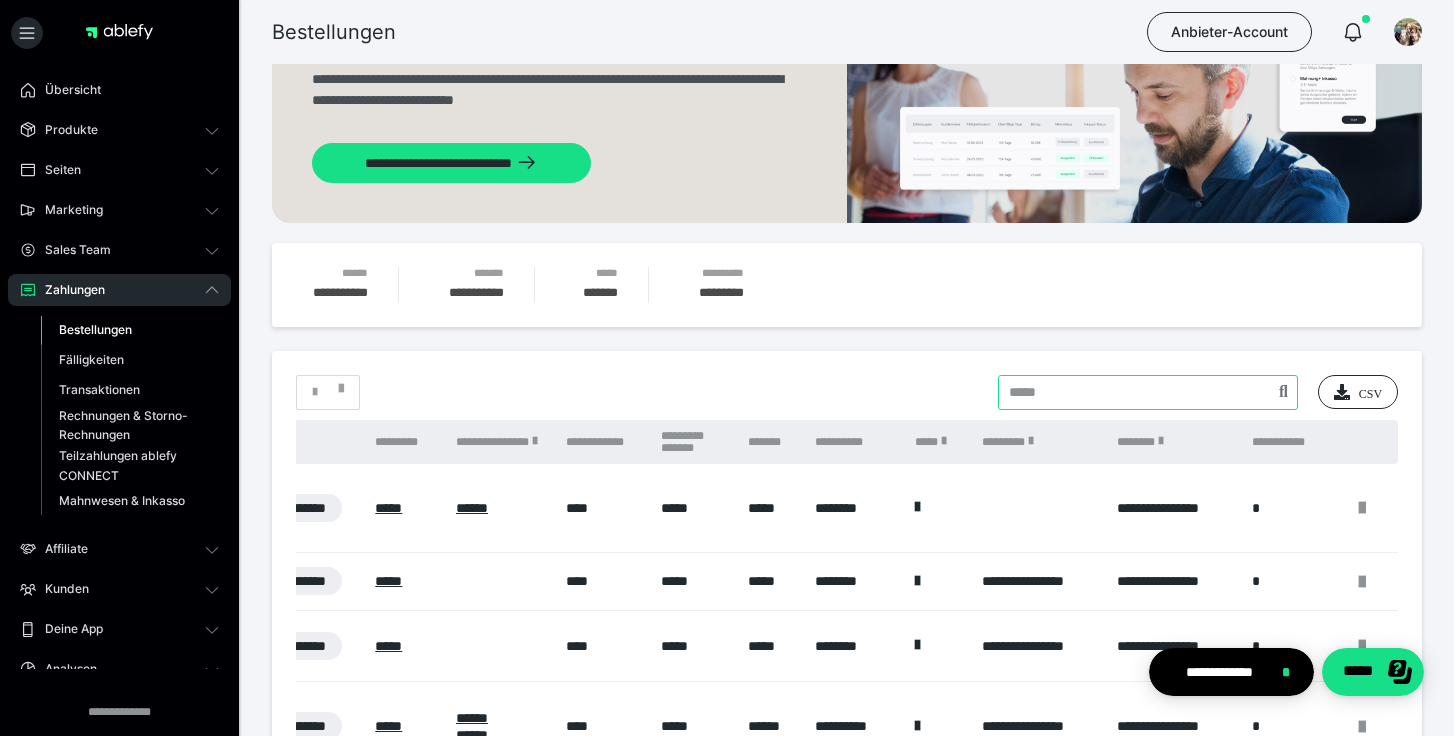 click at bounding box center [1148, 392] 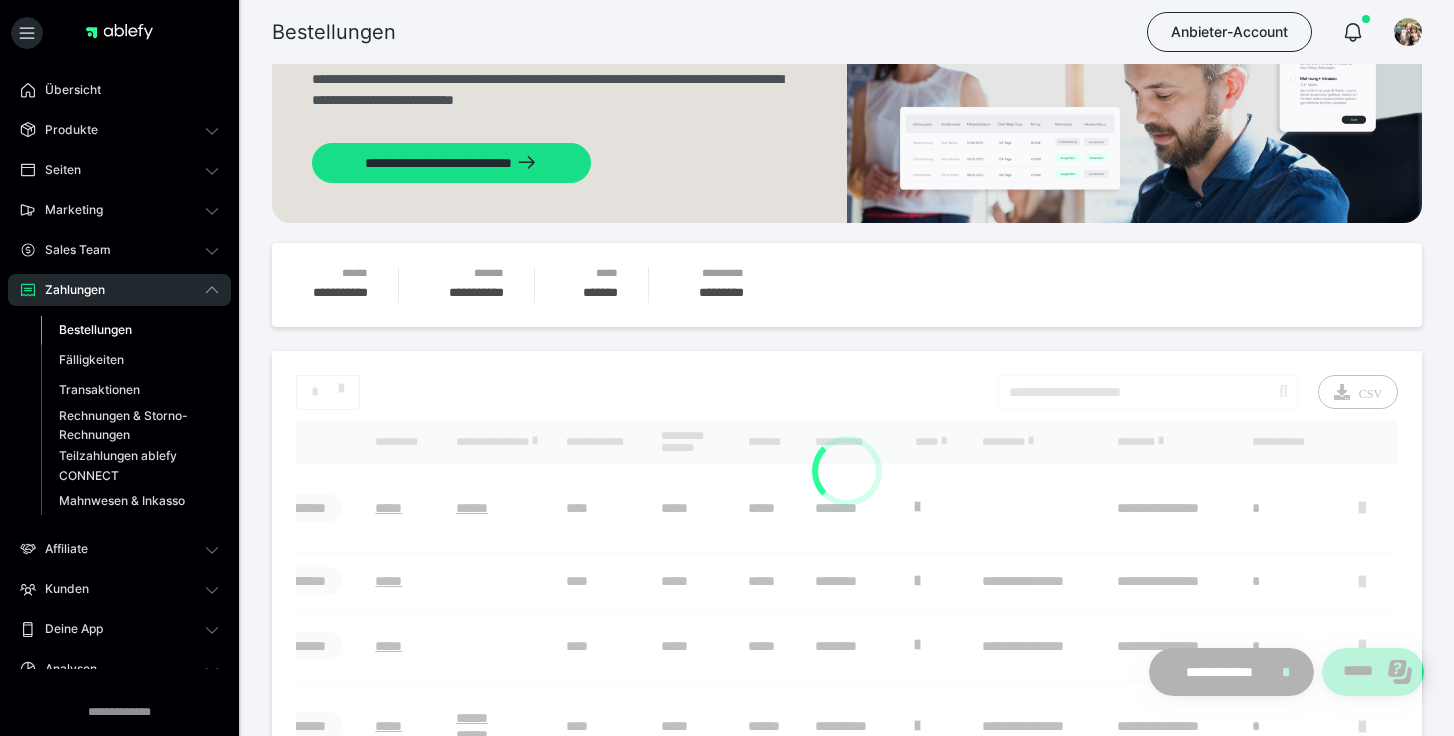 scroll, scrollTop: 0, scrollLeft: 255, axis: horizontal 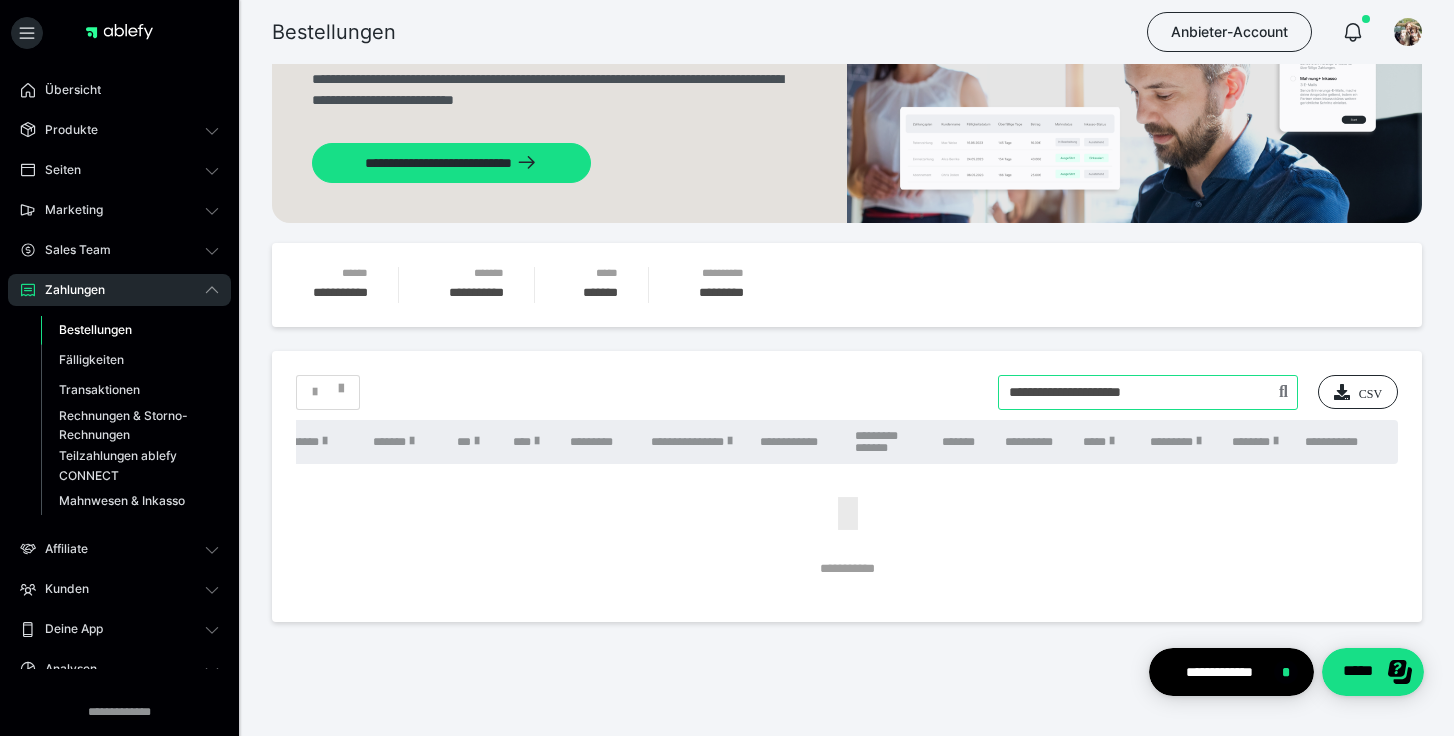 drag, startPoint x: 1209, startPoint y: 398, endPoint x: 781, endPoint y: 391, distance: 428.05725 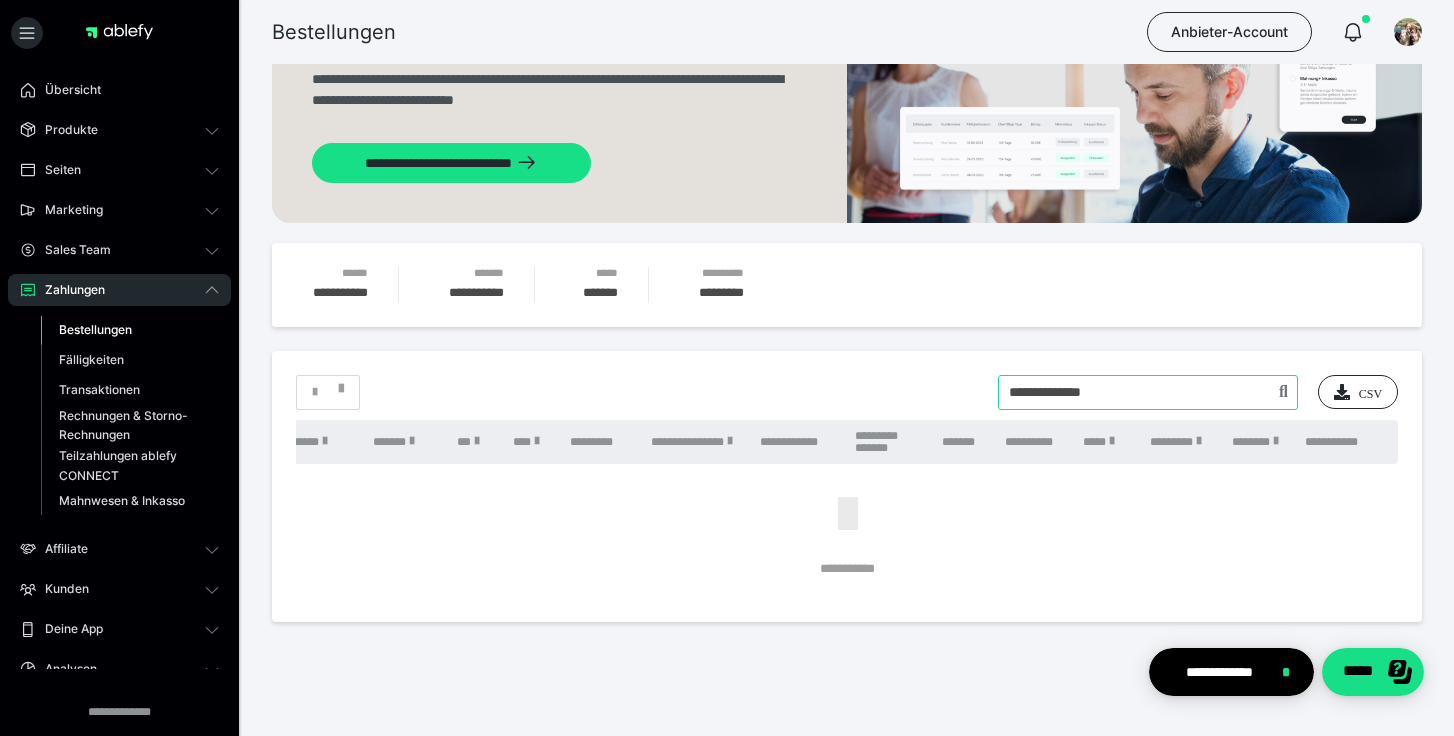 type on "**********" 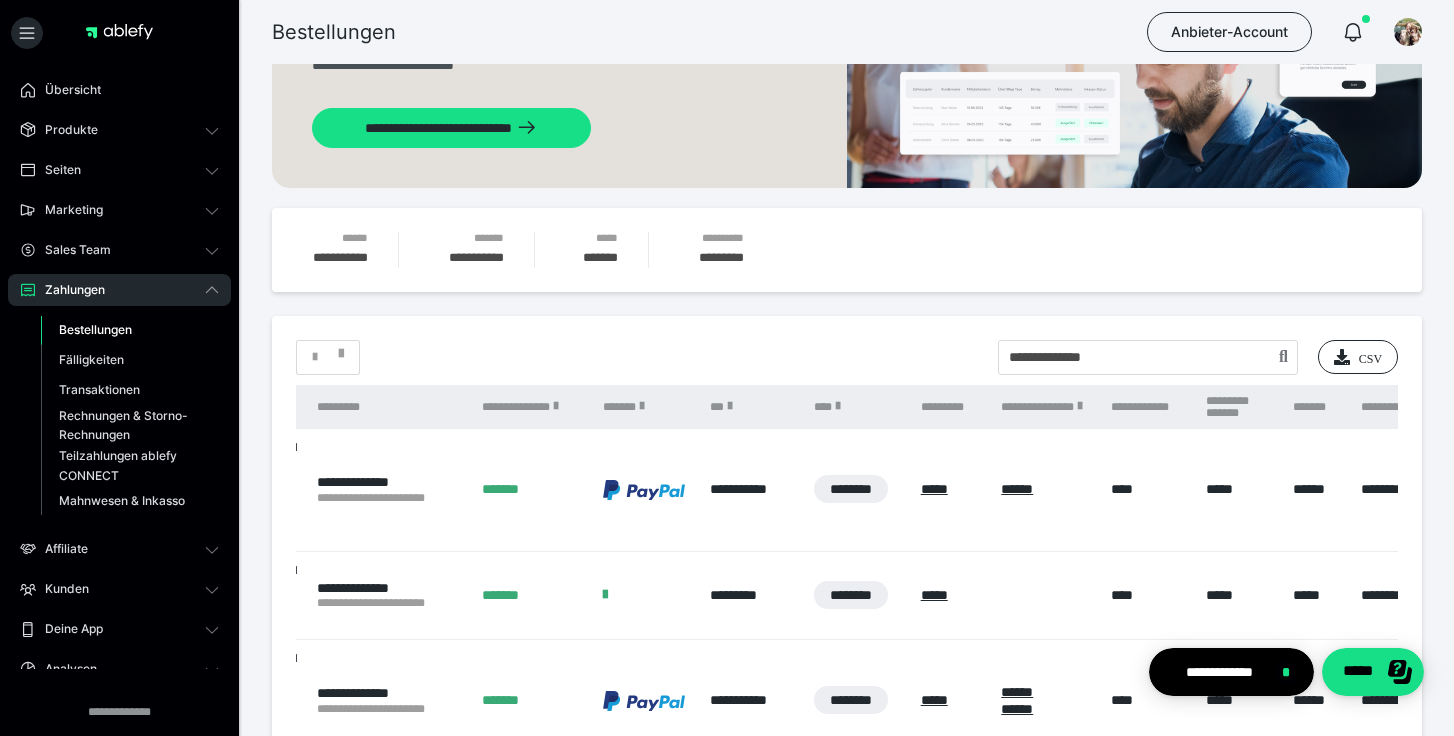 scroll, scrollTop: 275, scrollLeft: 0, axis: vertical 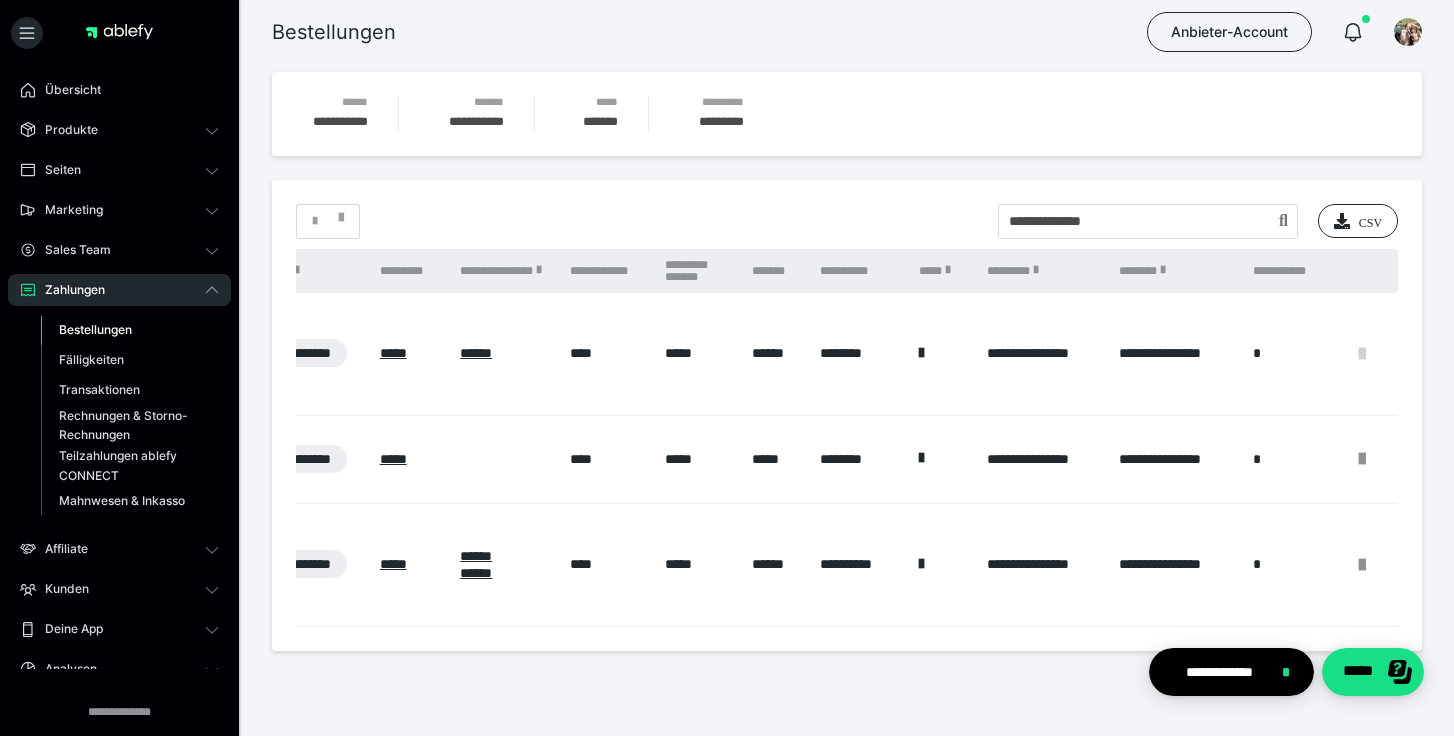 click at bounding box center (1362, 354) 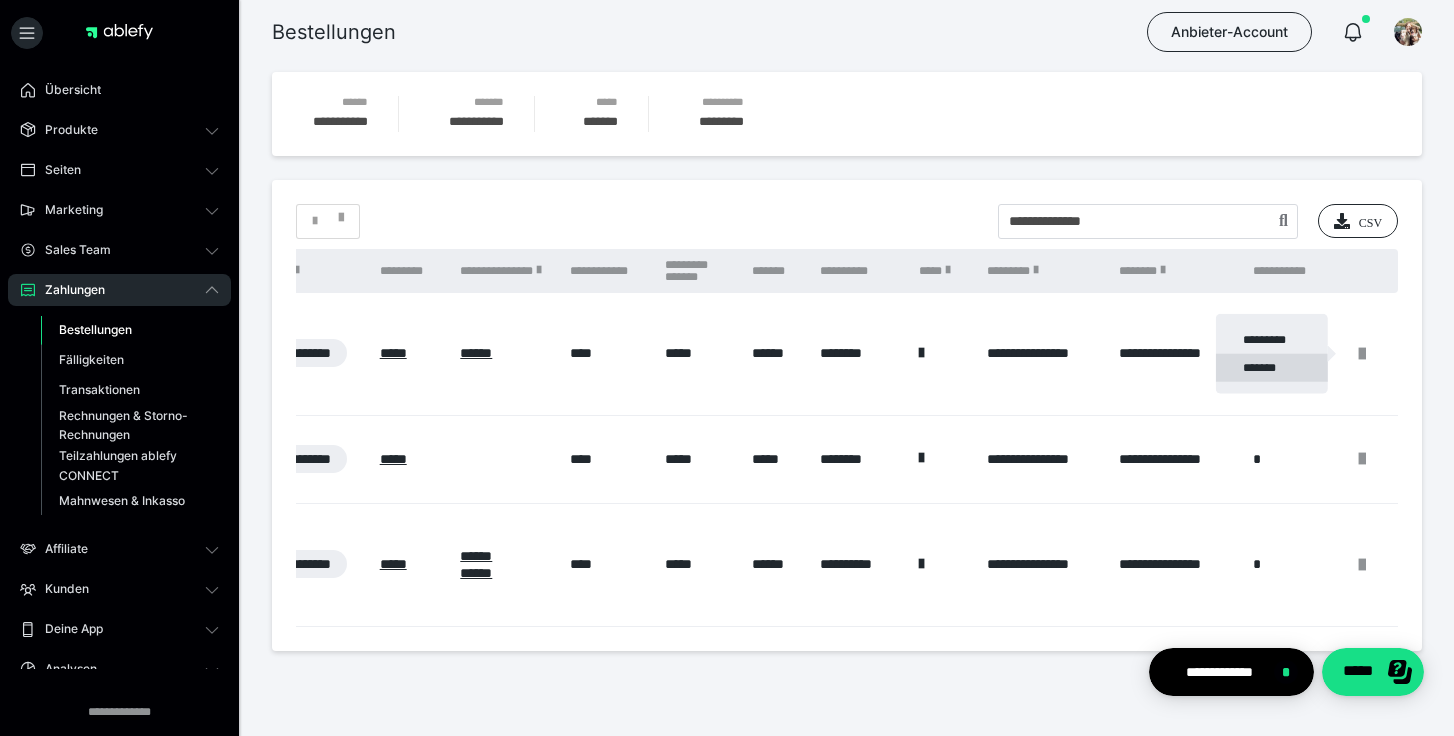 click on "*******" at bounding box center [1272, 368] 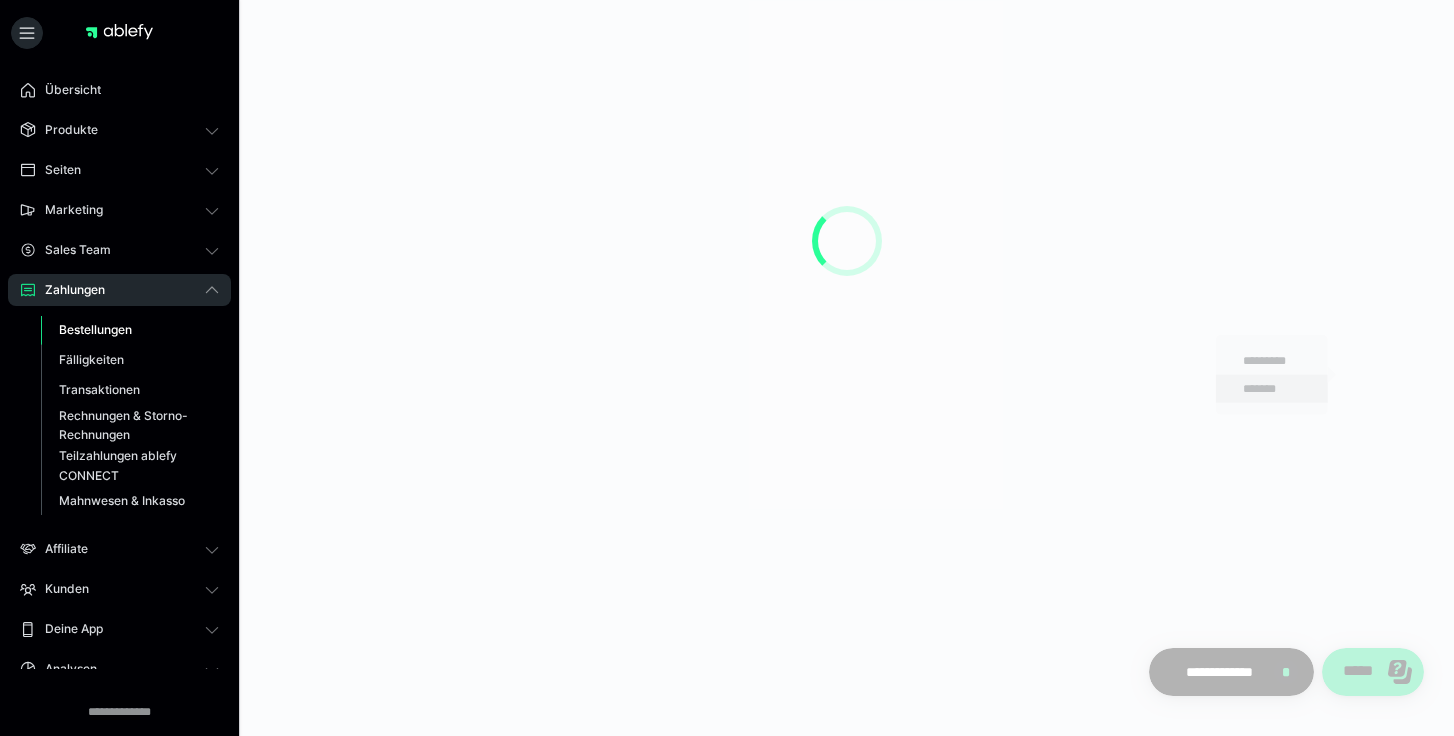 scroll, scrollTop: 0, scrollLeft: 0, axis: both 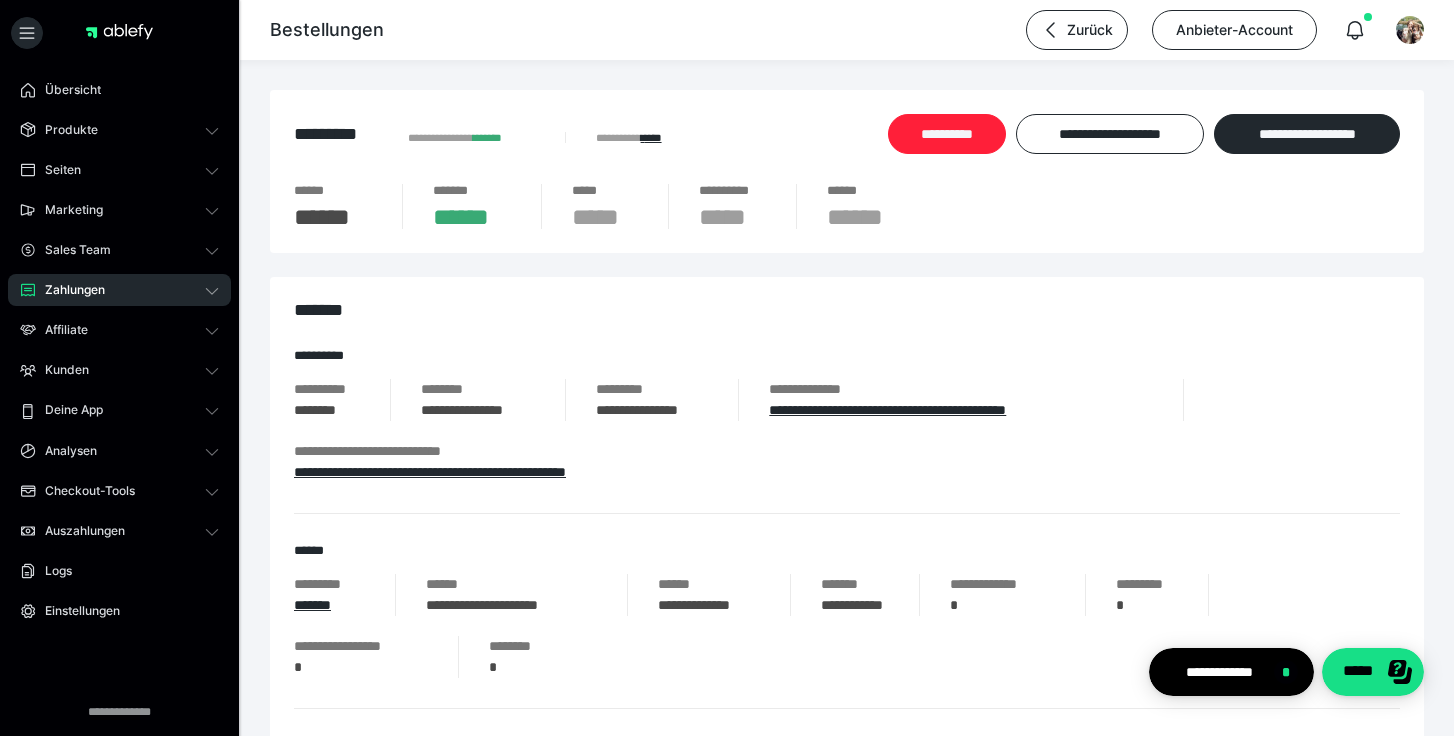 click on "**********" at bounding box center [947, 134] 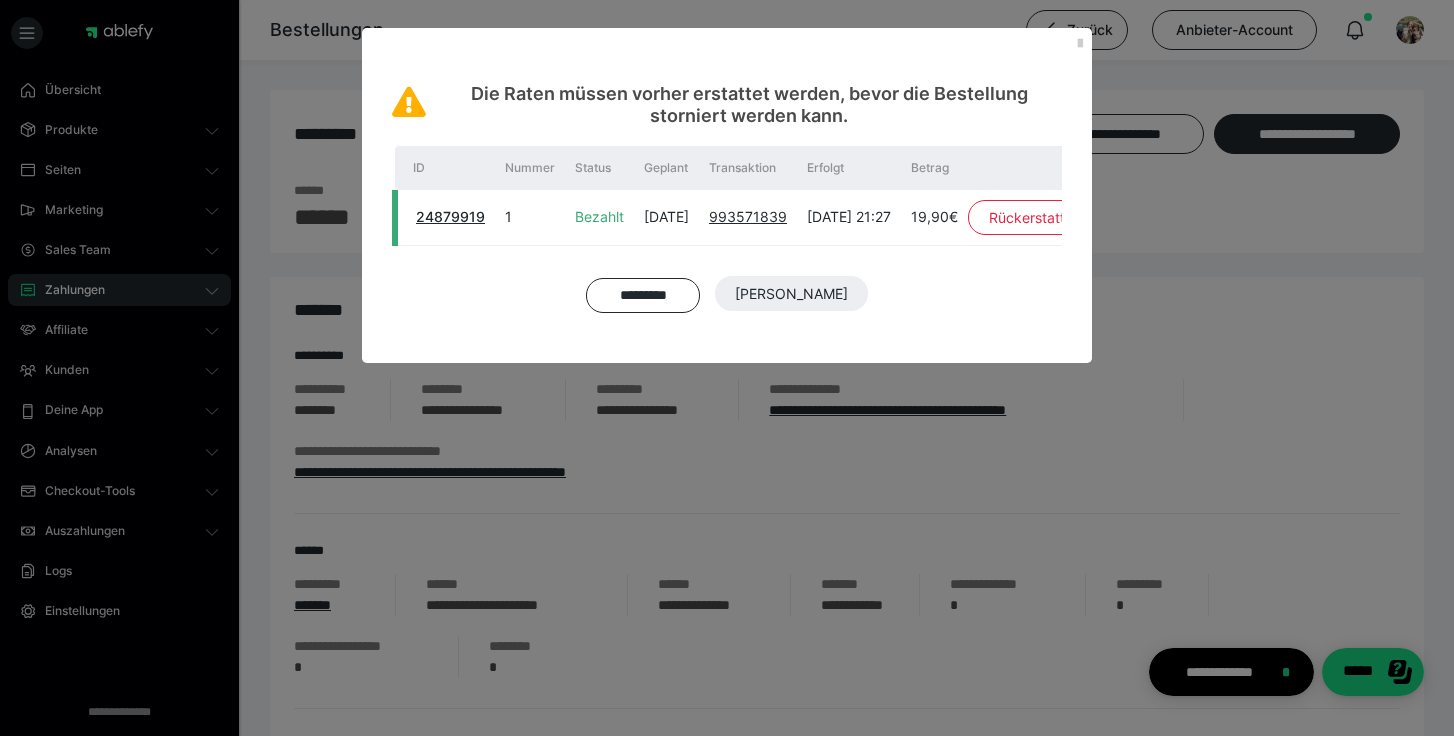 scroll, scrollTop: 0, scrollLeft: 105, axis: horizontal 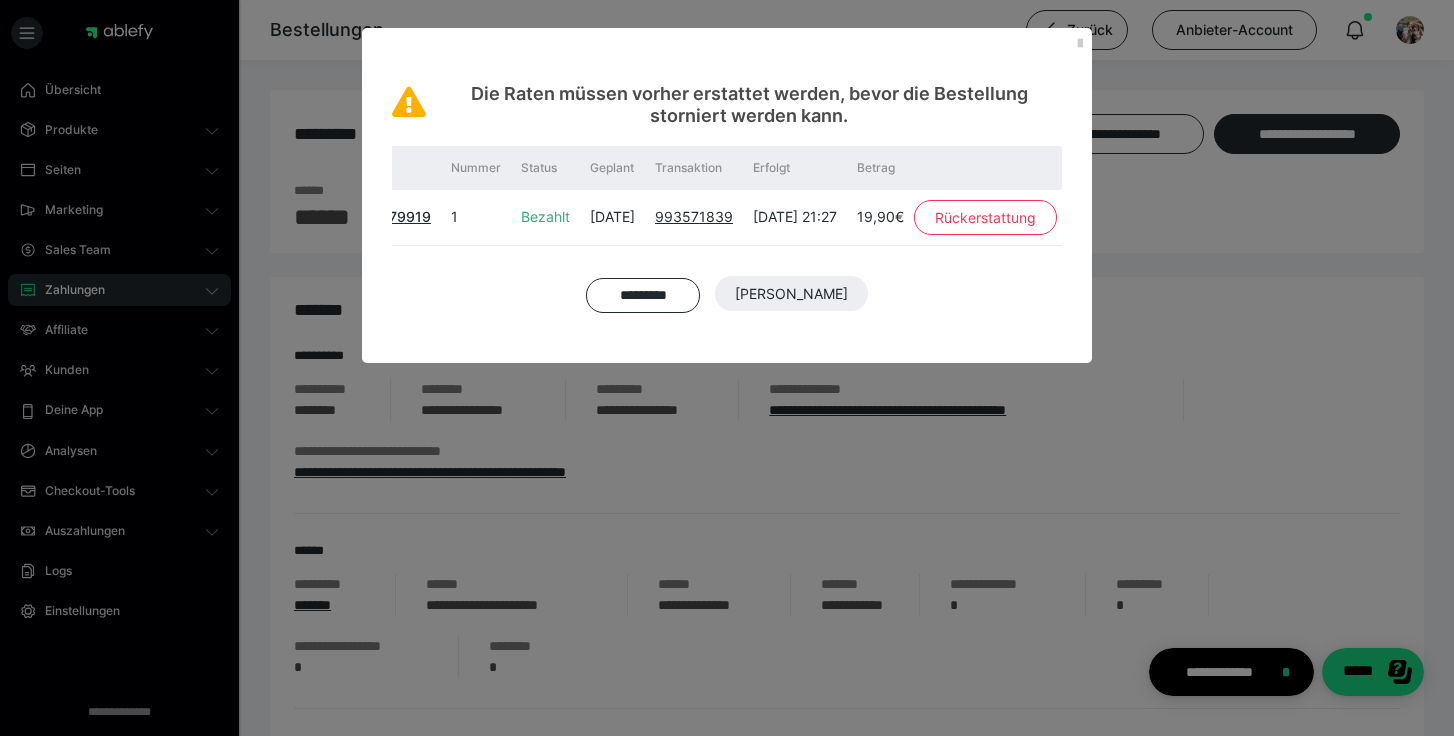 click on "Rückerstattung" at bounding box center [985, 218] 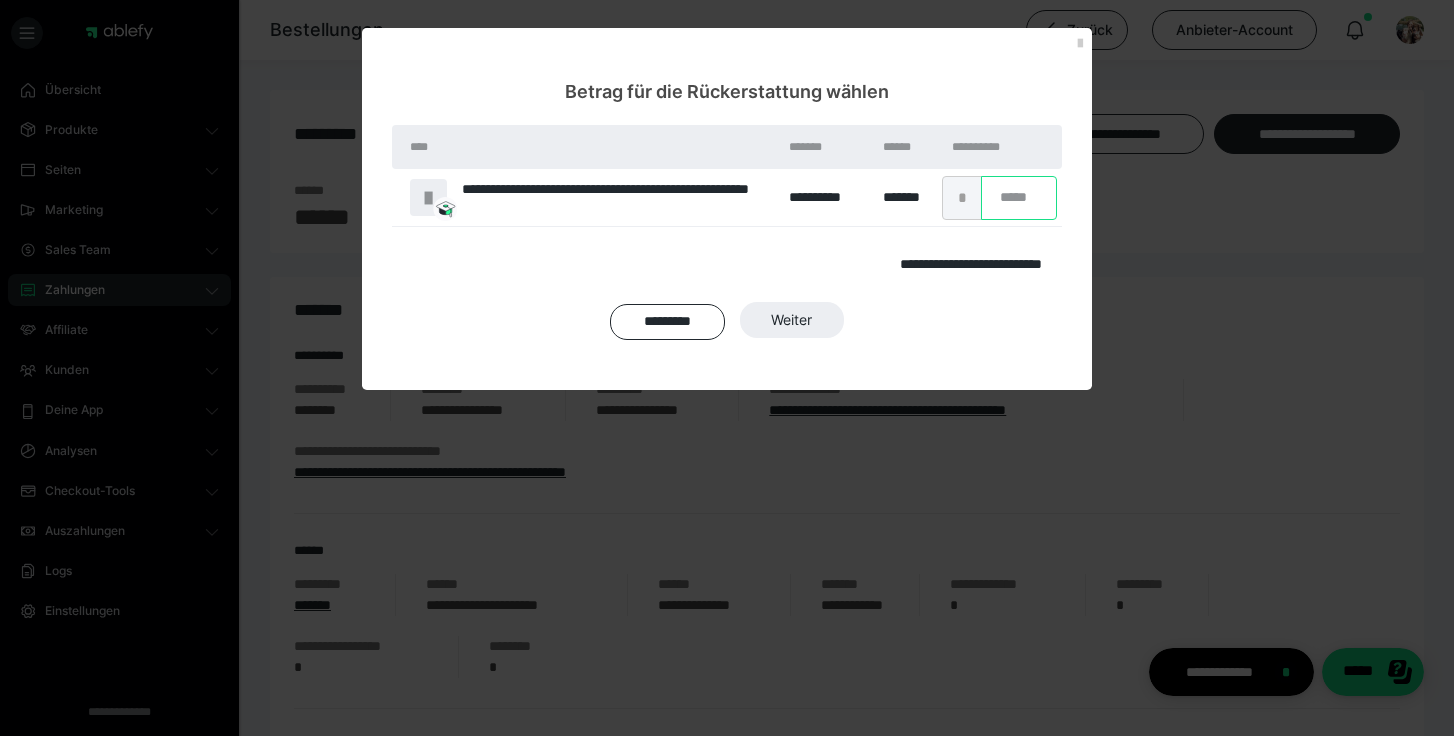 click on "*" at bounding box center [1019, 198] 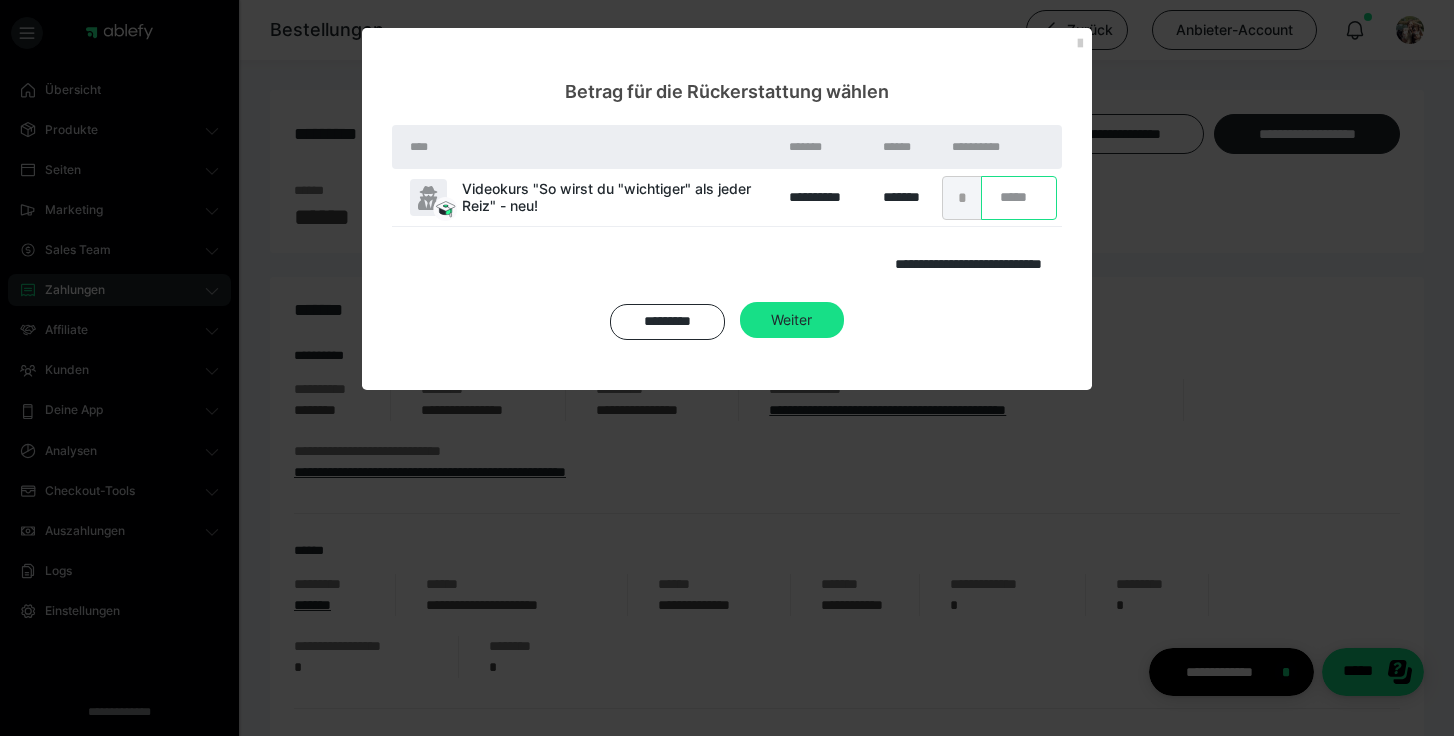 type on "****" 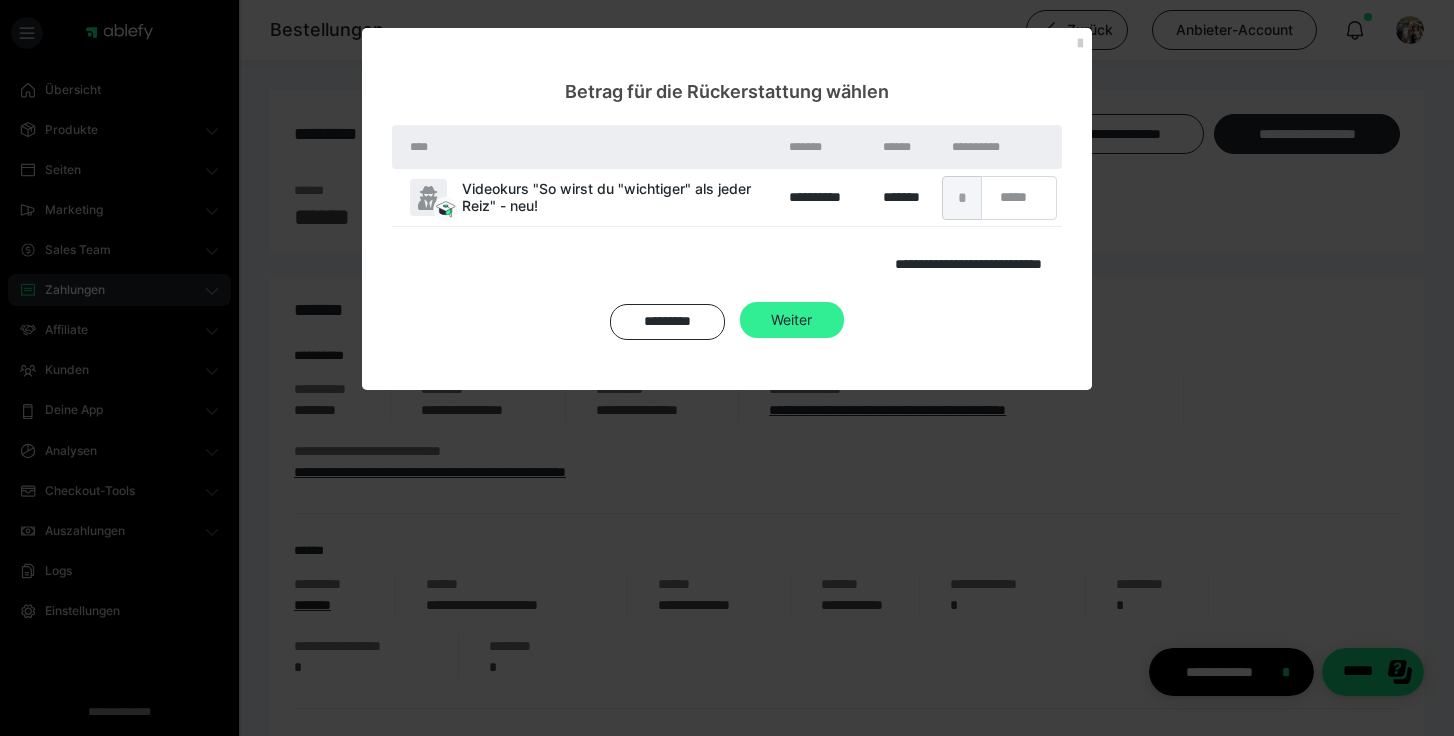 click on "Weiter" at bounding box center (791, 294) 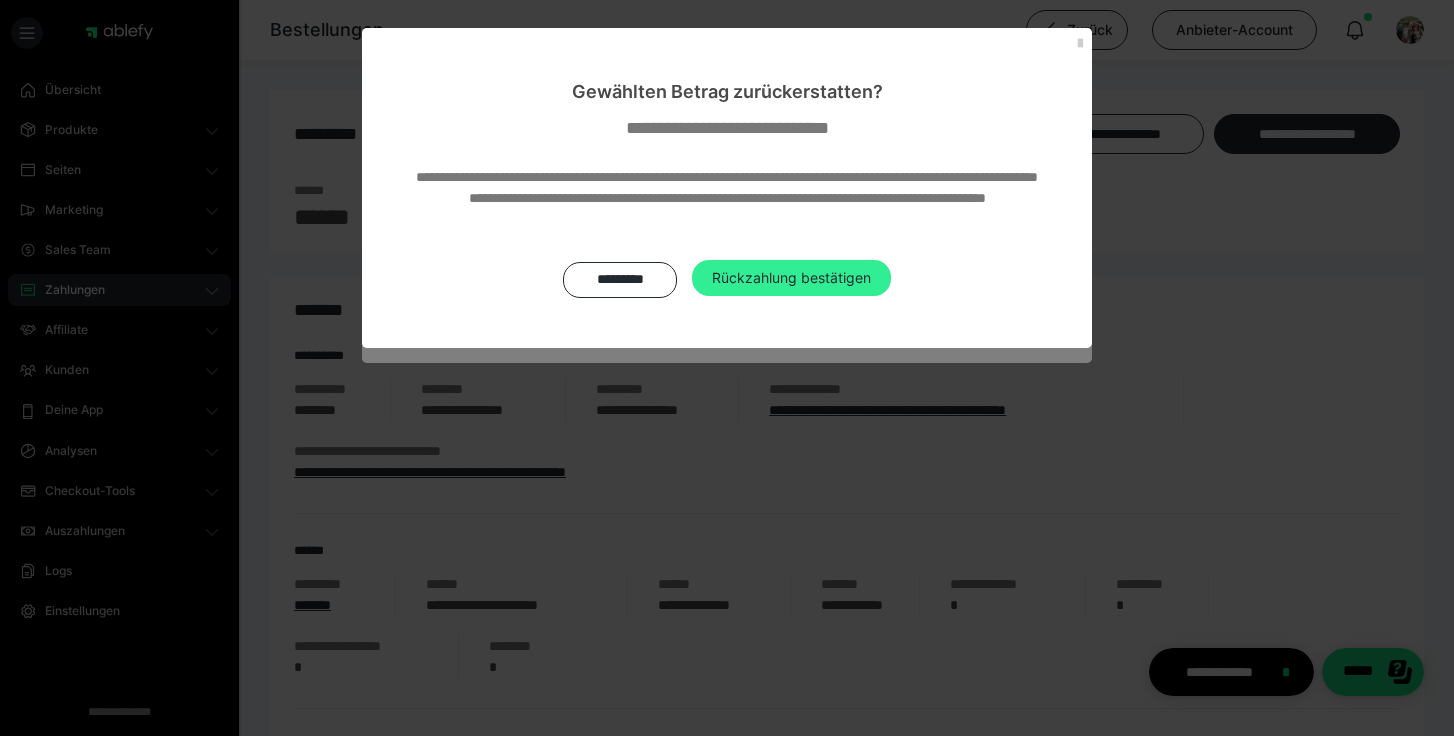 click on "Rückzahlung bestätigen" at bounding box center (791, 278) 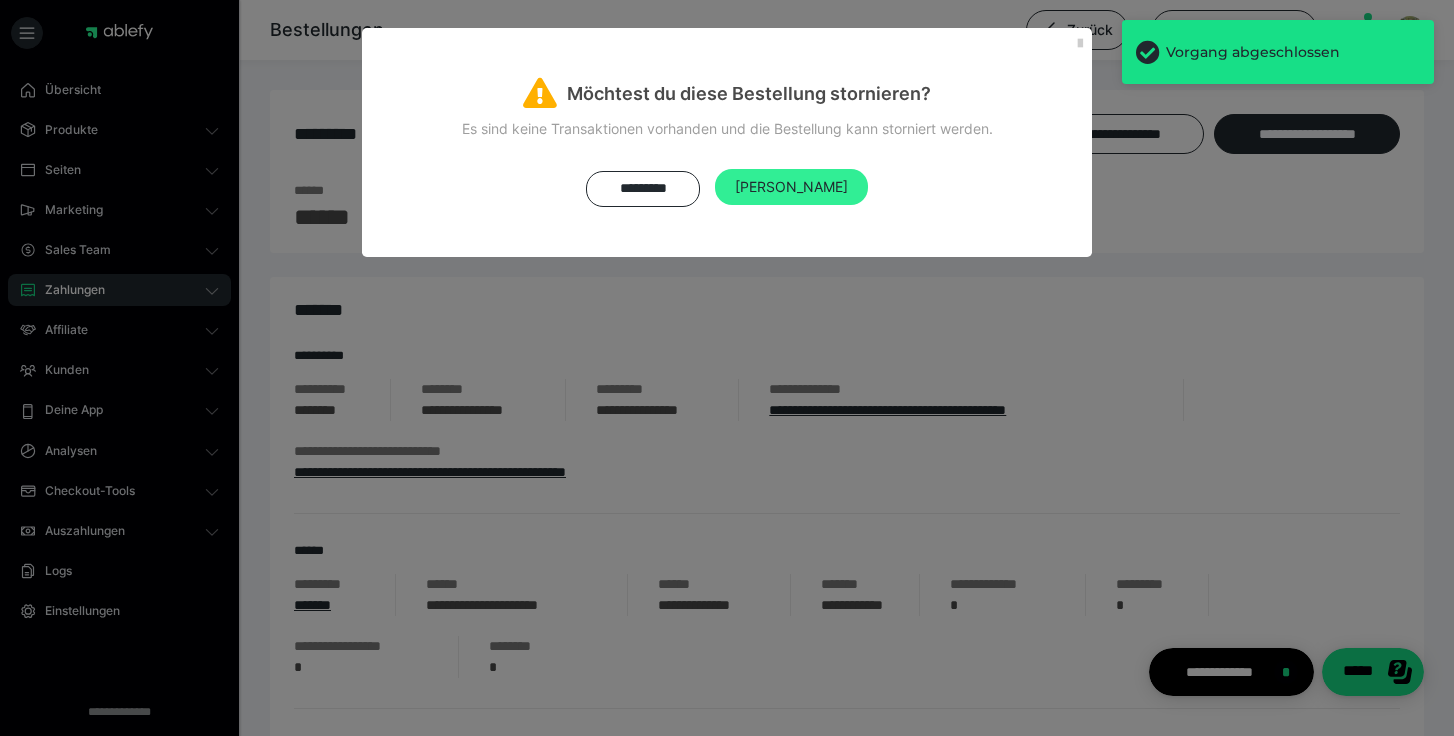 click on "[PERSON_NAME]" at bounding box center [791, 187] 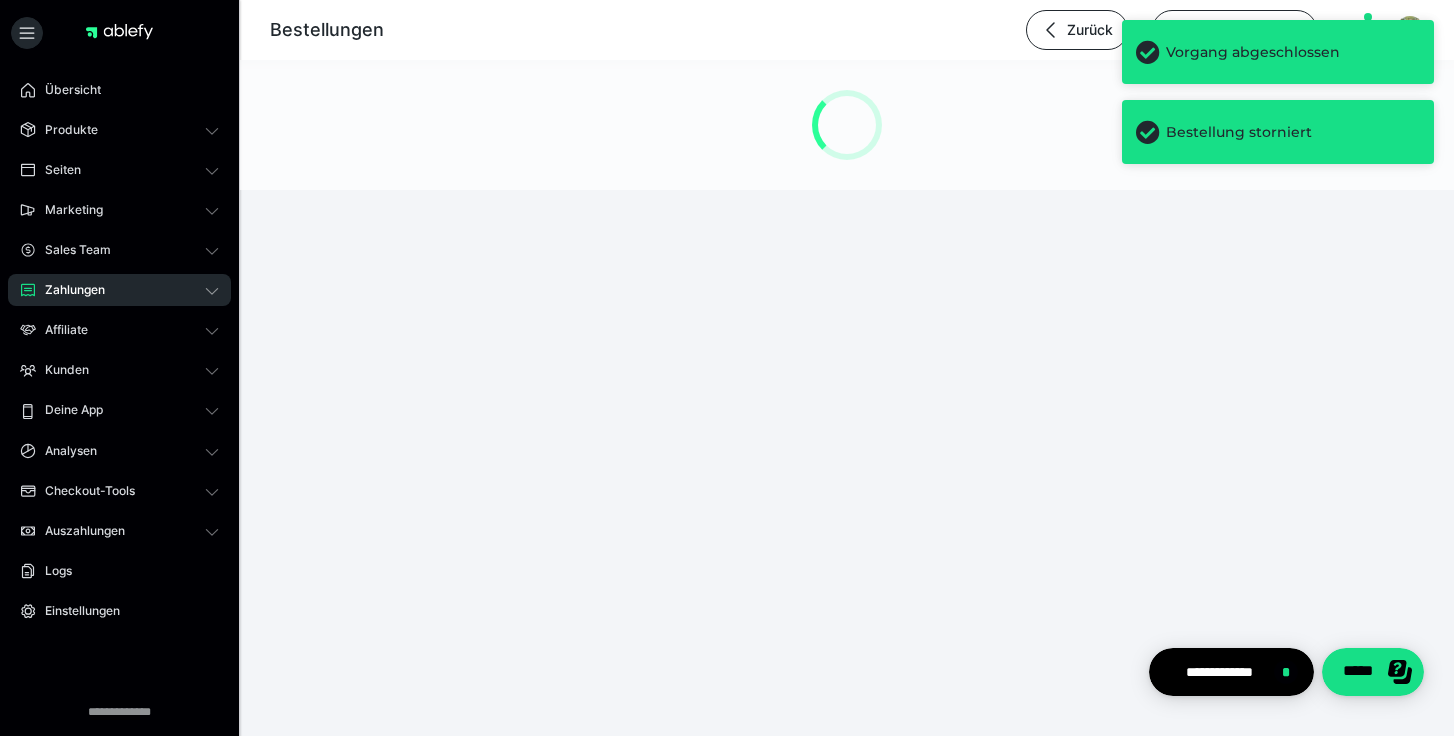 click on "Zahlungen" at bounding box center (119, 290) 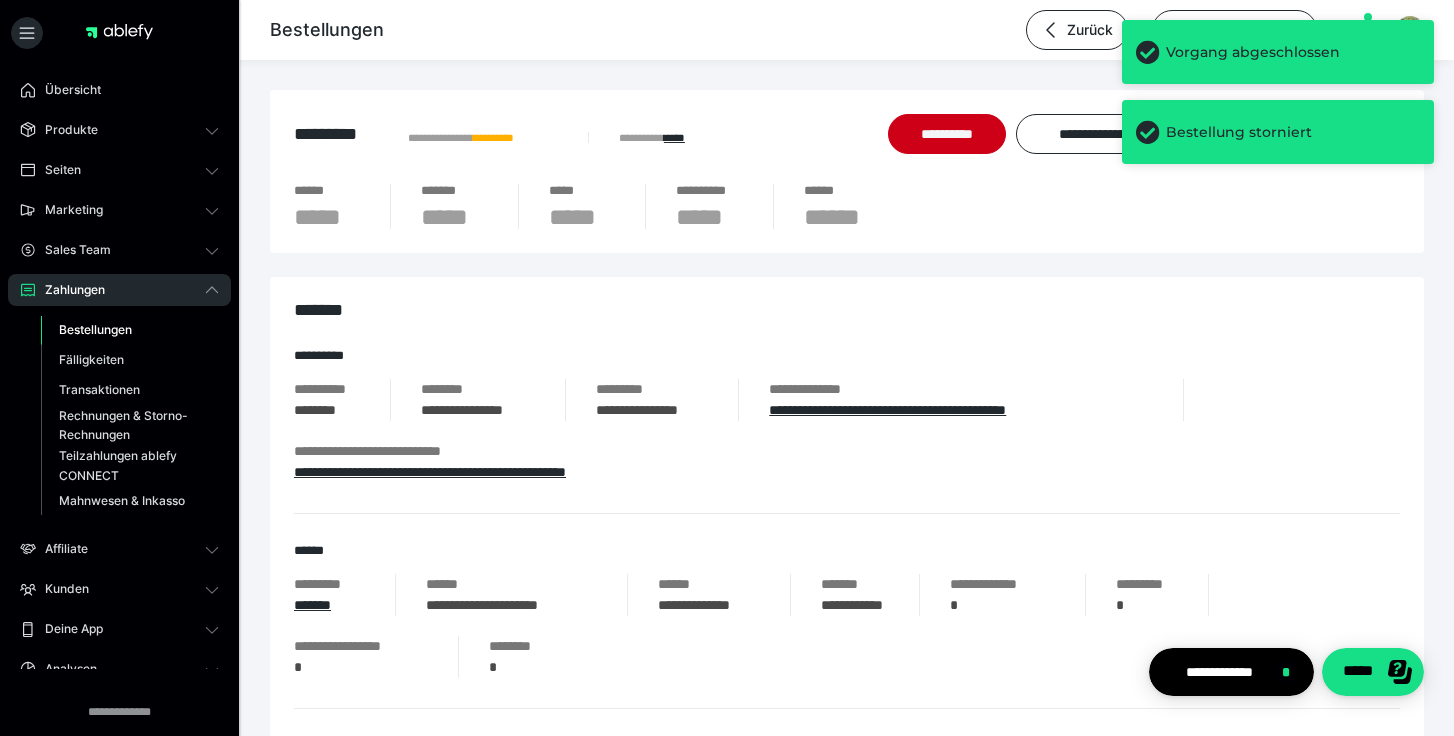 click on "Bestellungen" at bounding box center [95, 329] 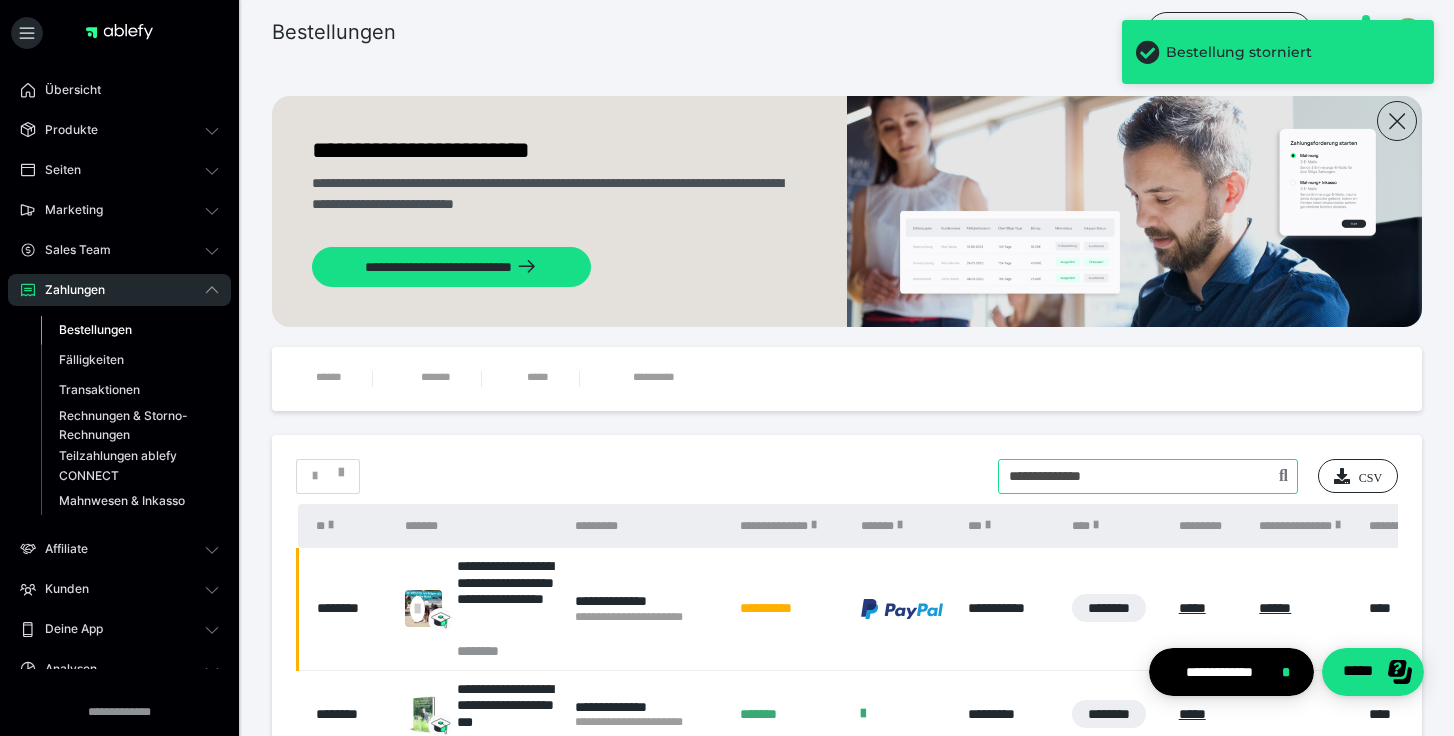 drag, startPoint x: 1141, startPoint y: 480, endPoint x: 806, endPoint y: 471, distance: 335.12088 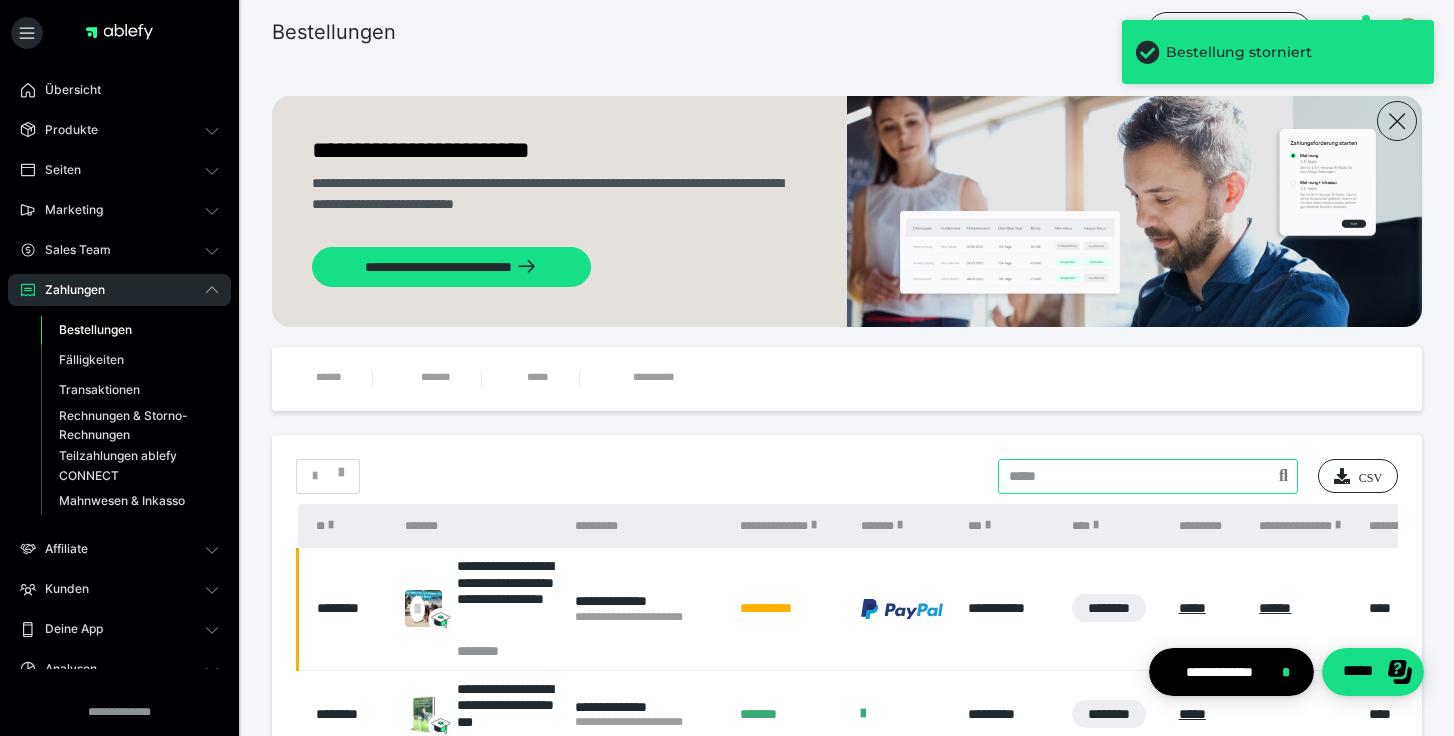 type 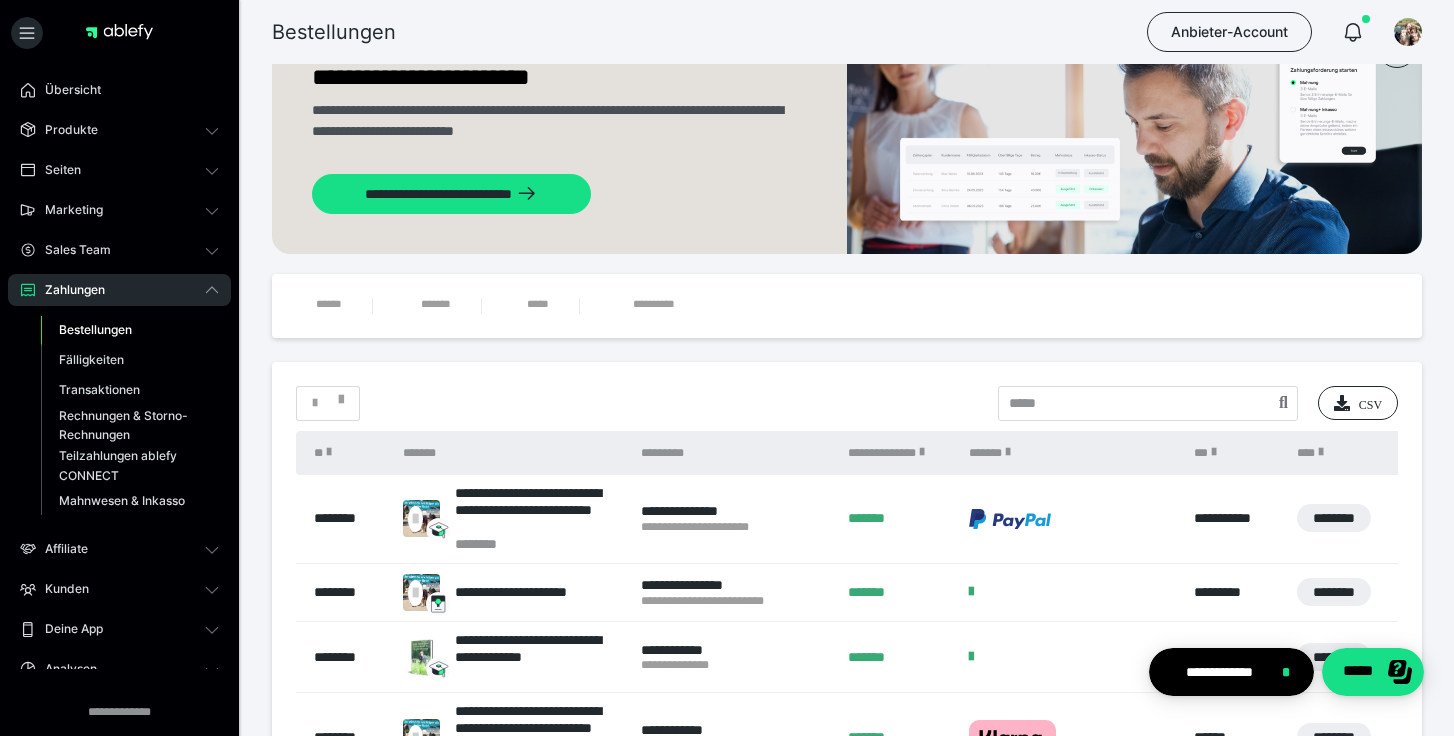 scroll, scrollTop: 76, scrollLeft: 0, axis: vertical 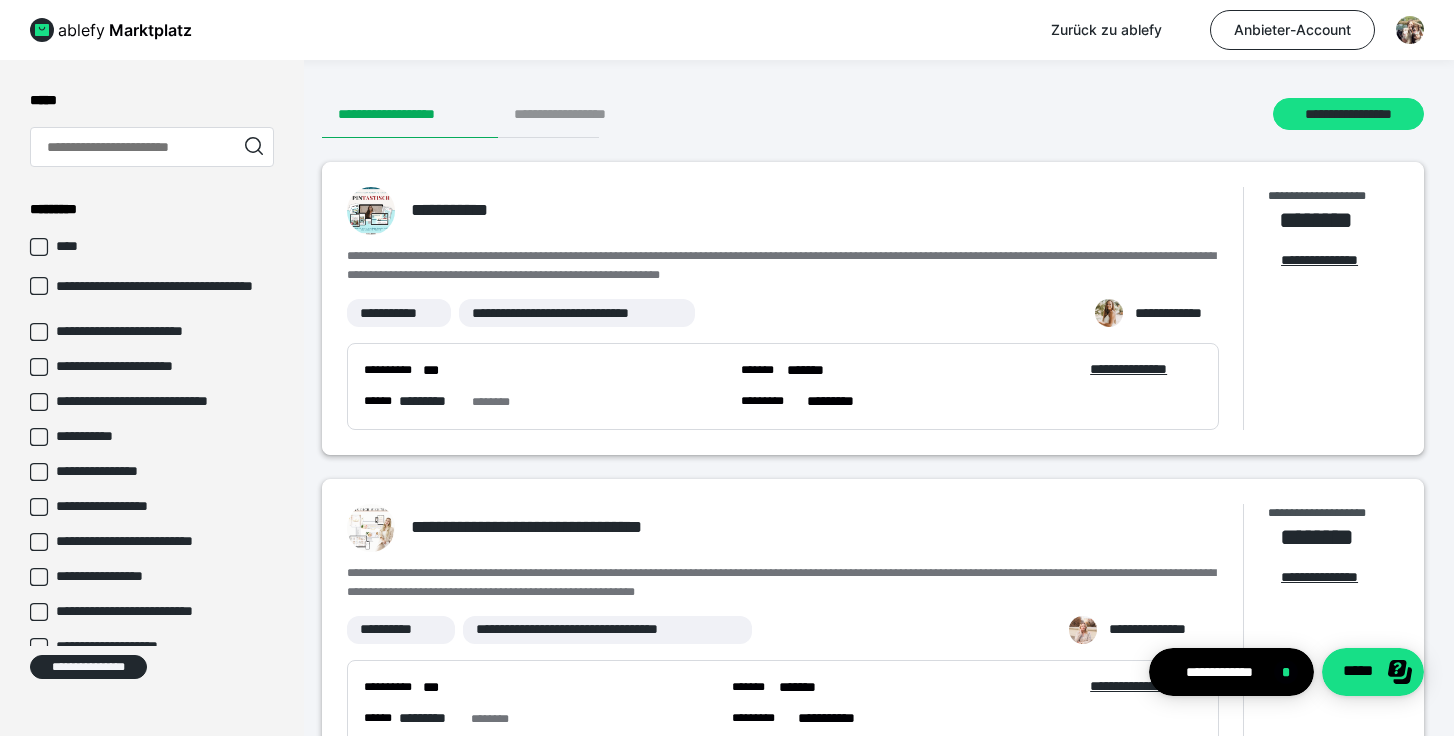 click on "**********" at bounding box center (579, 114) 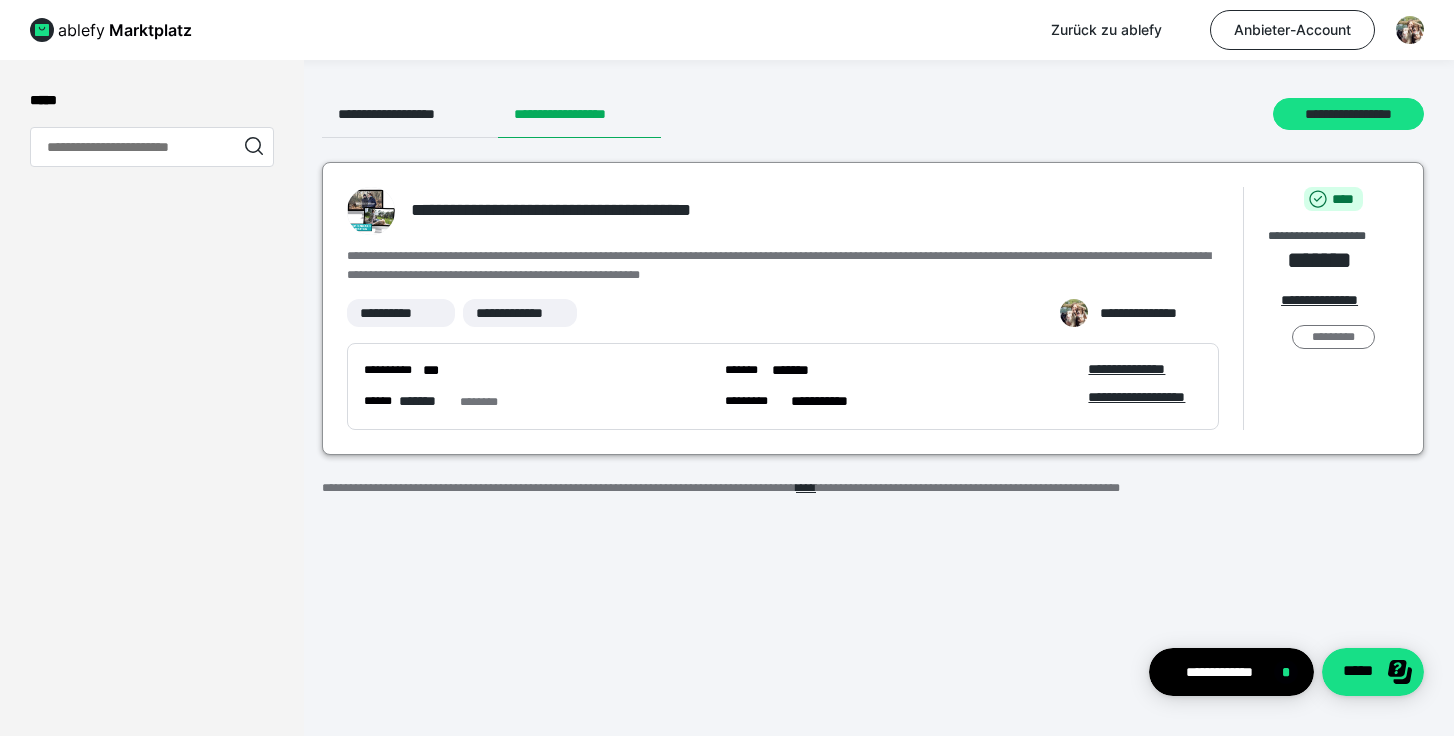 click on "*********" at bounding box center (1333, 337) 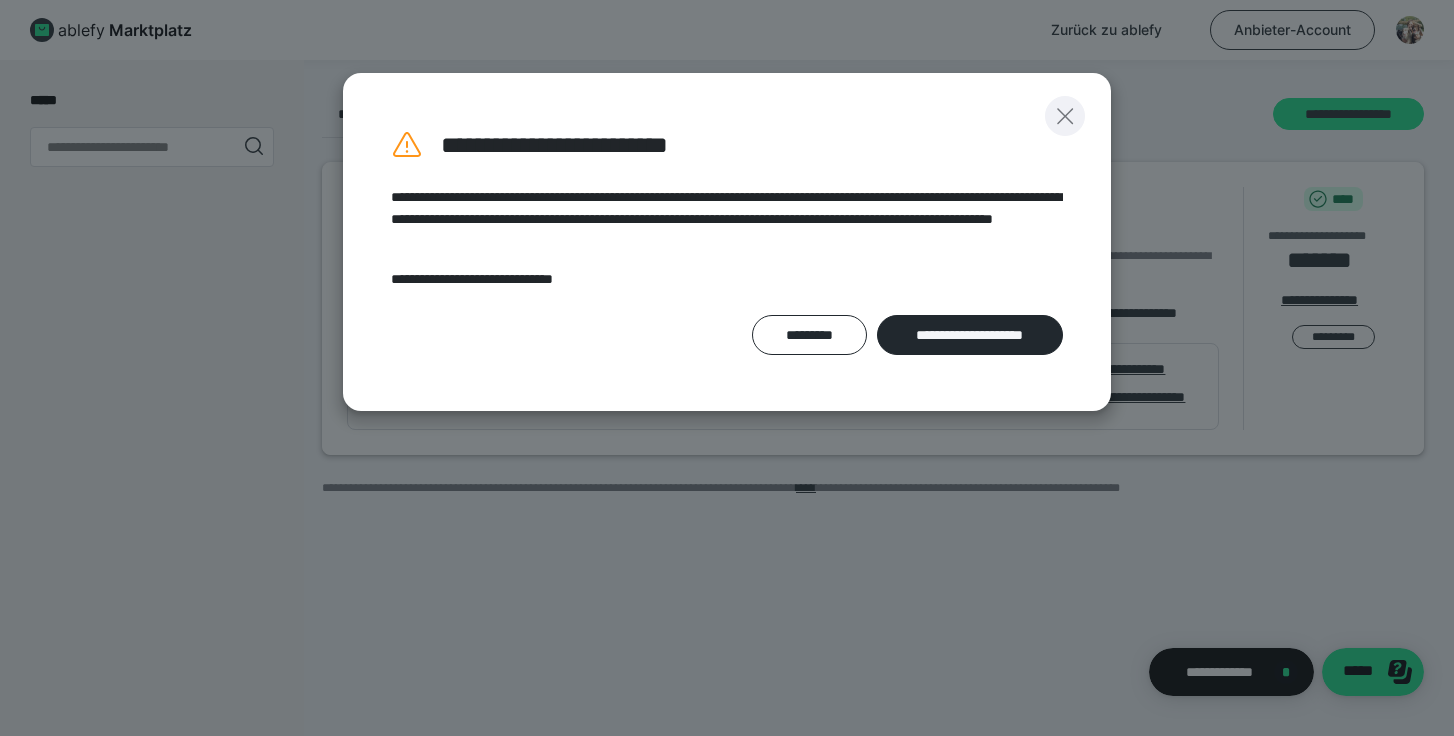 click 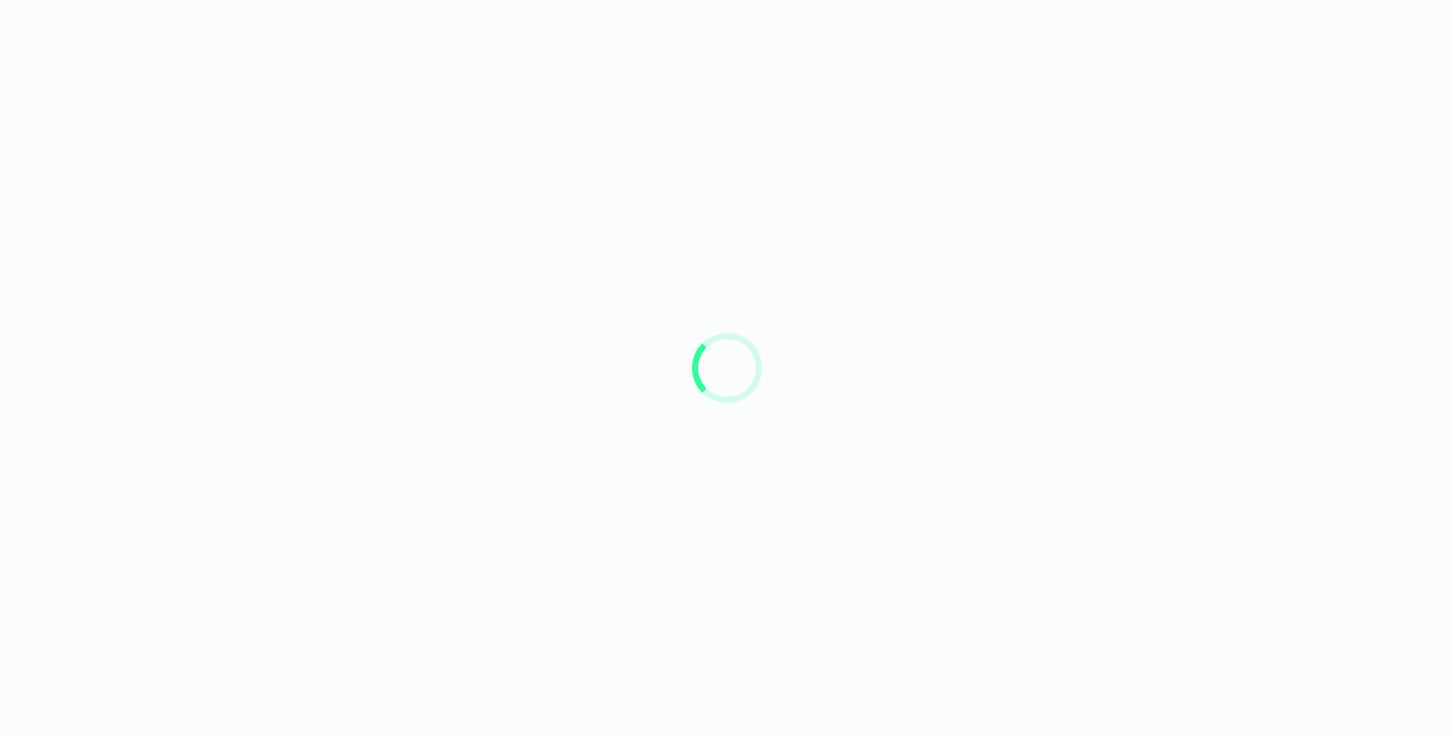 scroll, scrollTop: 0, scrollLeft: 0, axis: both 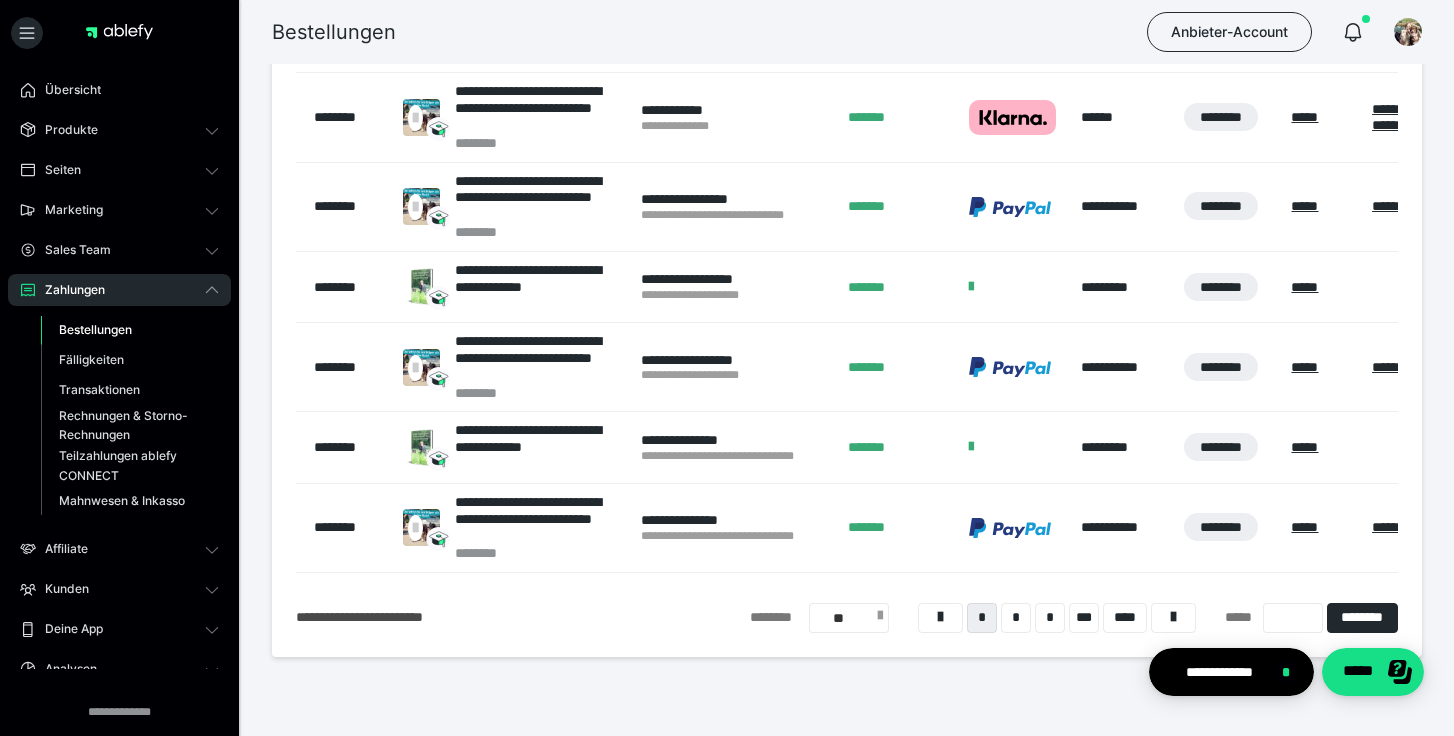 click on "**" at bounding box center [849, 618] 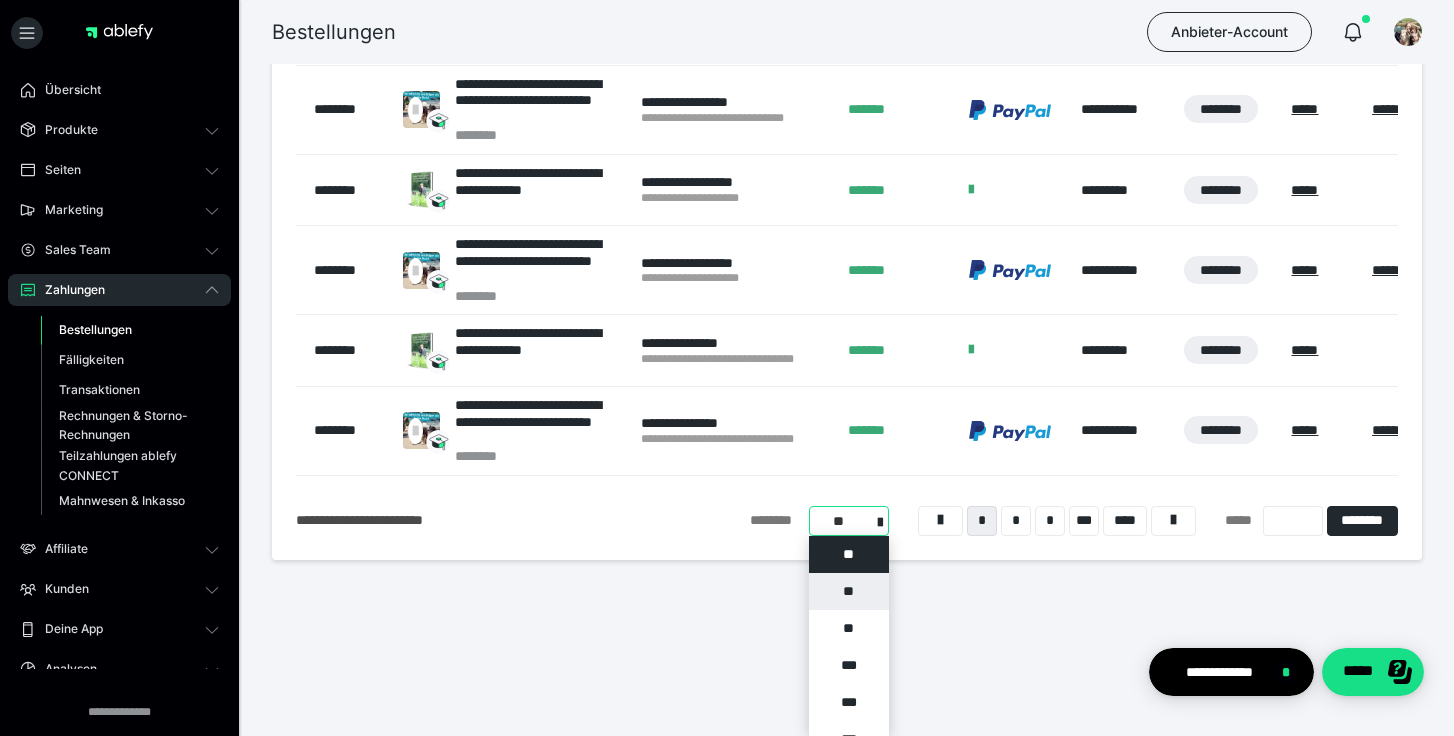 click on "**" at bounding box center [849, 591] 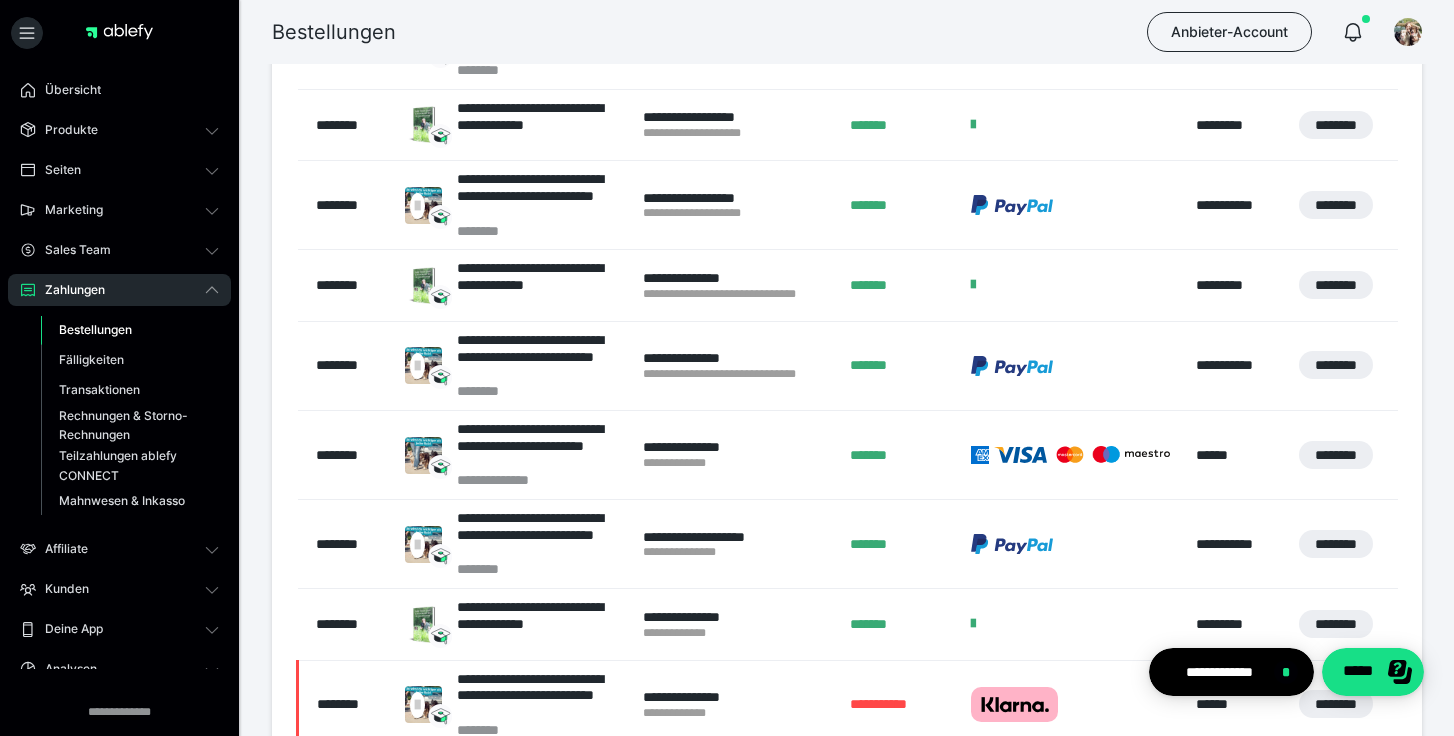 scroll, scrollTop: 963, scrollLeft: 0, axis: vertical 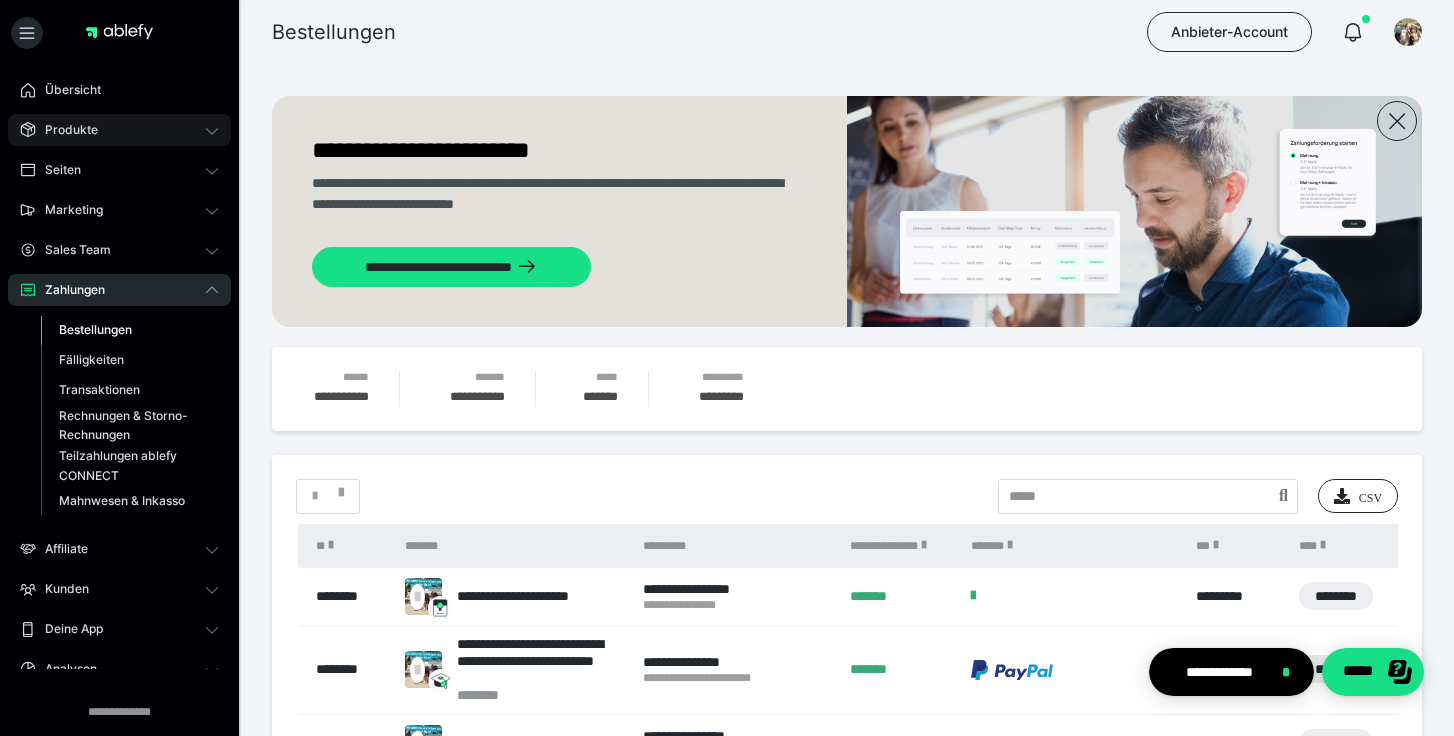 click on "Produkte" at bounding box center (64, 130) 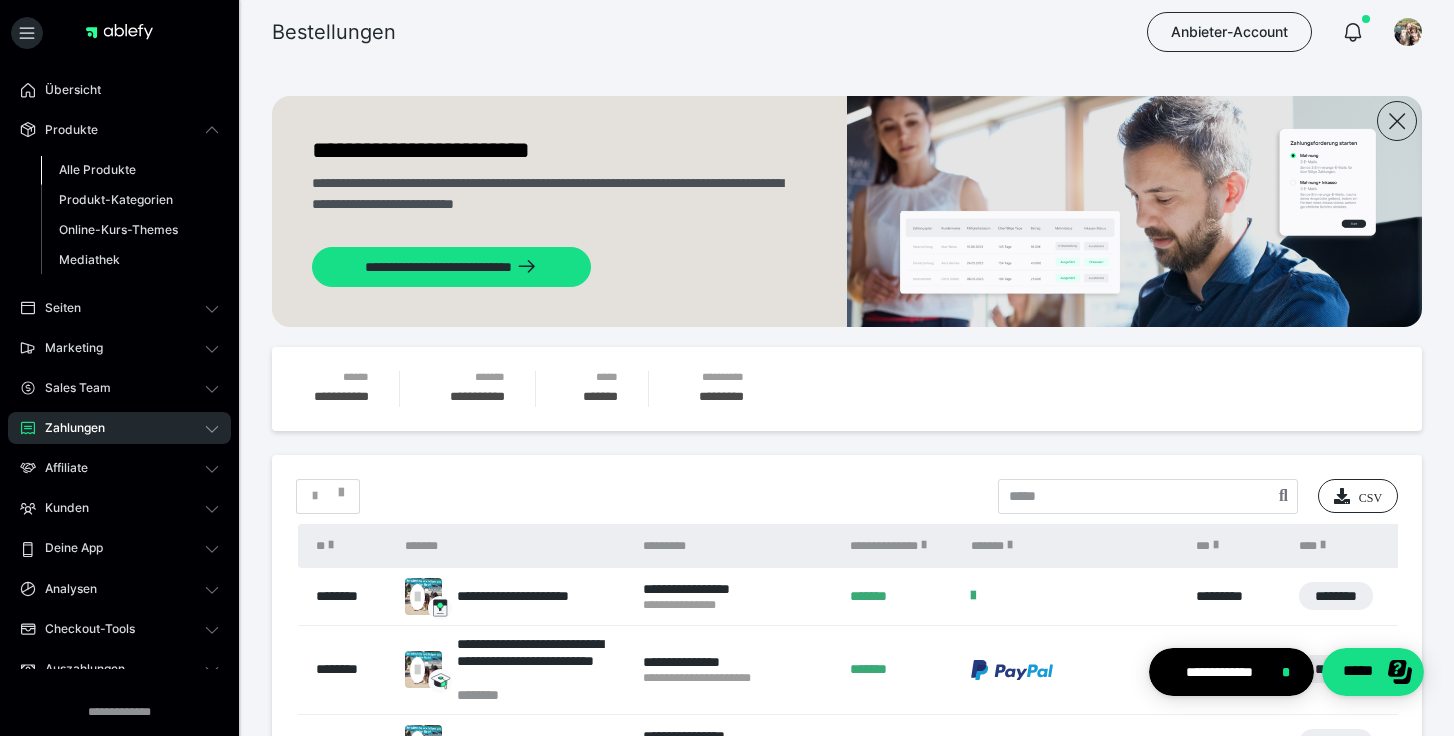 click on "Alle Produkte" at bounding box center [97, 169] 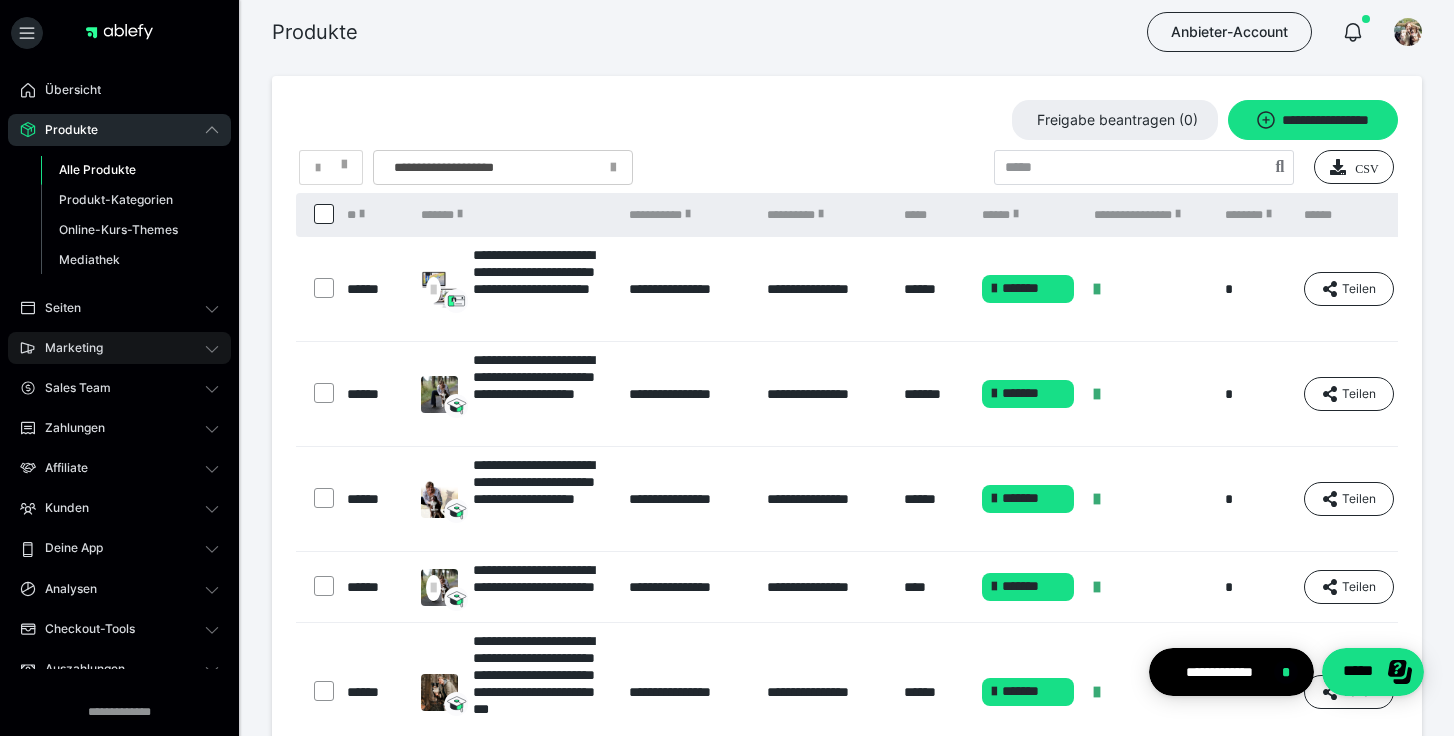 click on "Marketing" at bounding box center [67, 348] 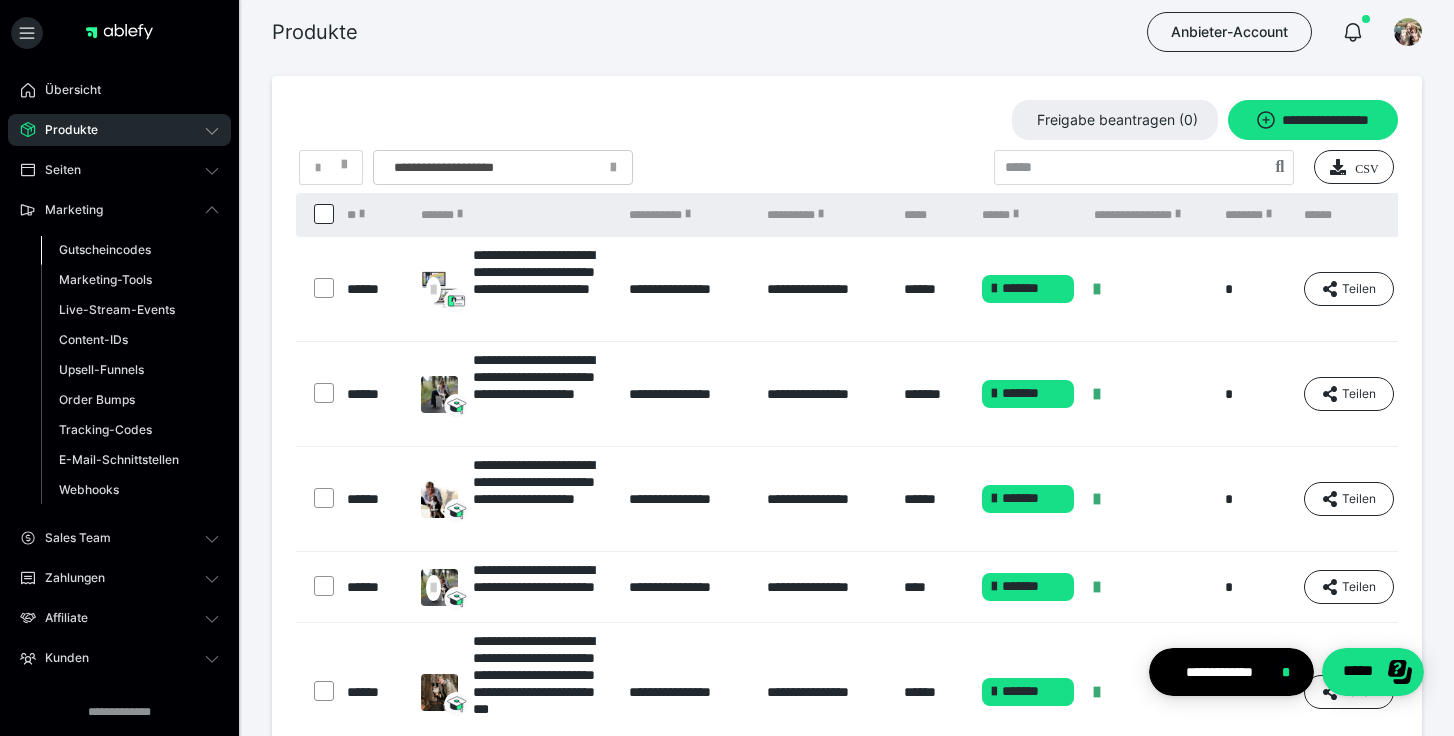 click on "Gutscheincodes" at bounding box center (105, 249) 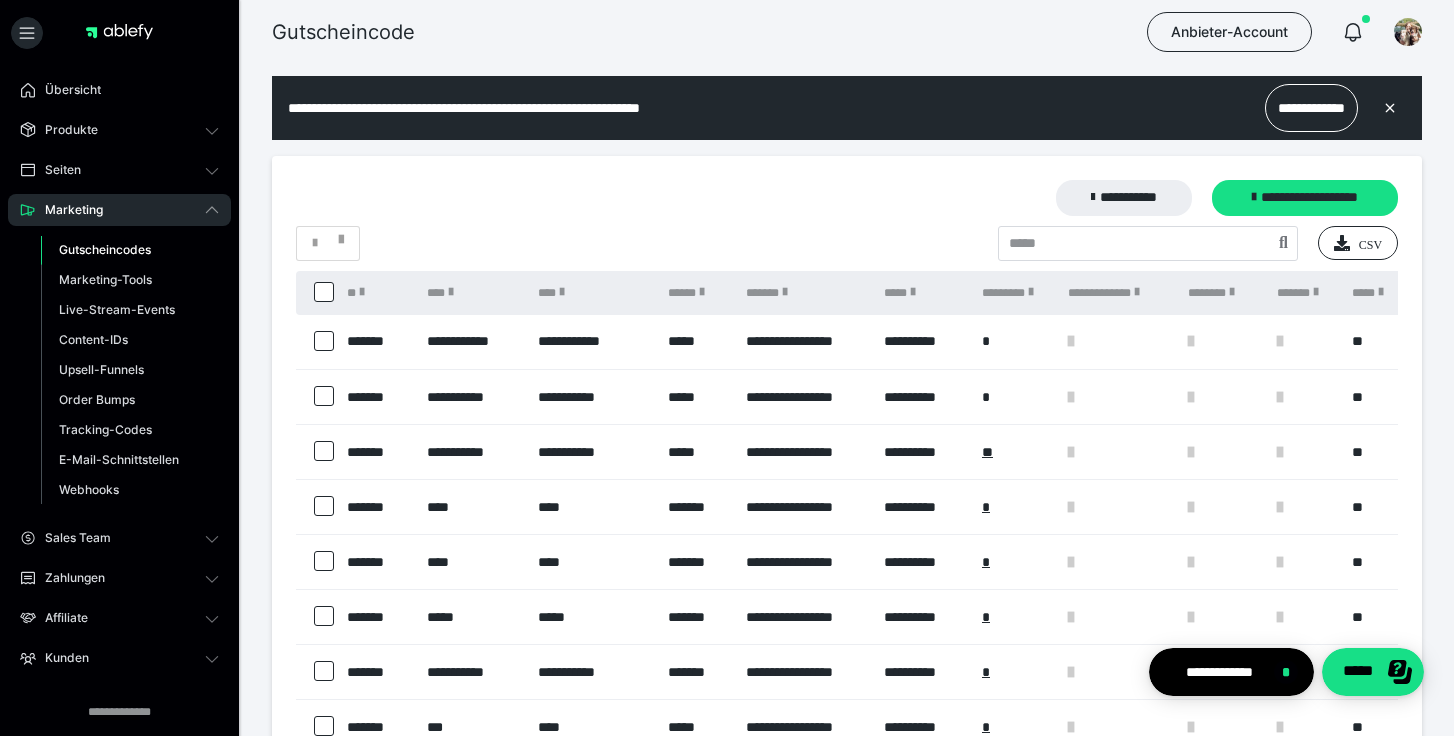 scroll, scrollTop: 0, scrollLeft: 0, axis: both 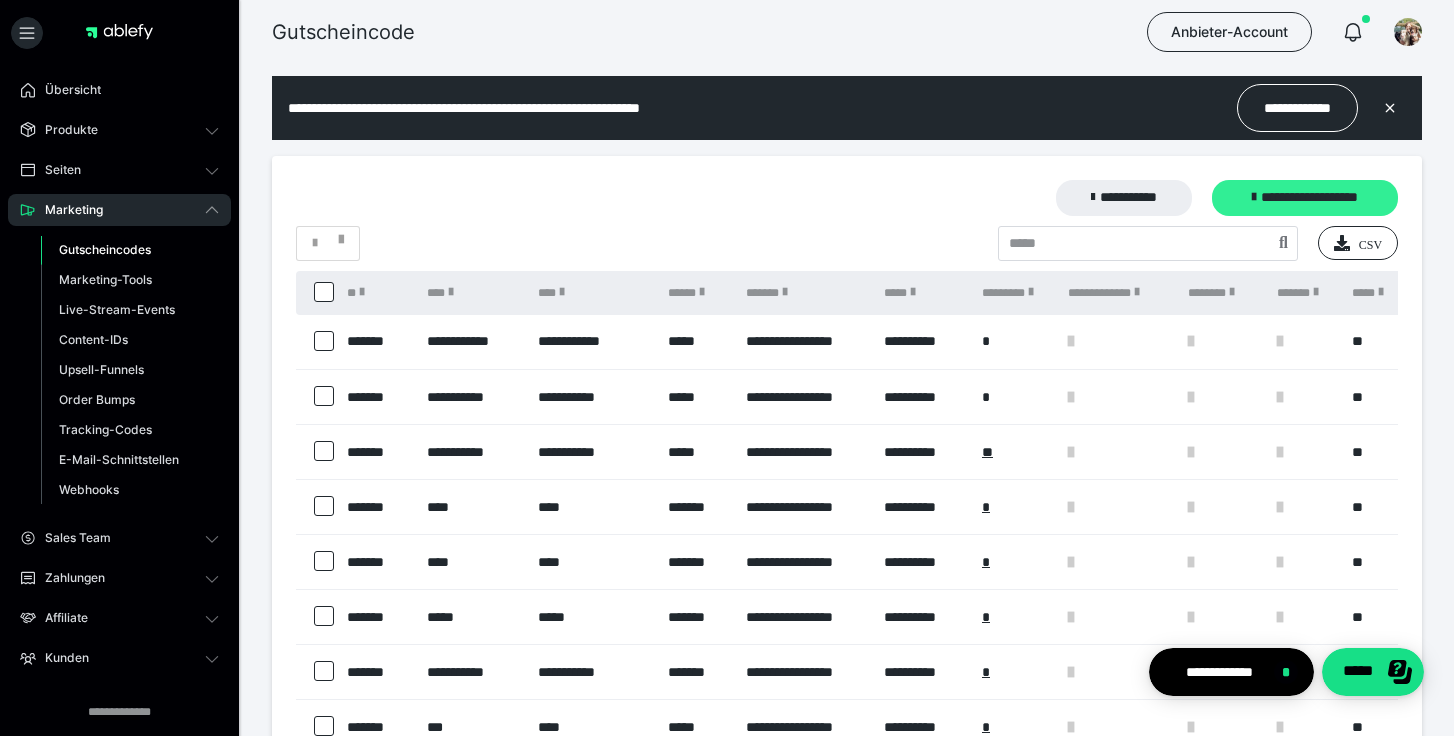 click on "**********" at bounding box center [1305, 198] 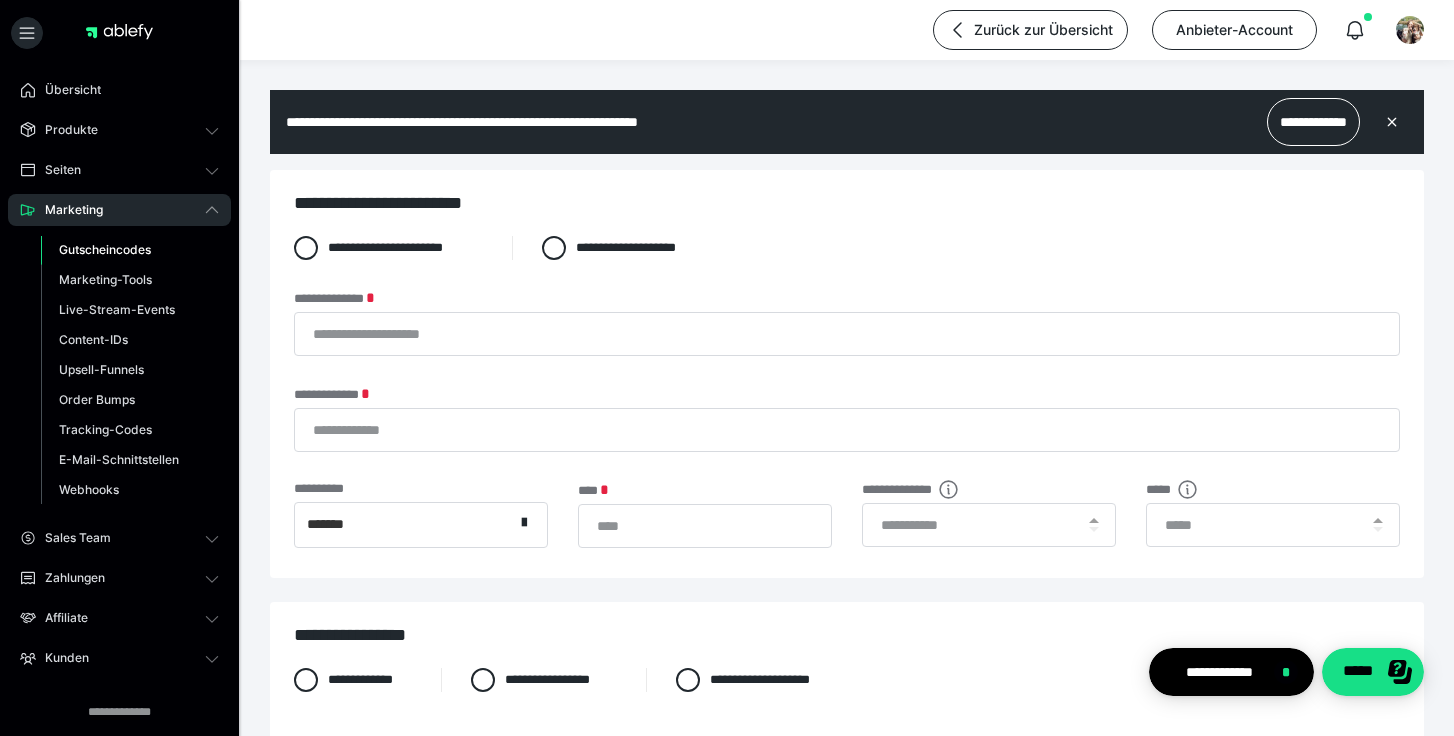 scroll, scrollTop: 0, scrollLeft: 0, axis: both 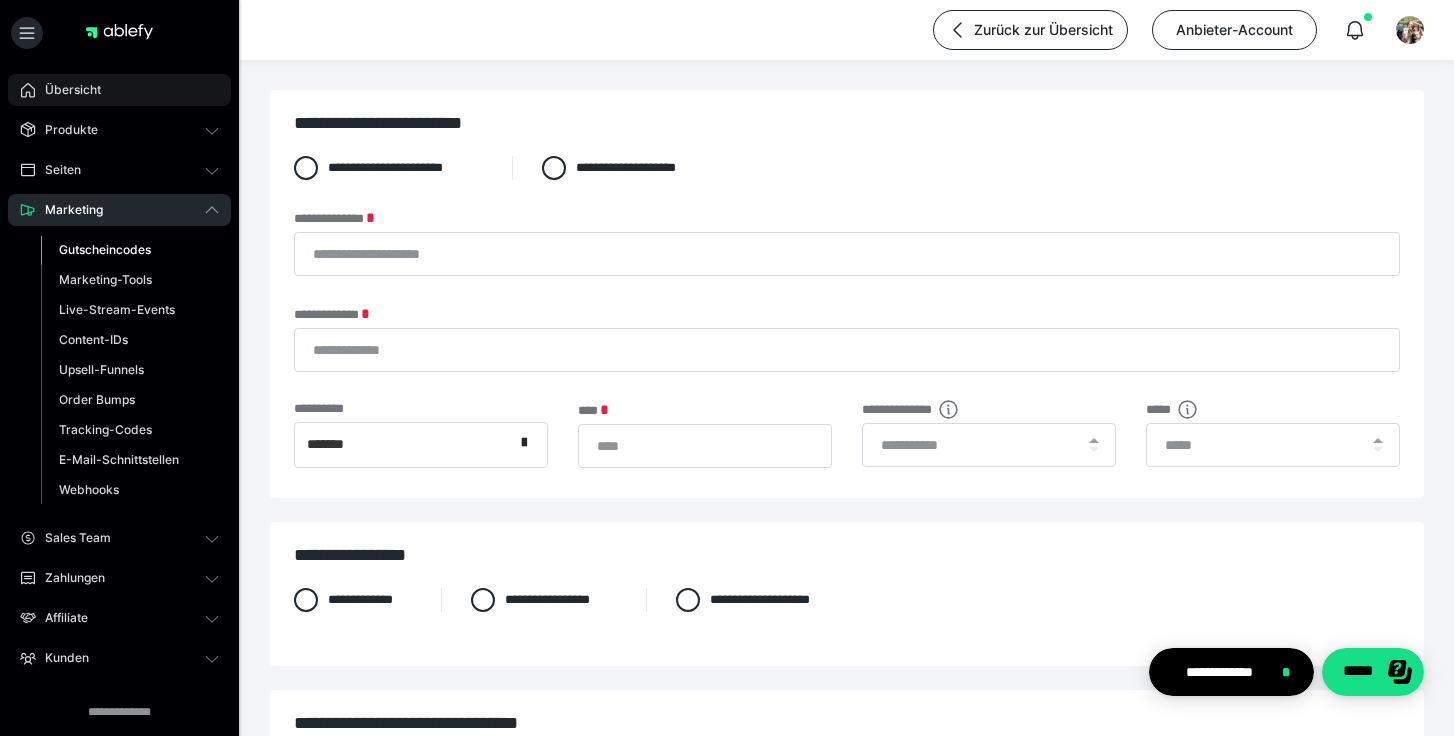 click on "Übersicht" at bounding box center [119, 90] 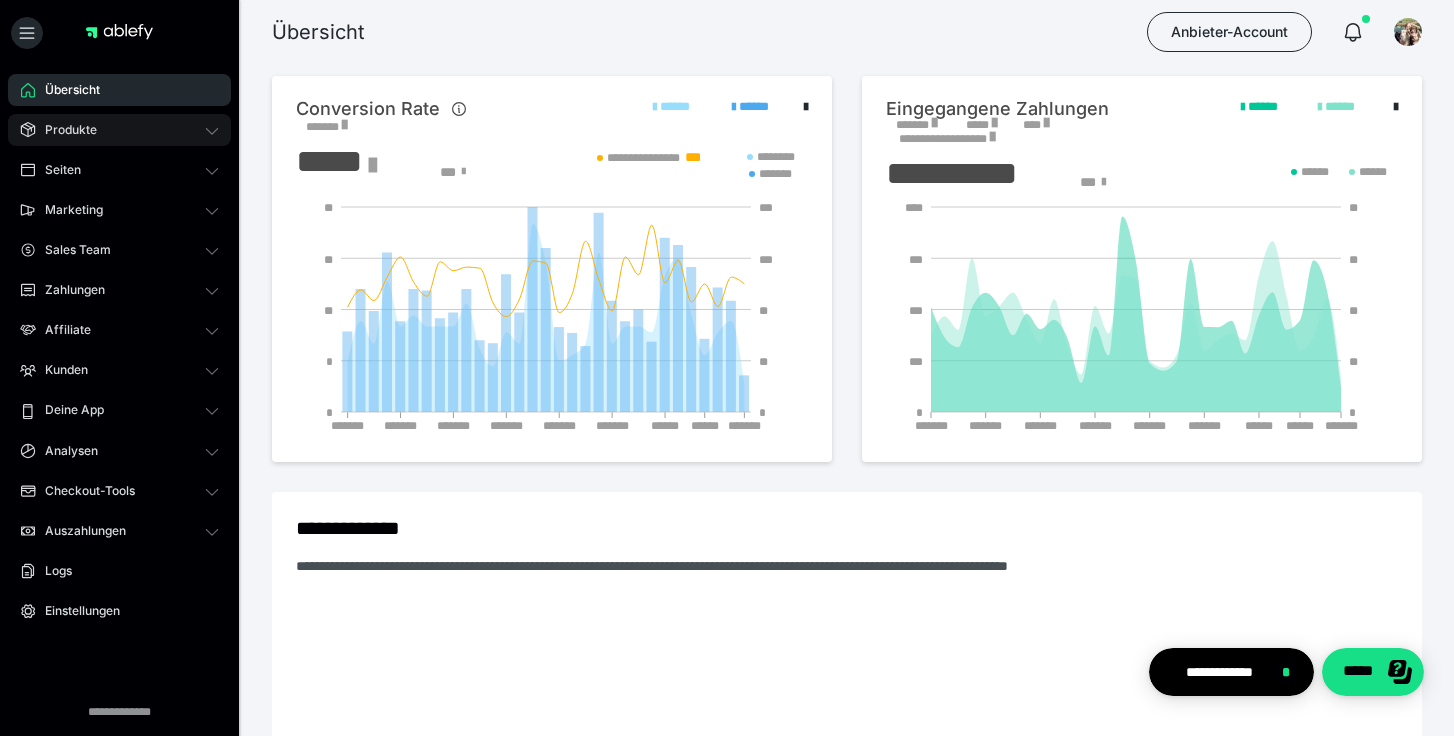 click on "Produkte" at bounding box center (64, 130) 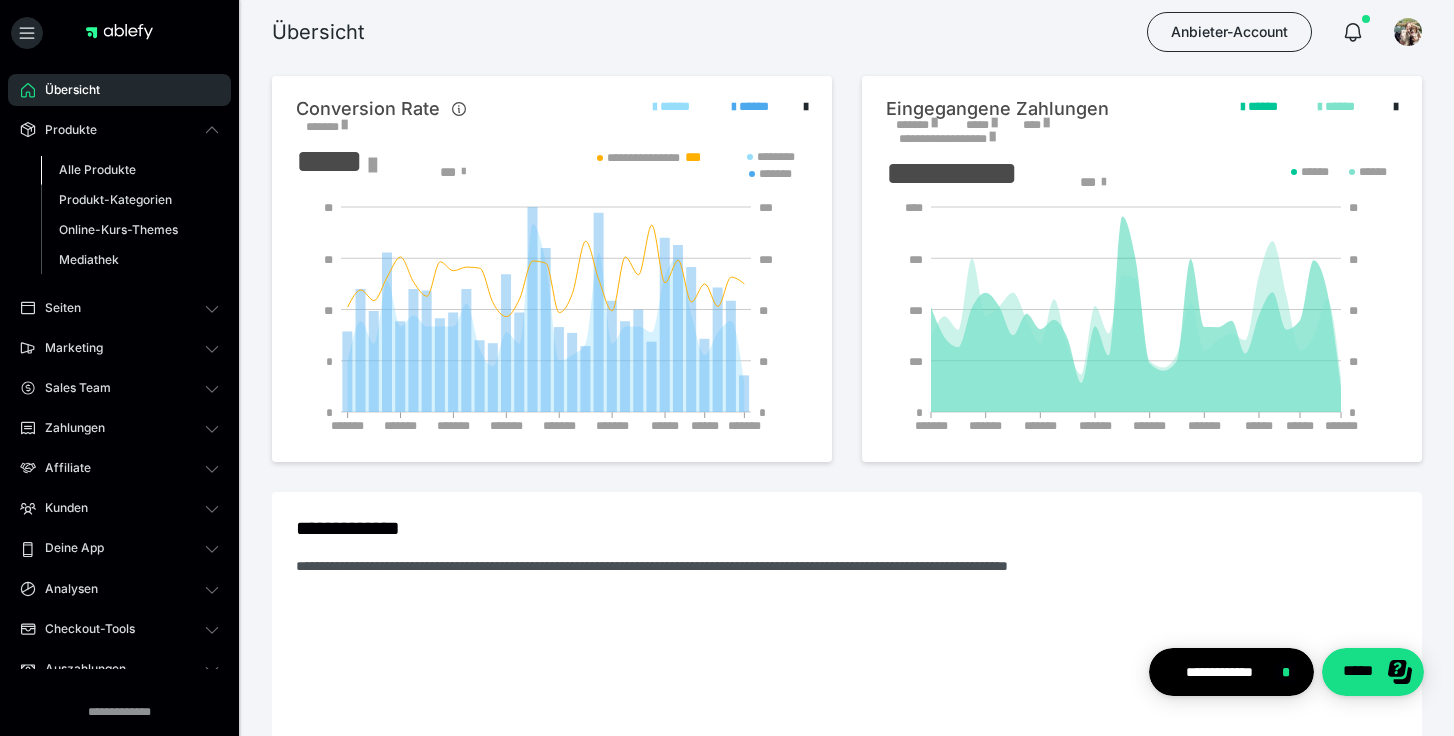 click on "Alle Produkte" at bounding box center [97, 169] 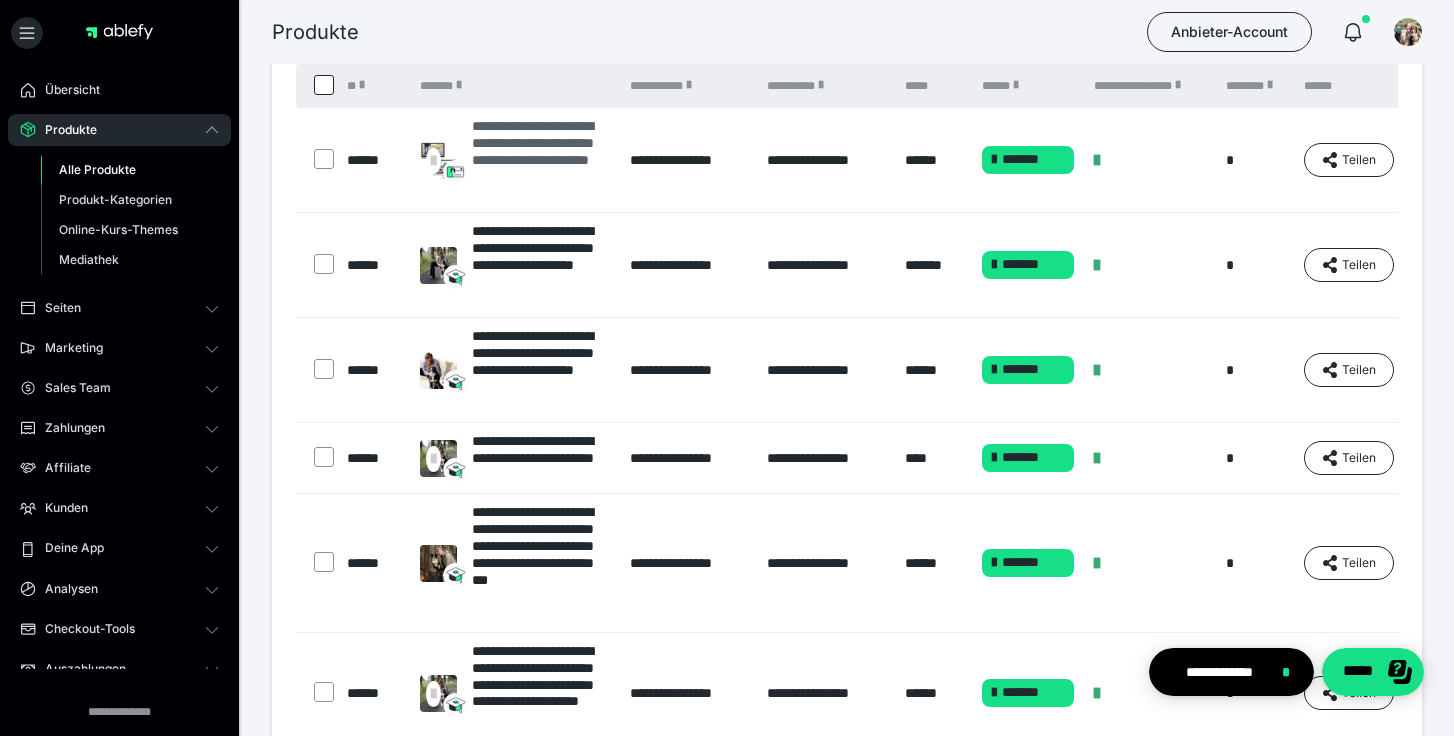scroll, scrollTop: 140, scrollLeft: 0, axis: vertical 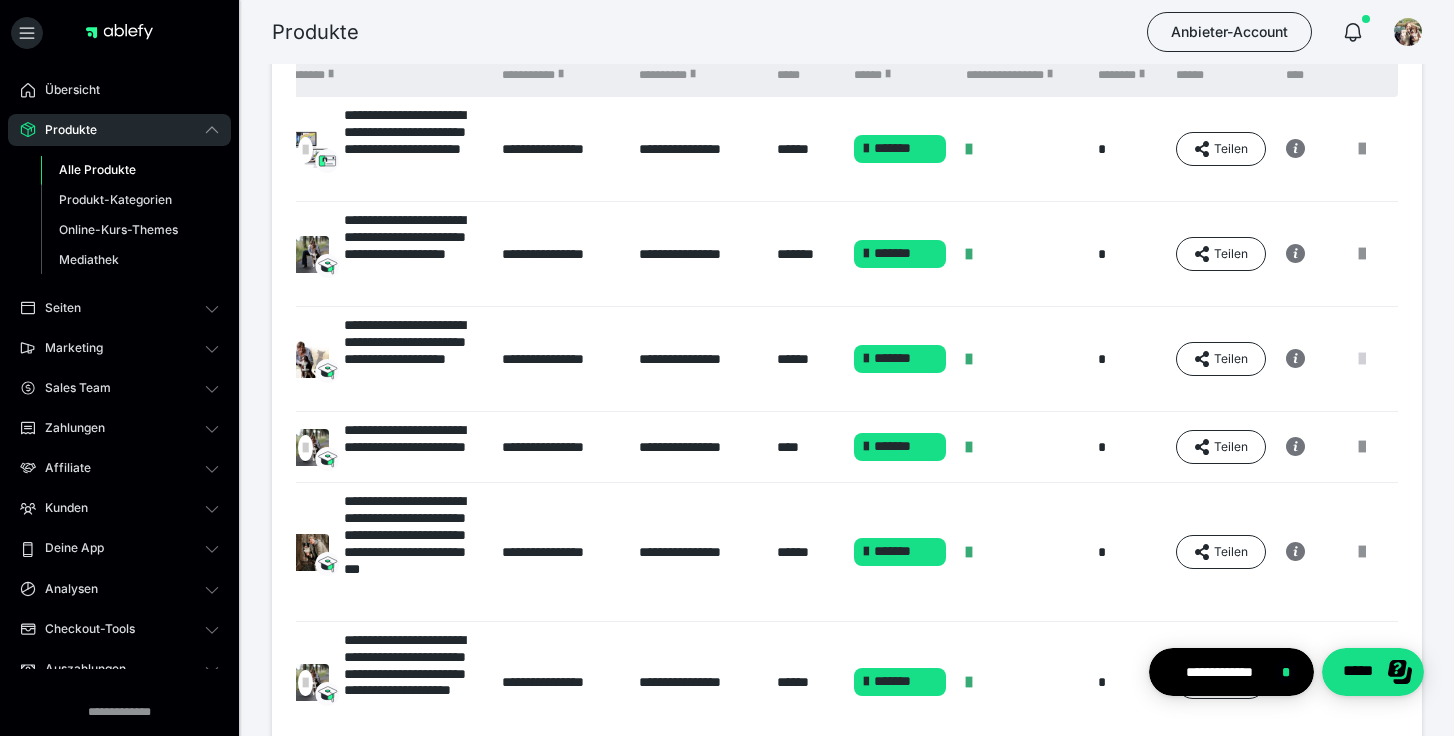 click at bounding box center (1362, 359) 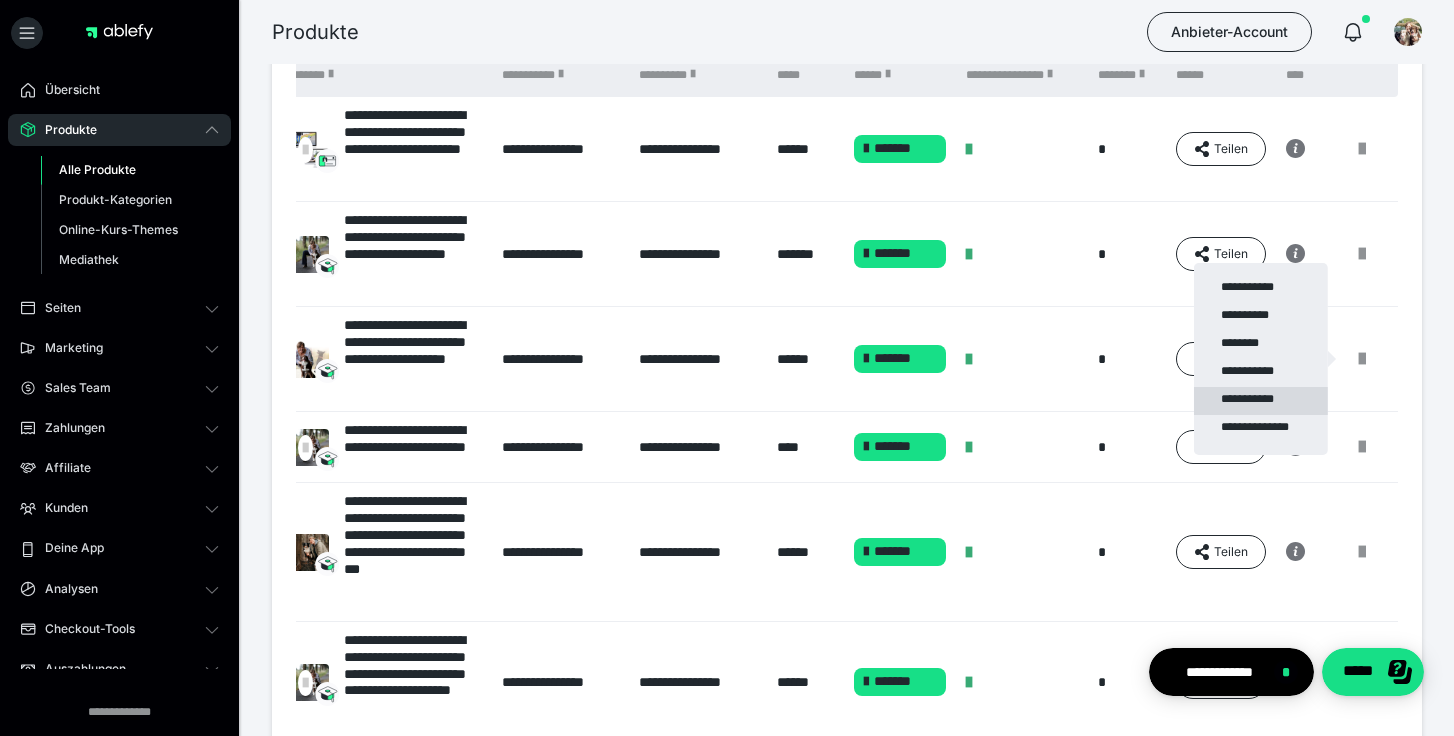 click on "**********" at bounding box center [1261, 401] 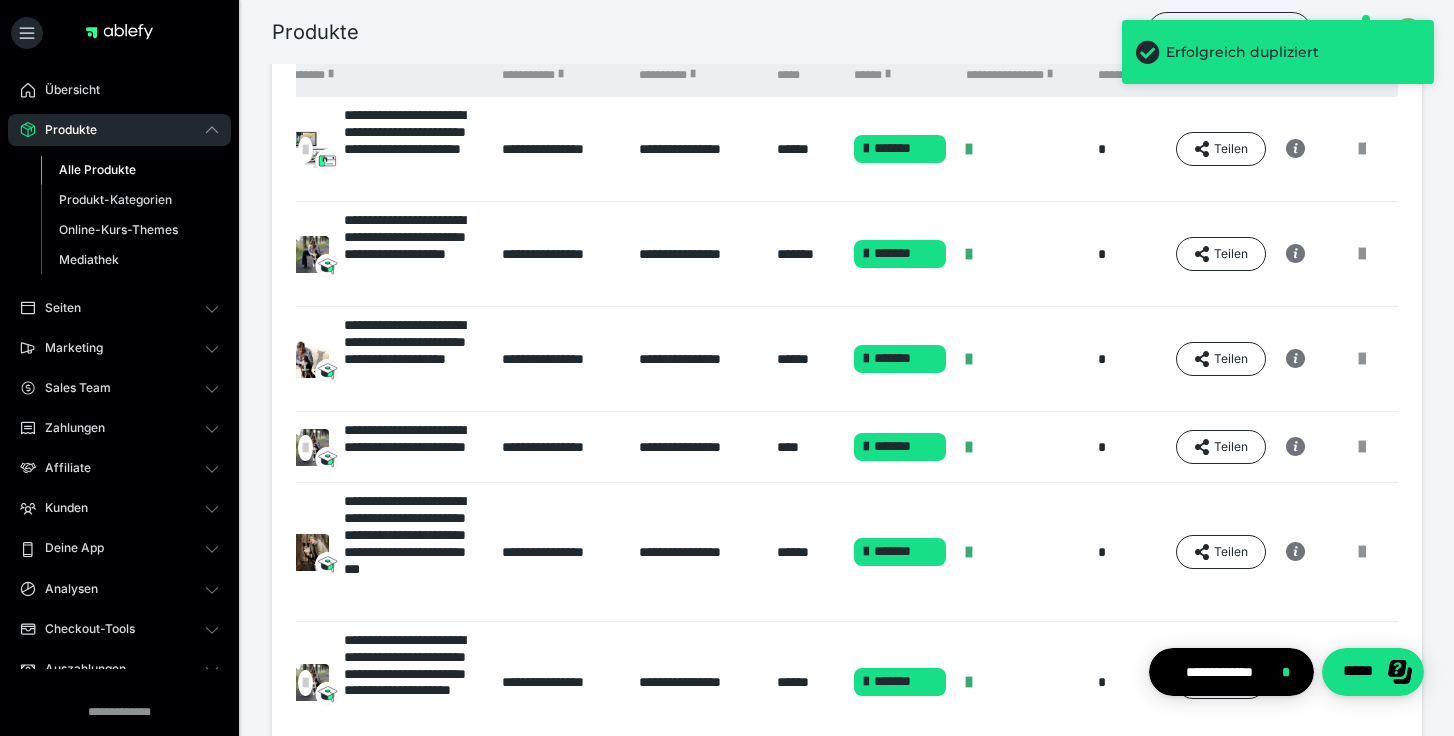 scroll, scrollTop: 0, scrollLeft: 0, axis: both 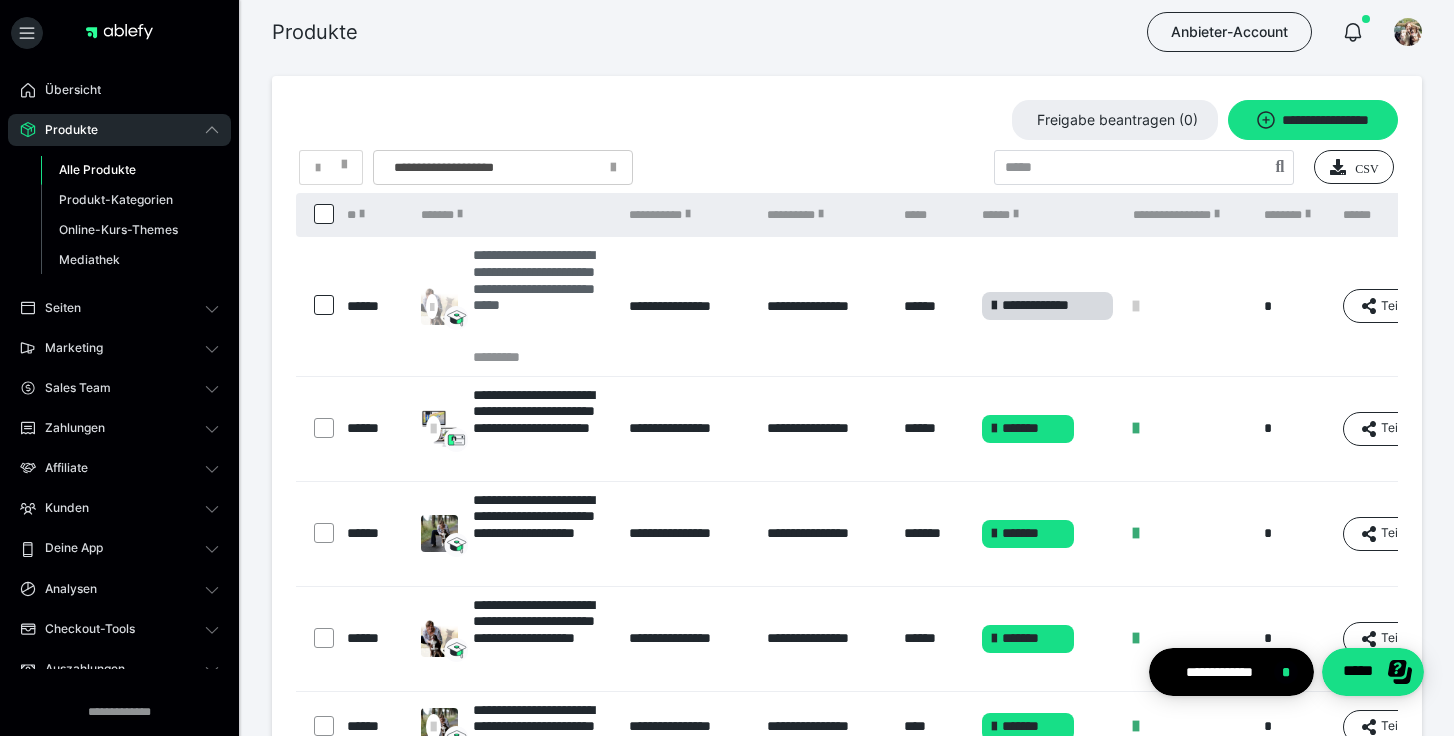click on "**********" at bounding box center (541, 297) 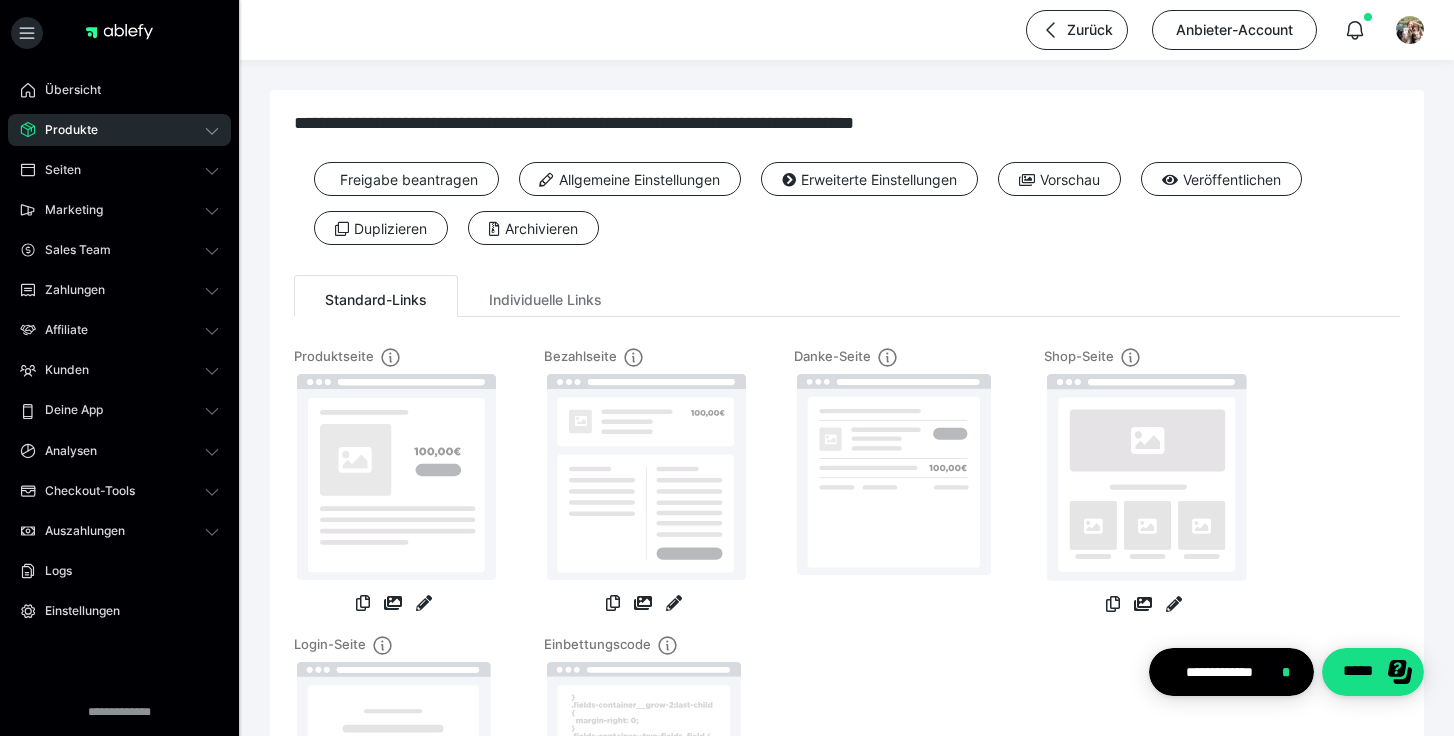 click at bounding box center [424, 605] 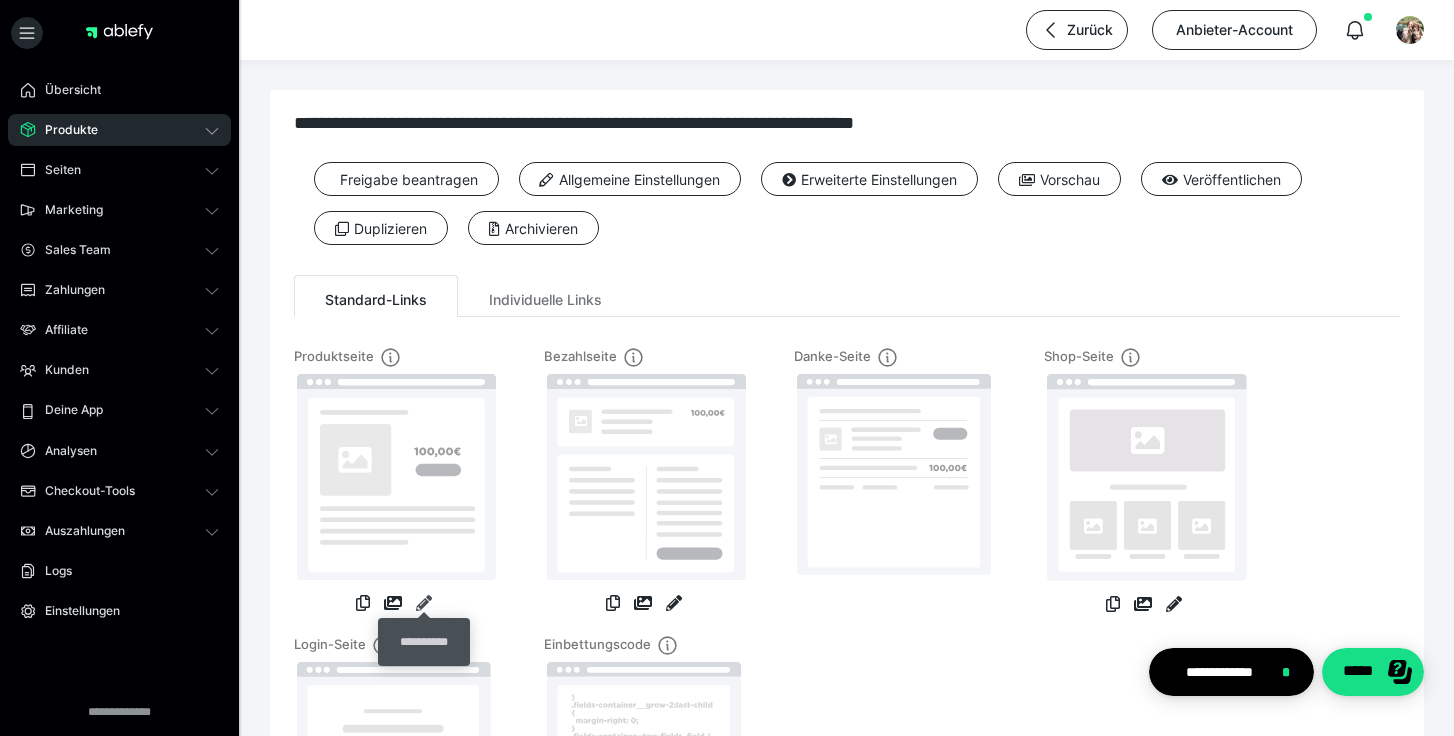 click at bounding box center [424, 603] 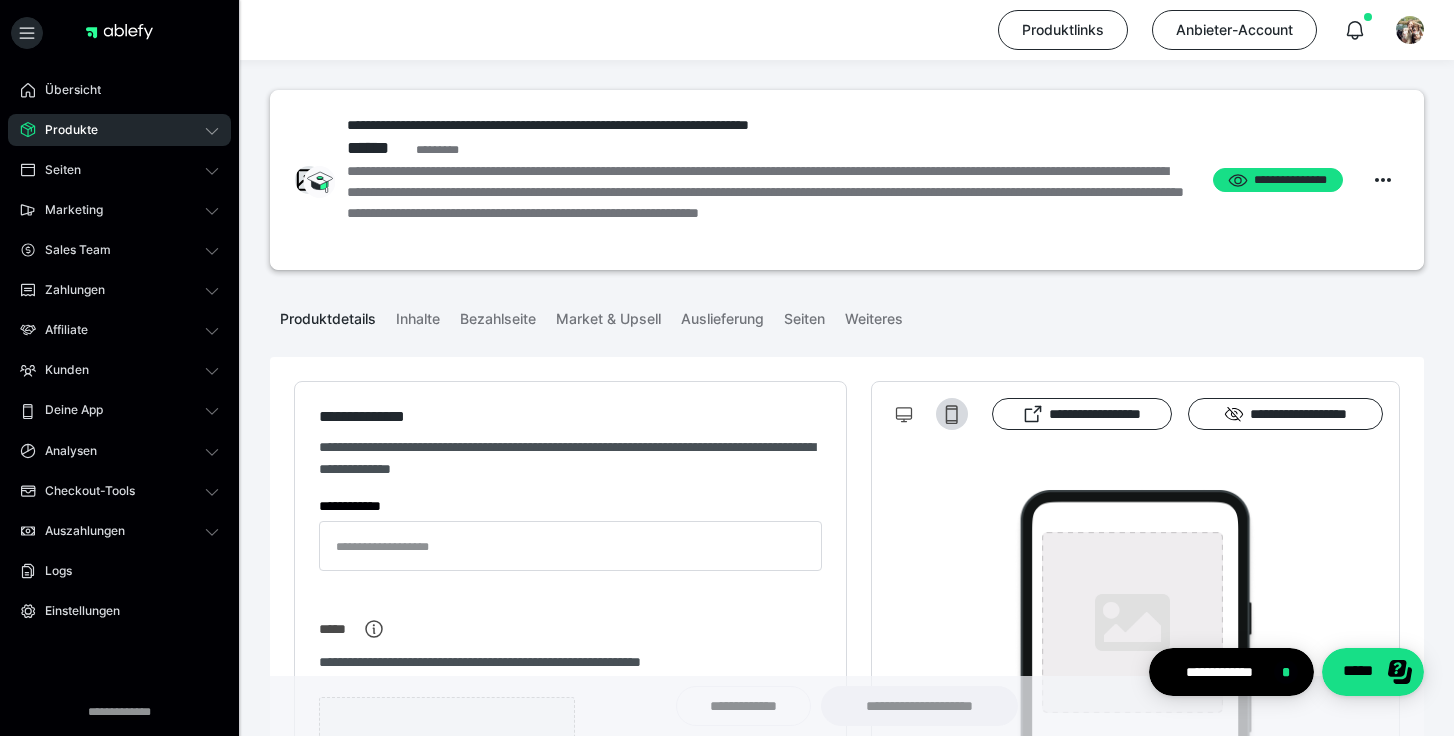 type on "**********" 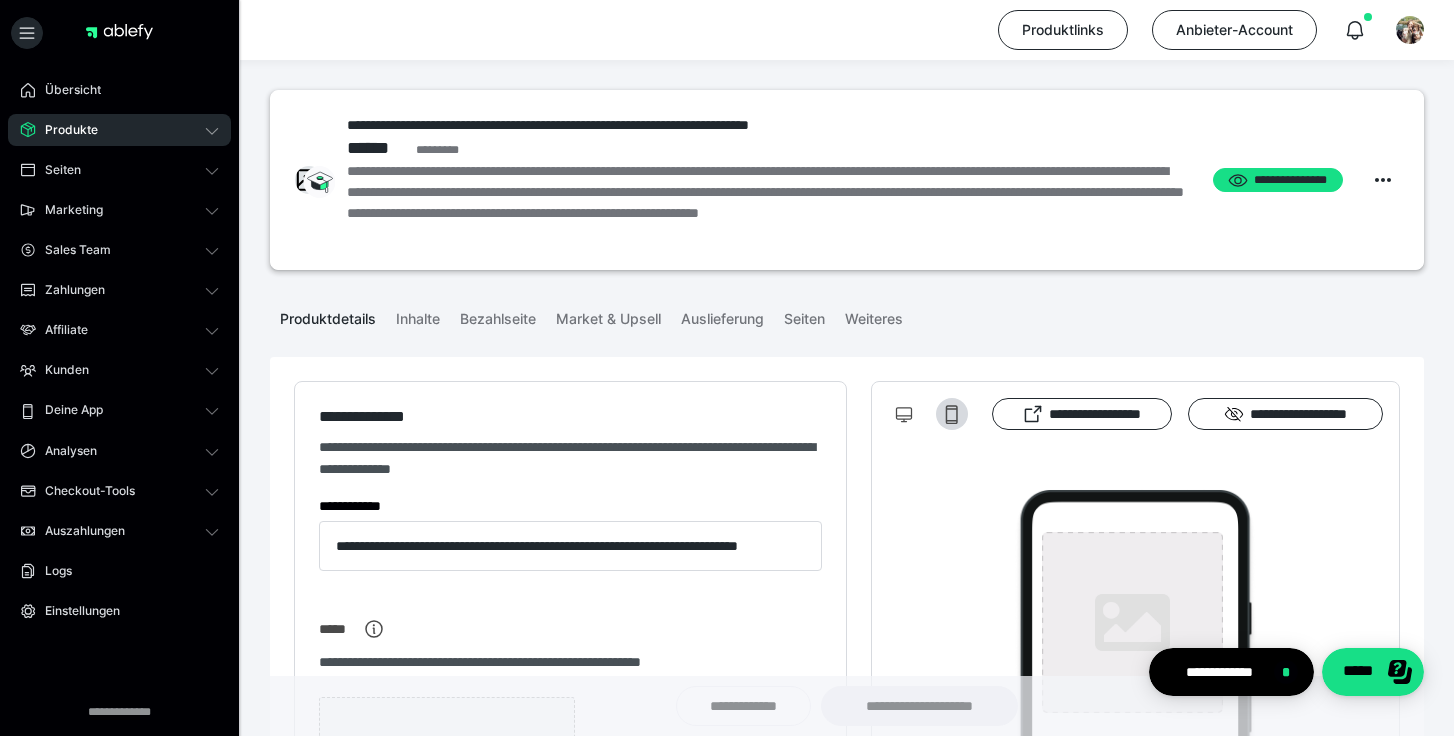 type on "**********" 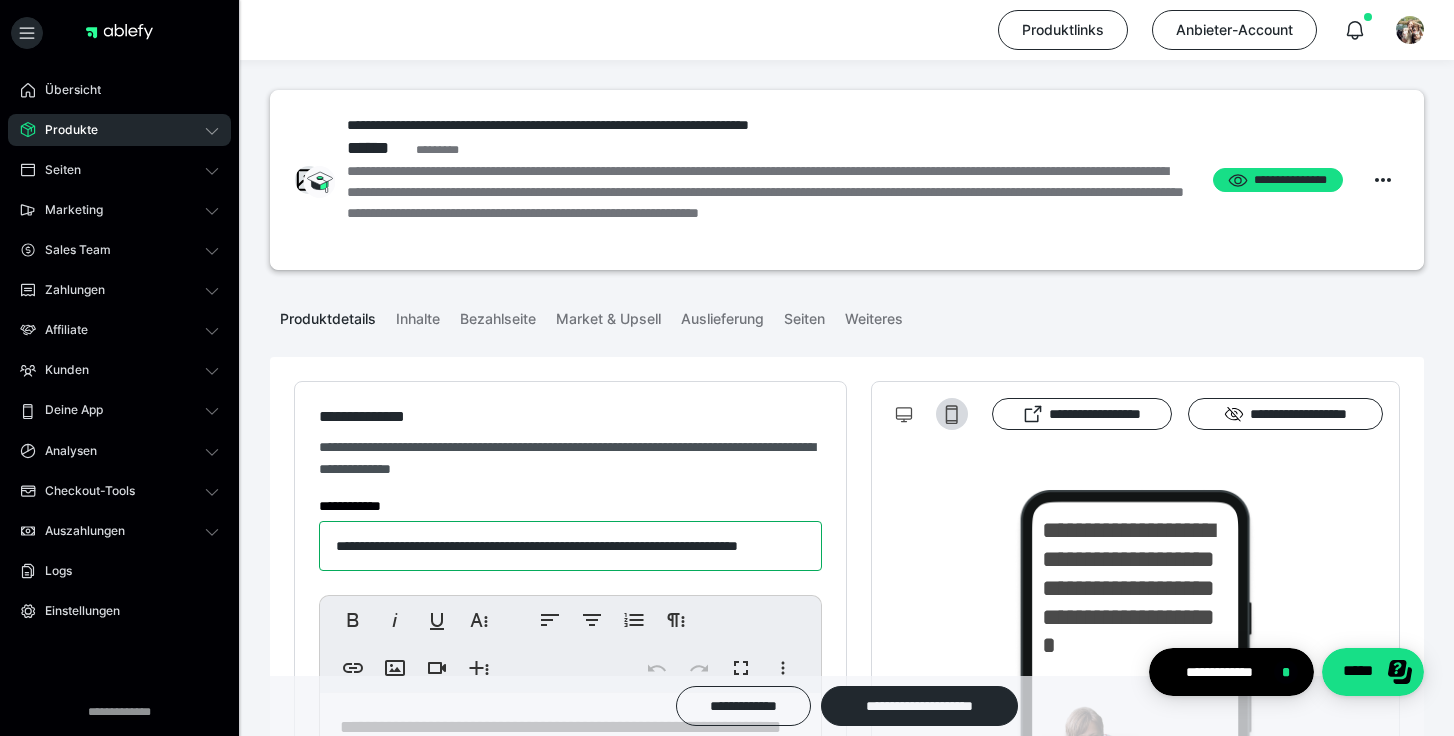 drag, startPoint x: 408, startPoint y: 548, endPoint x: 280, endPoint y: 529, distance: 129.40247 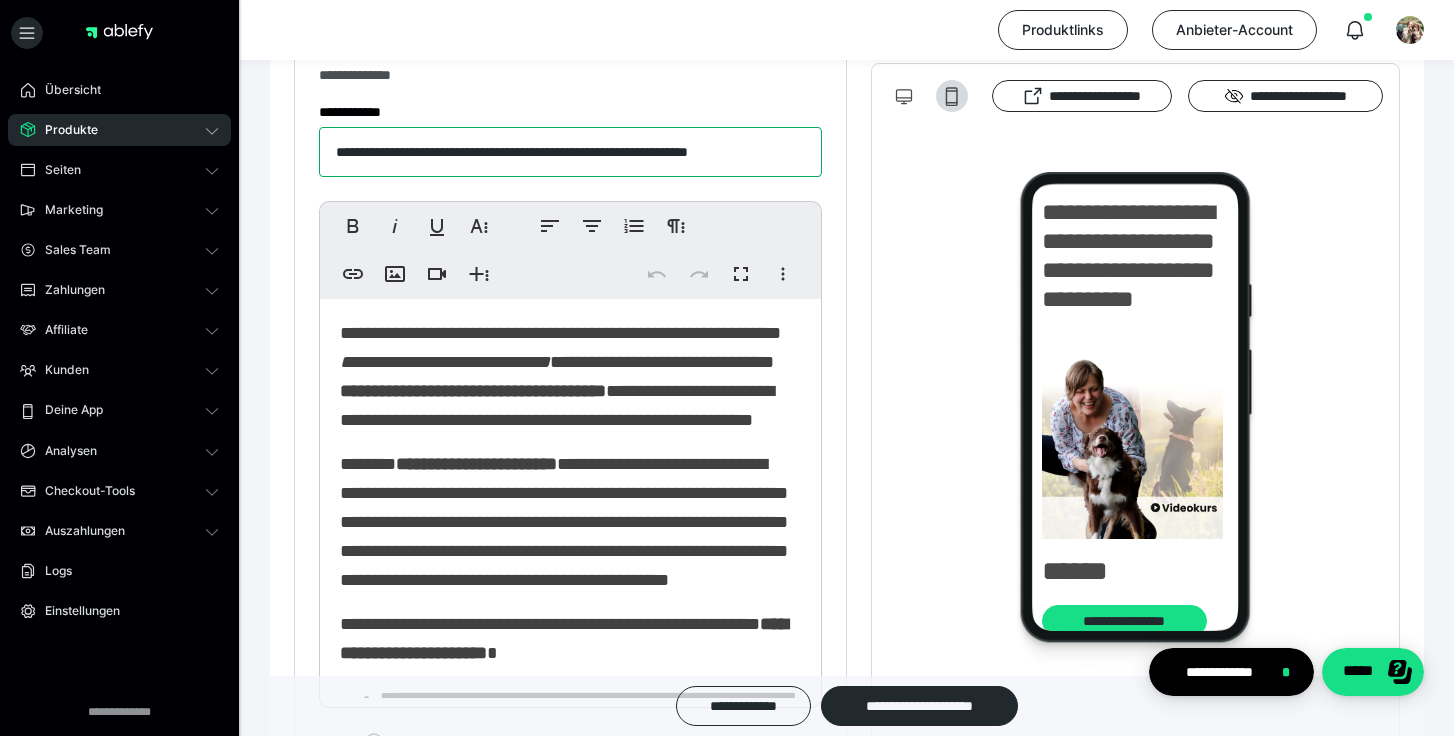 scroll, scrollTop: 403, scrollLeft: 0, axis: vertical 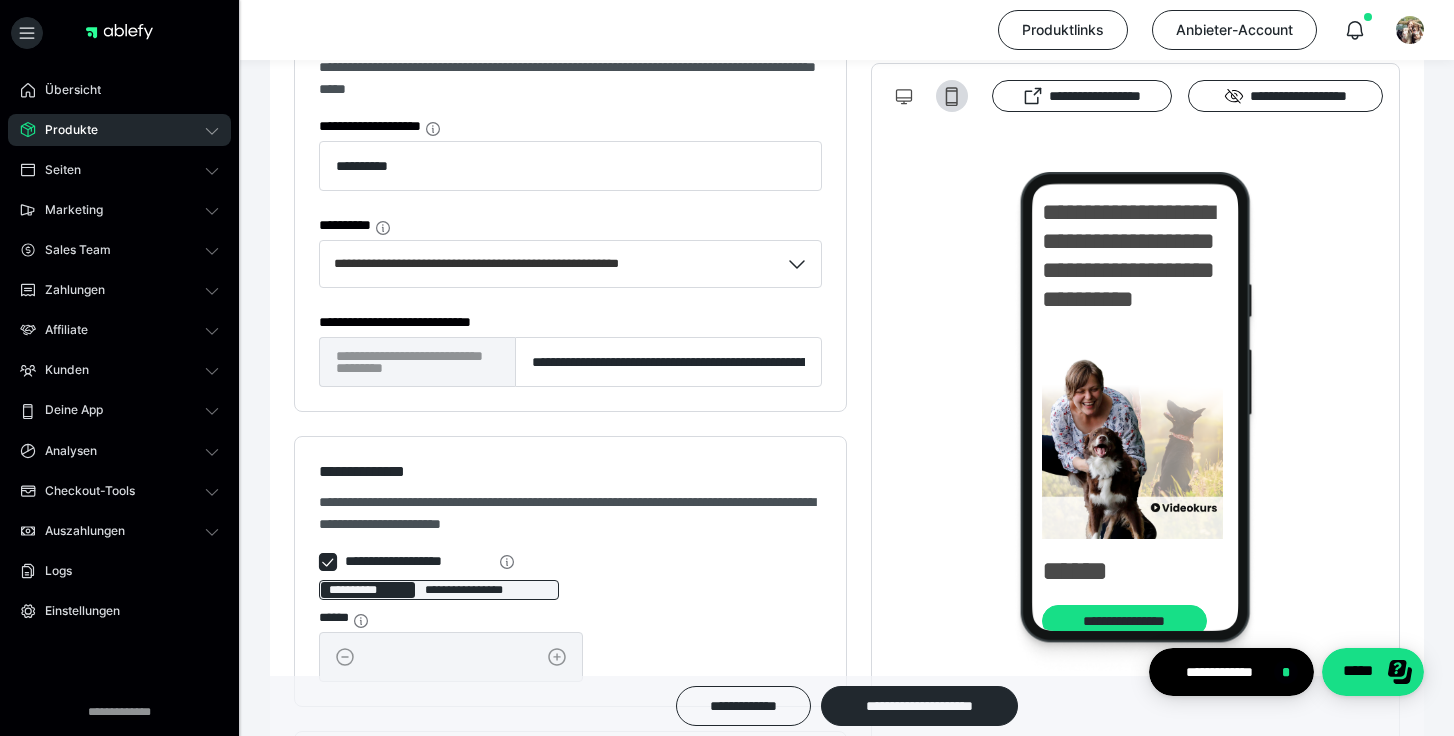 type on "**********" 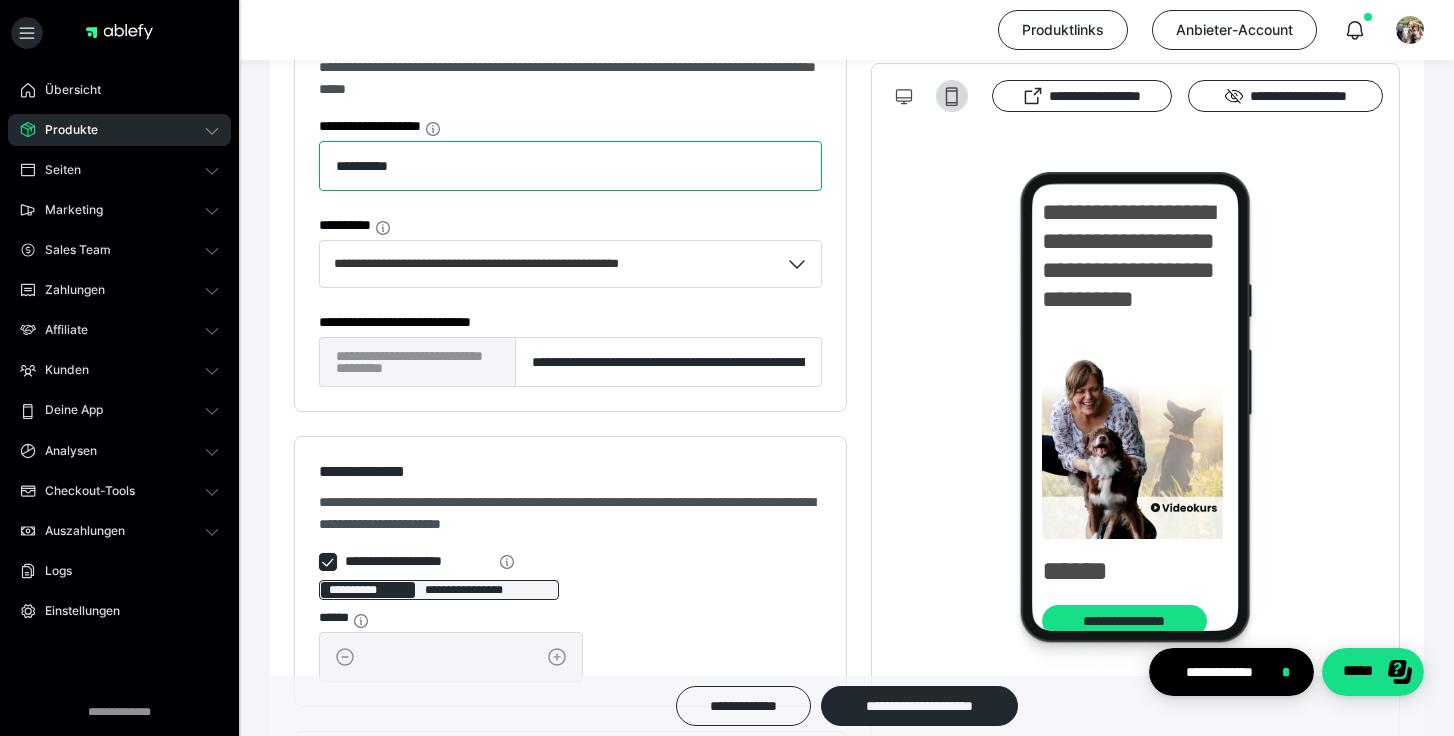 drag, startPoint x: 426, startPoint y: 165, endPoint x: 296, endPoint y: 166, distance: 130.00385 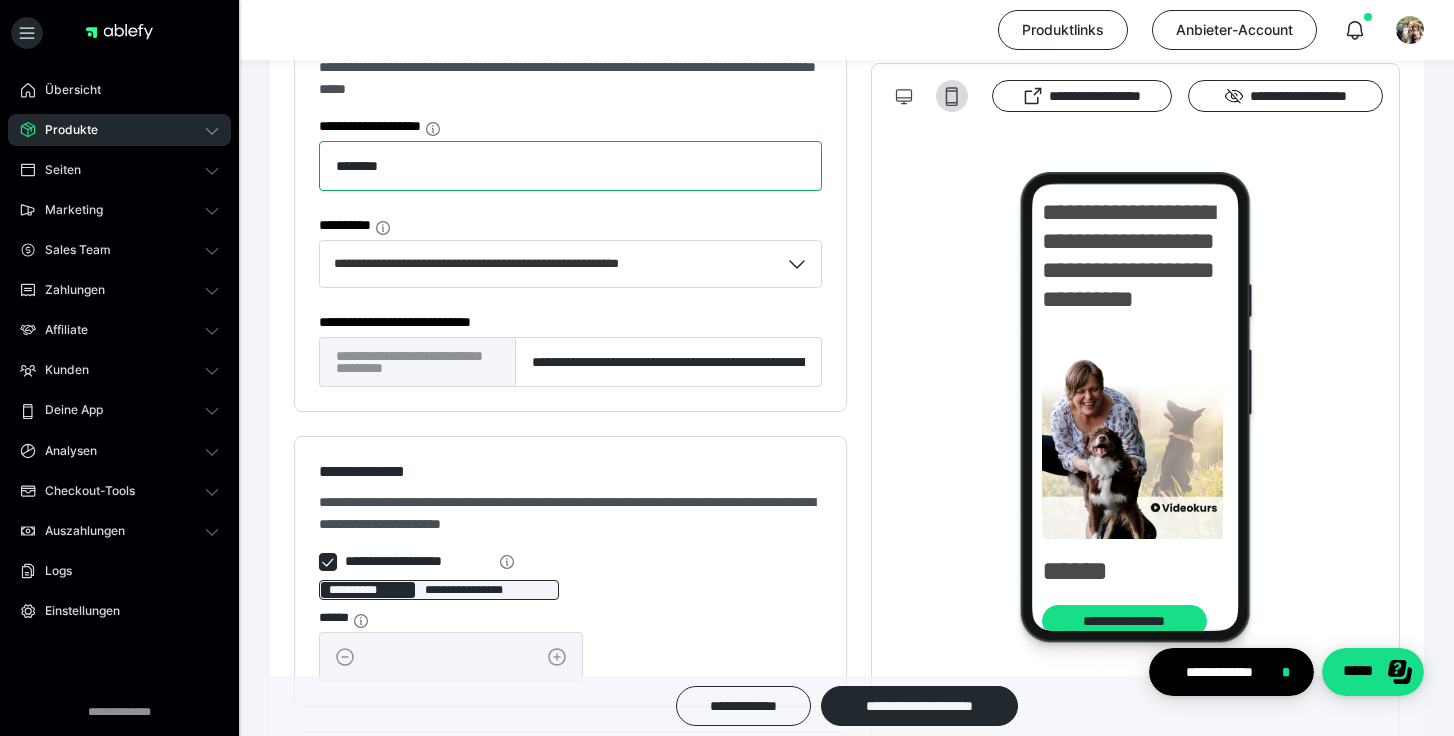 type on "********" 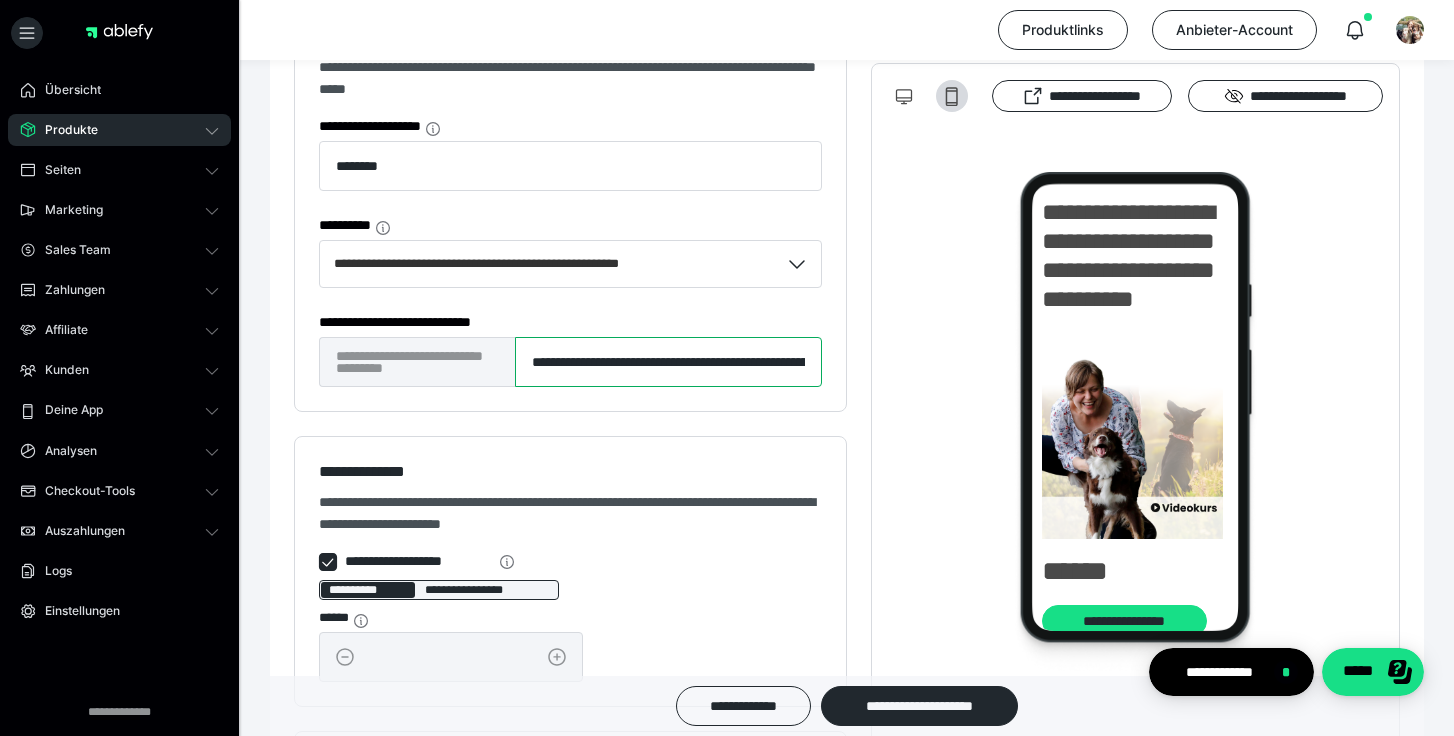 drag, startPoint x: 606, startPoint y: 363, endPoint x: 458, endPoint y: 361, distance: 148.01352 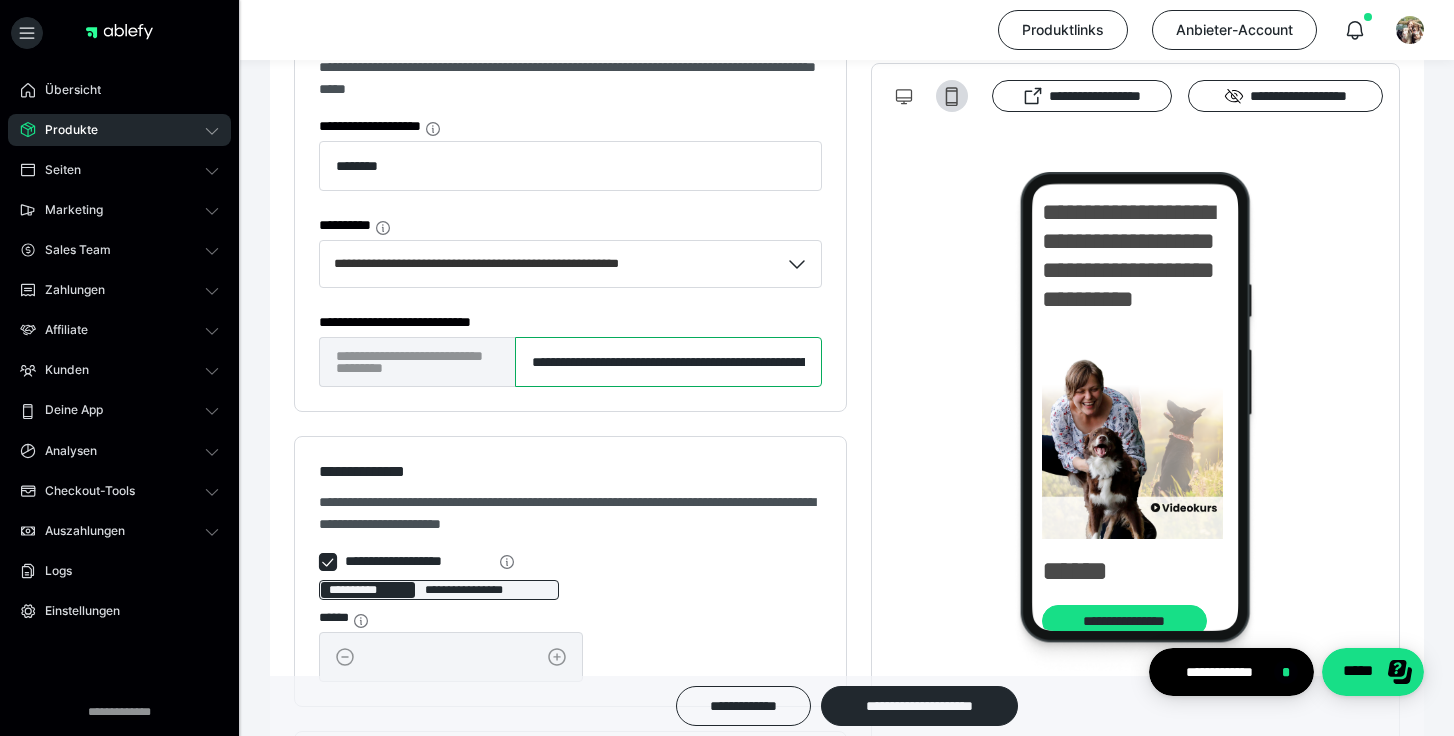 scroll, scrollTop: 0, scrollLeft: 295, axis: horizontal 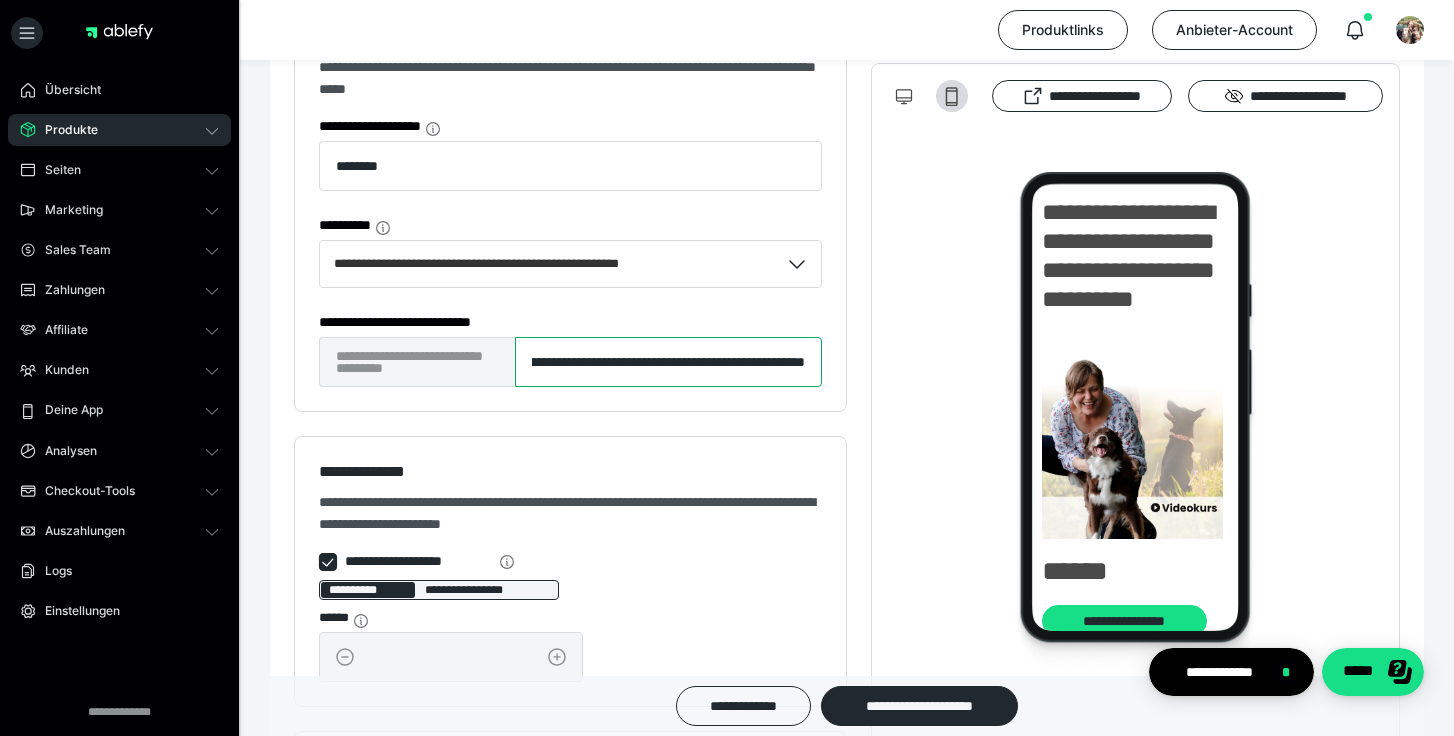 drag, startPoint x: 716, startPoint y: 365, endPoint x: 1113, endPoint y: 381, distance: 397.3223 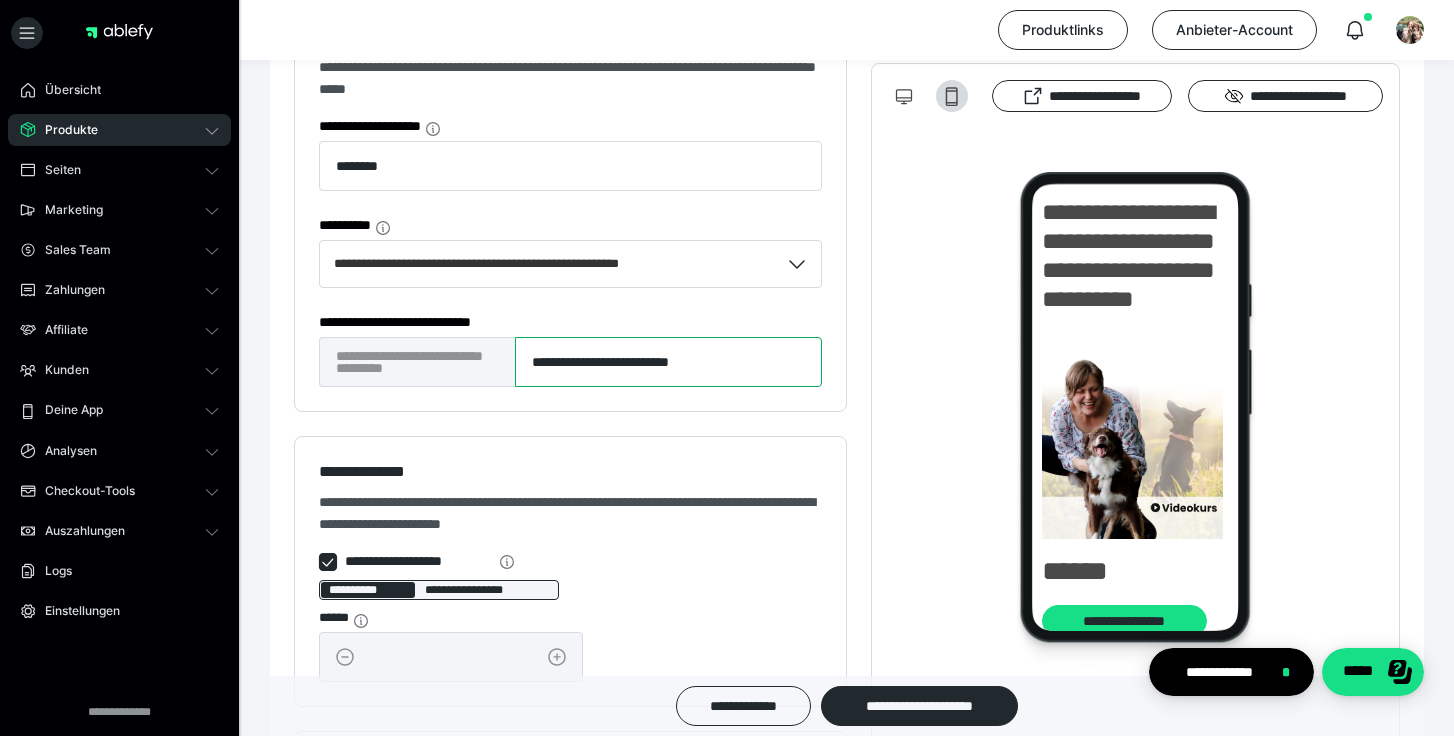 scroll, scrollTop: 0, scrollLeft: 0, axis: both 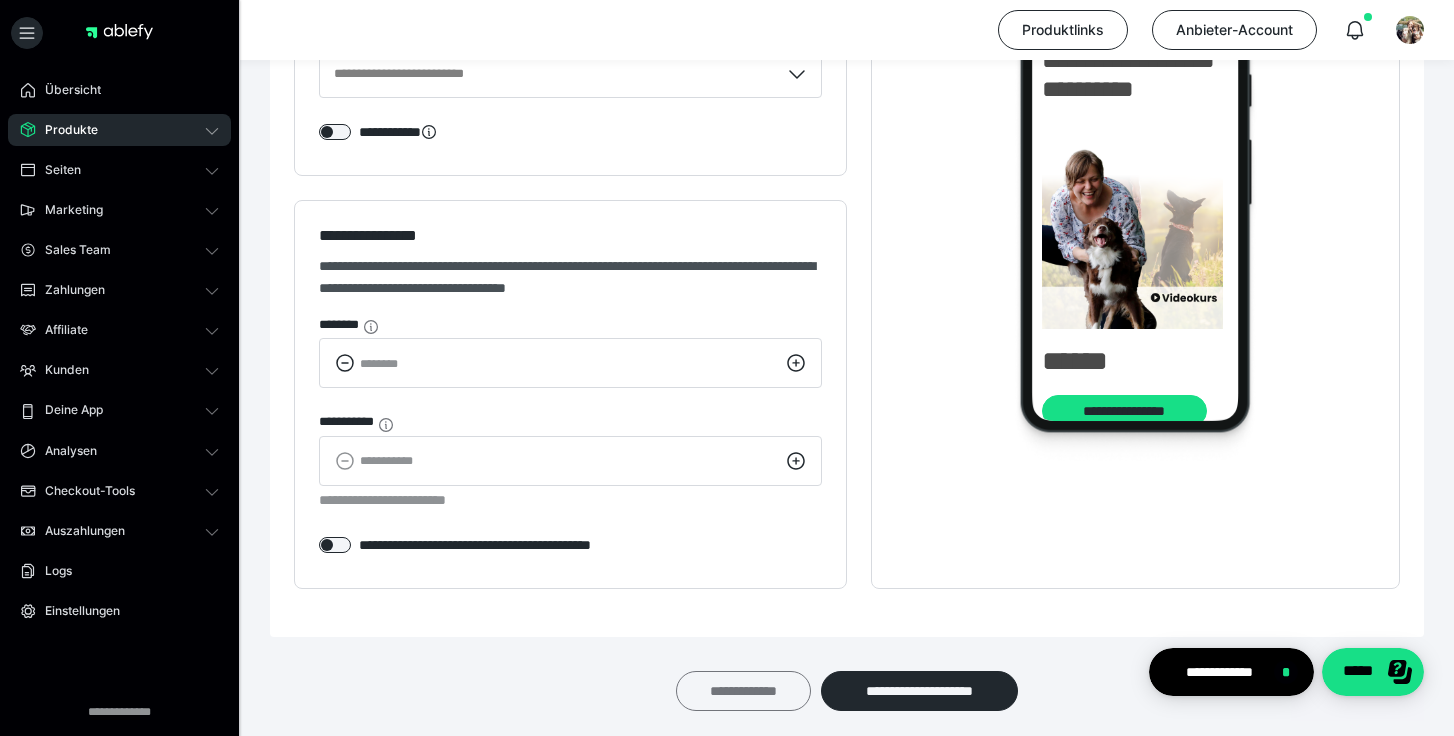 click on "**********" at bounding box center [743, 691] 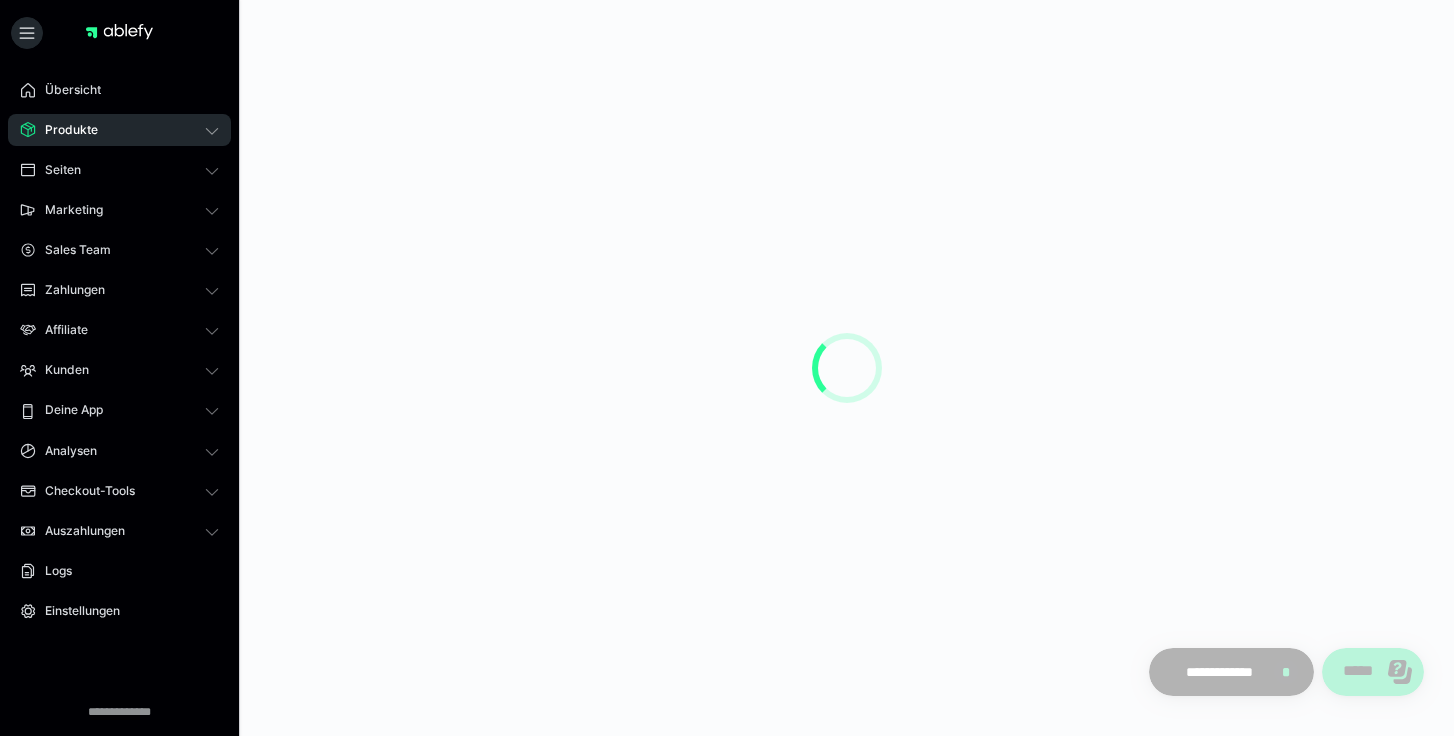 scroll, scrollTop: 0, scrollLeft: 0, axis: both 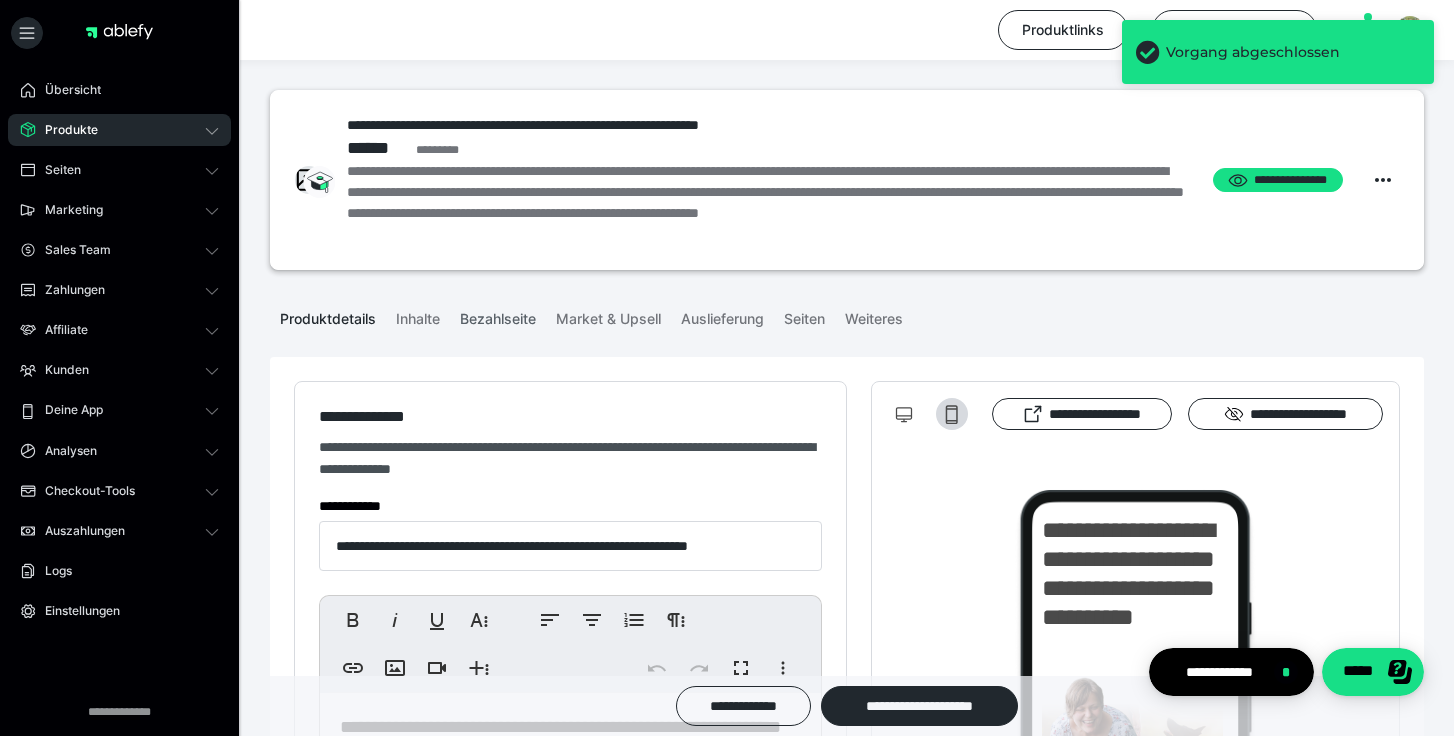 click on "Bezahlseite" at bounding box center (498, 315) 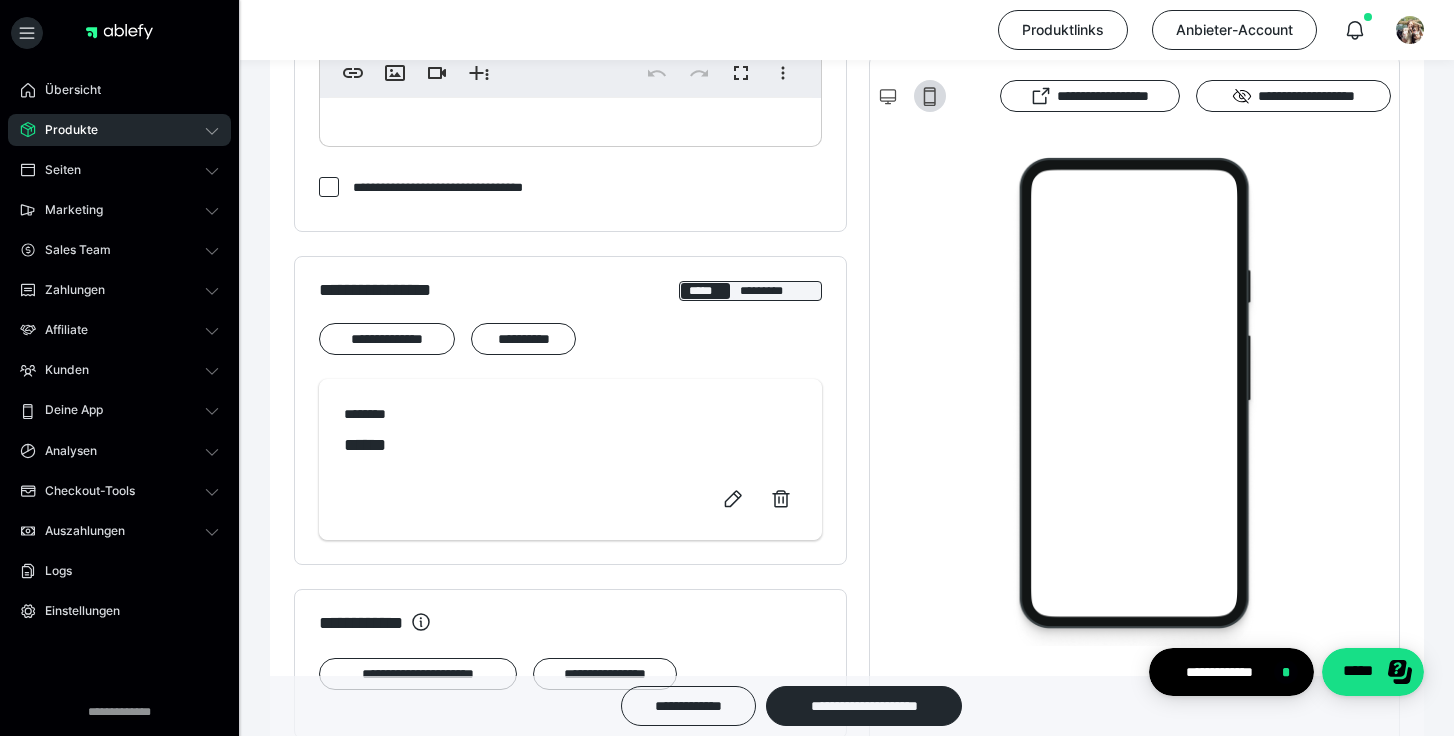 scroll, scrollTop: 838, scrollLeft: 0, axis: vertical 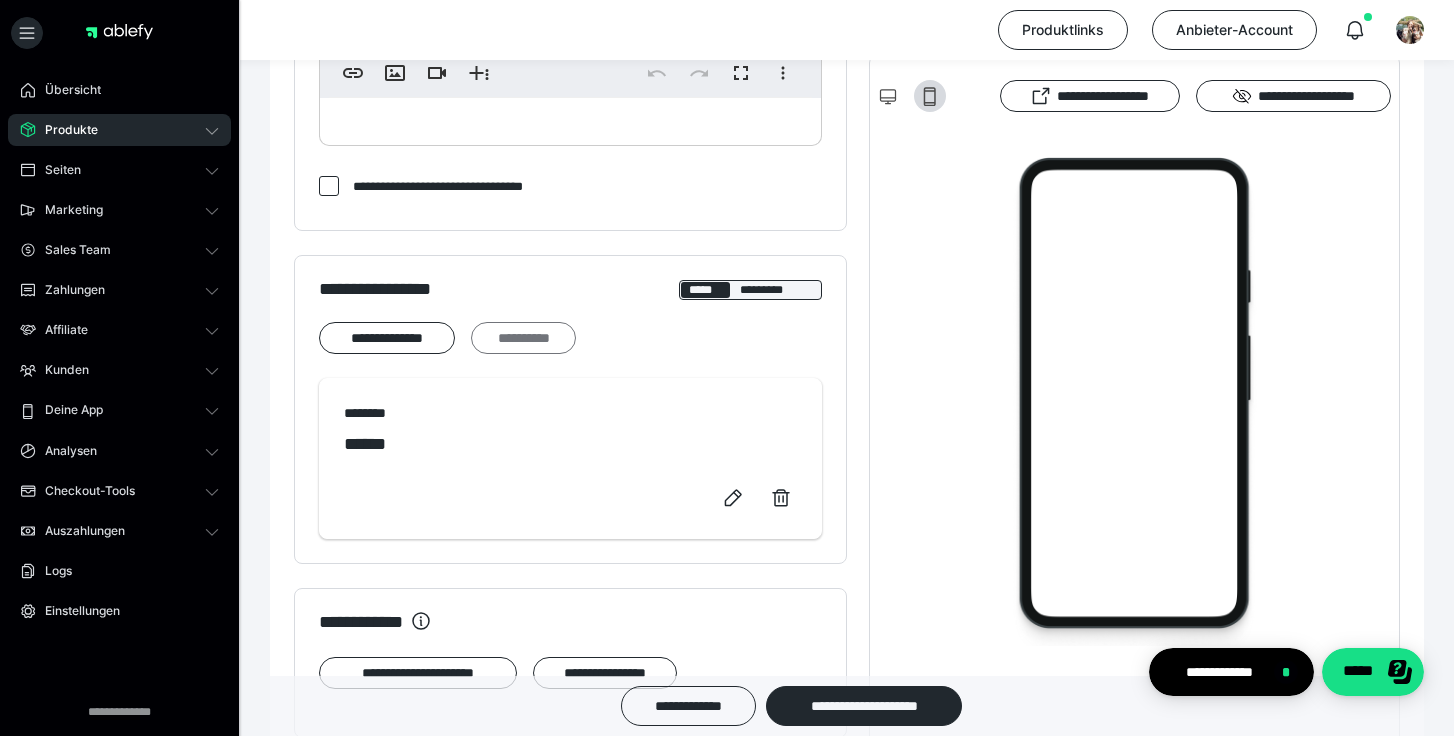 click on "**********" at bounding box center [523, 338] 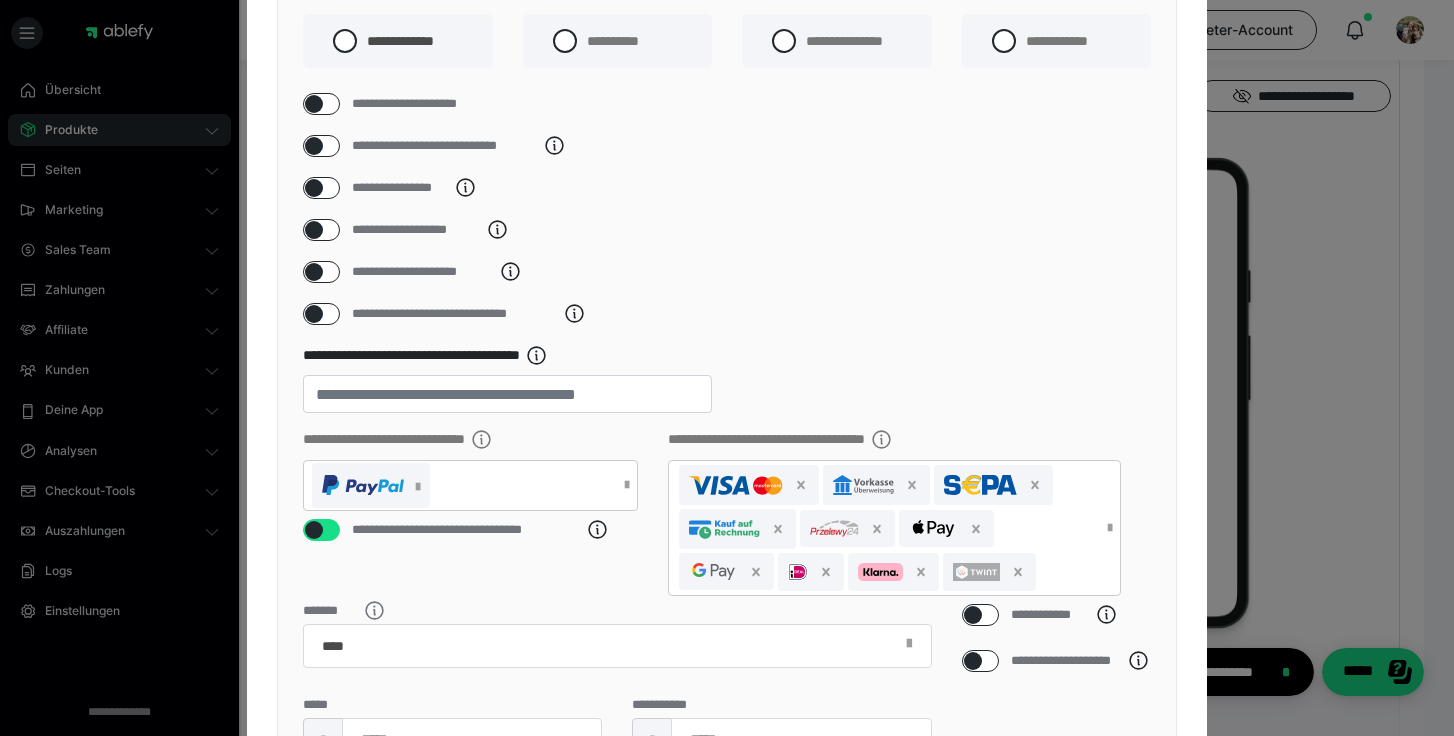 scroll, scrollTop: 164, scrollLeft: 0, axis: vertical 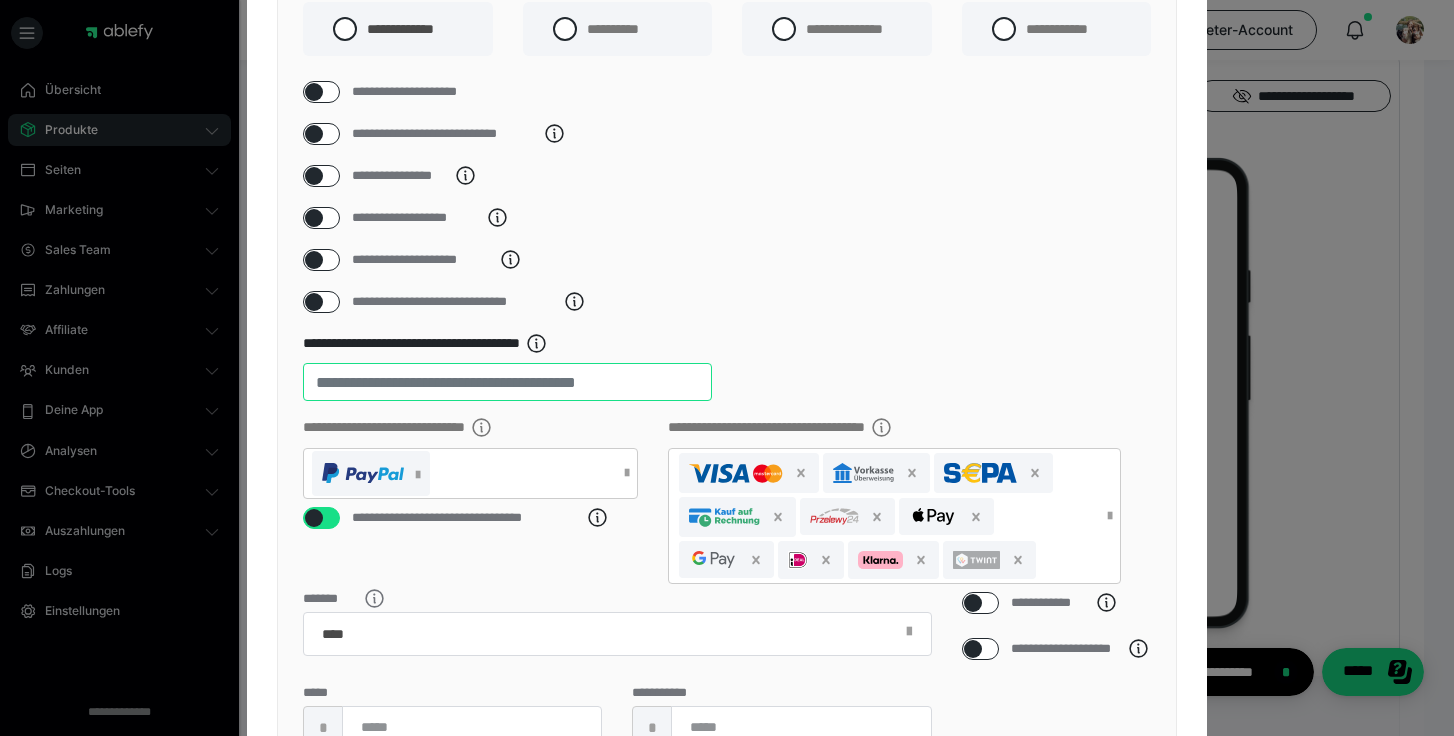 click on "**" at bounding box center (507, 382) 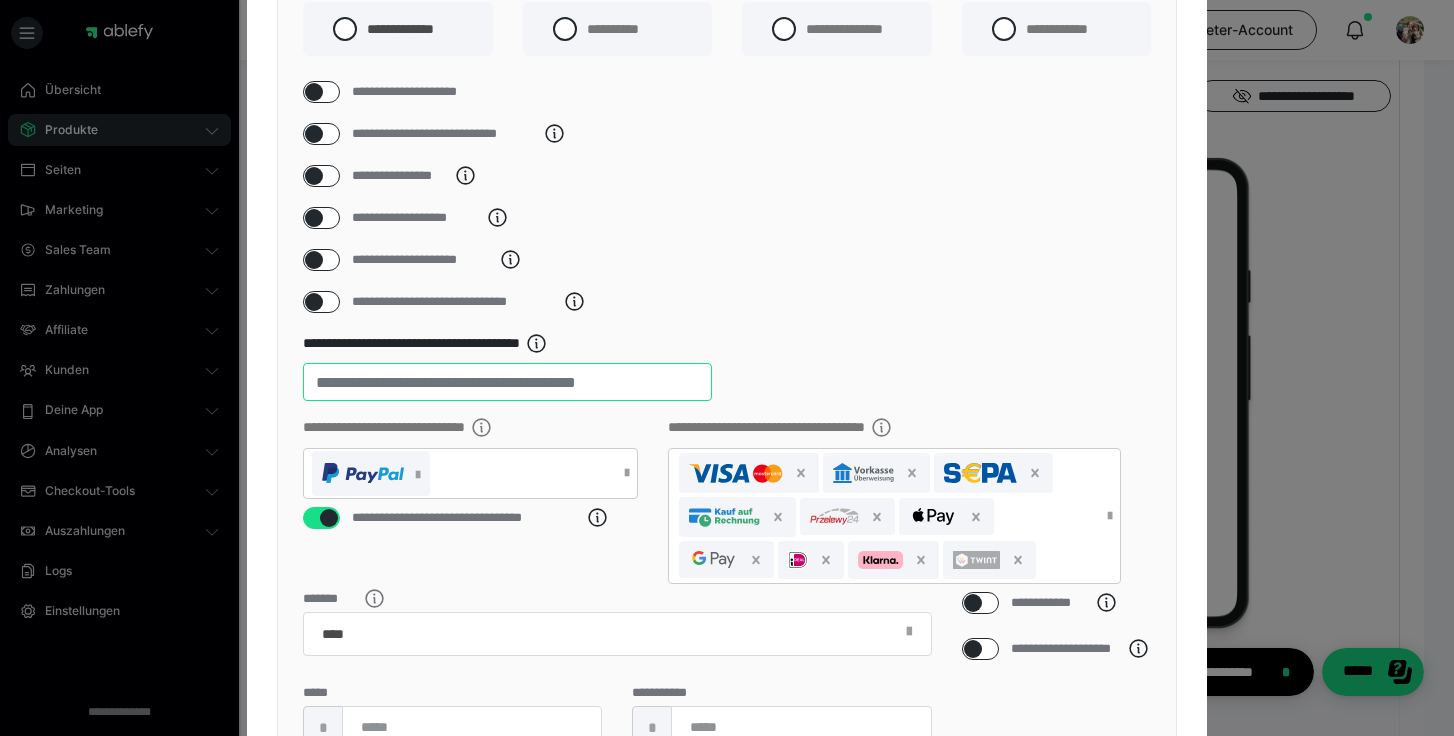 type on "**" 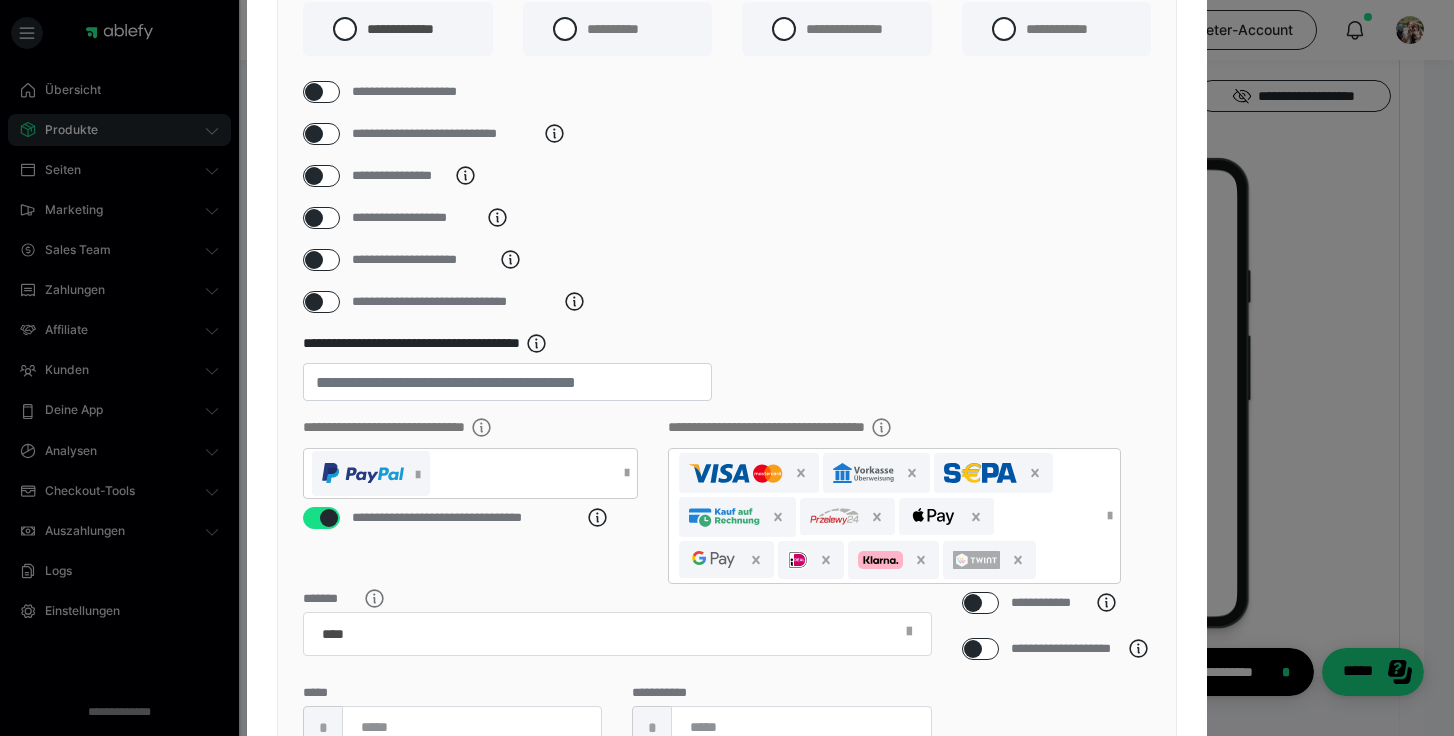 click on "**********" at bounding box center (727, 260) 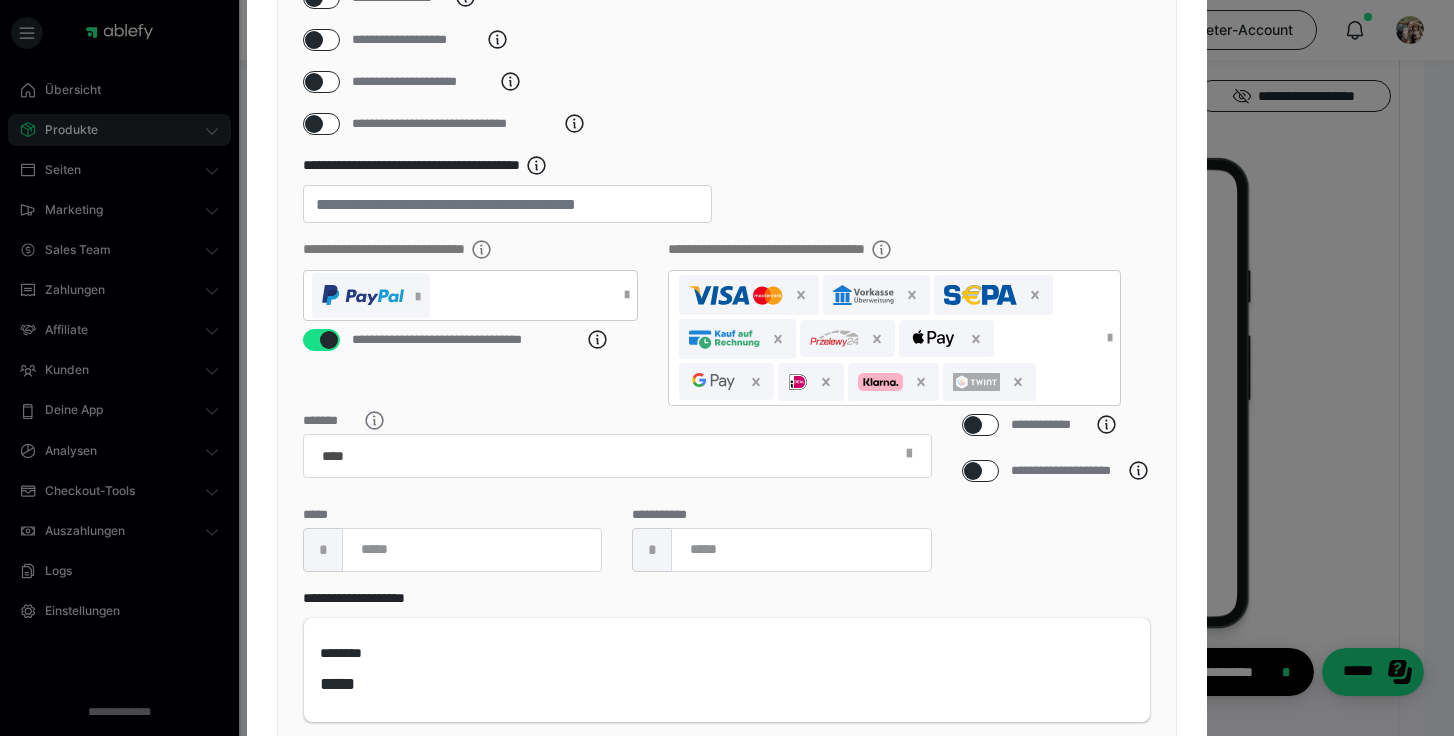scroll, scrollTop: 345, scrollLeft: 0, axis: vertical 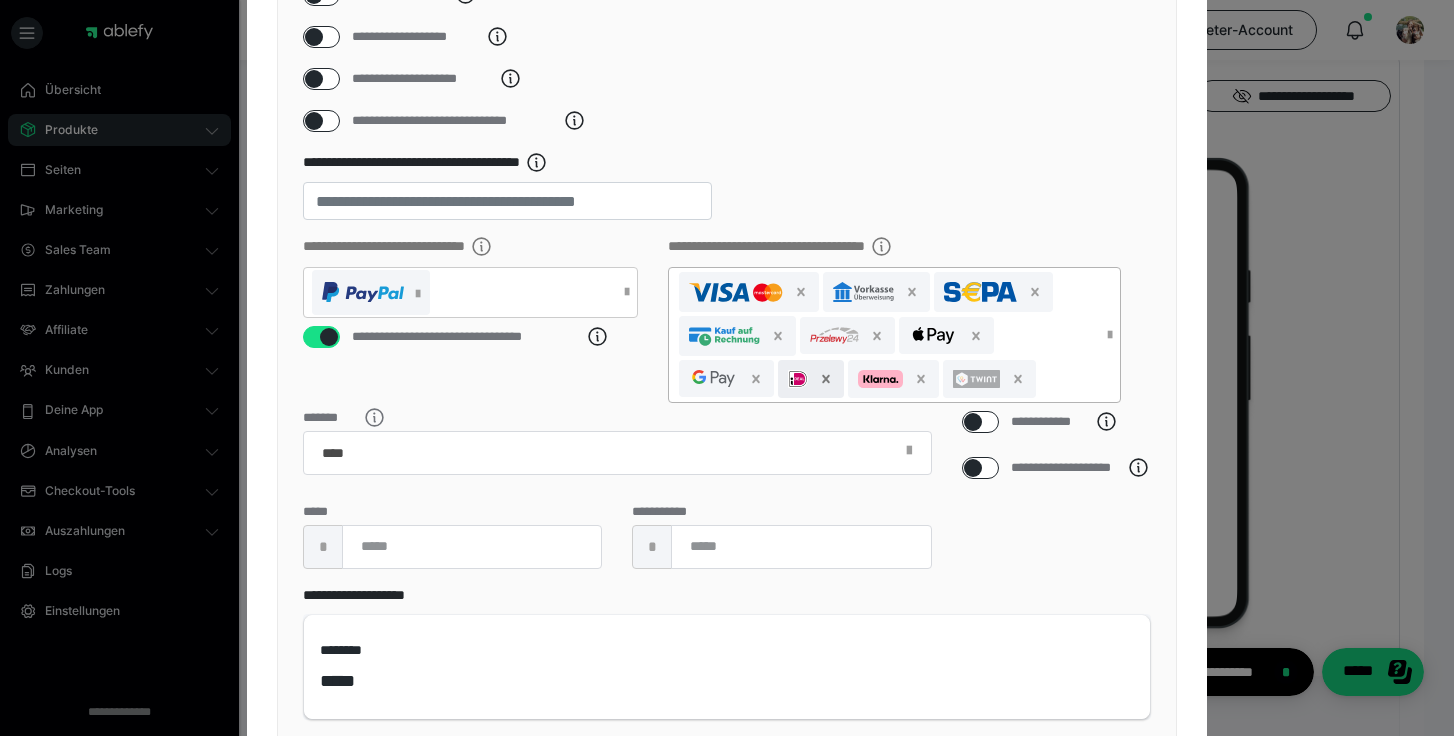 click 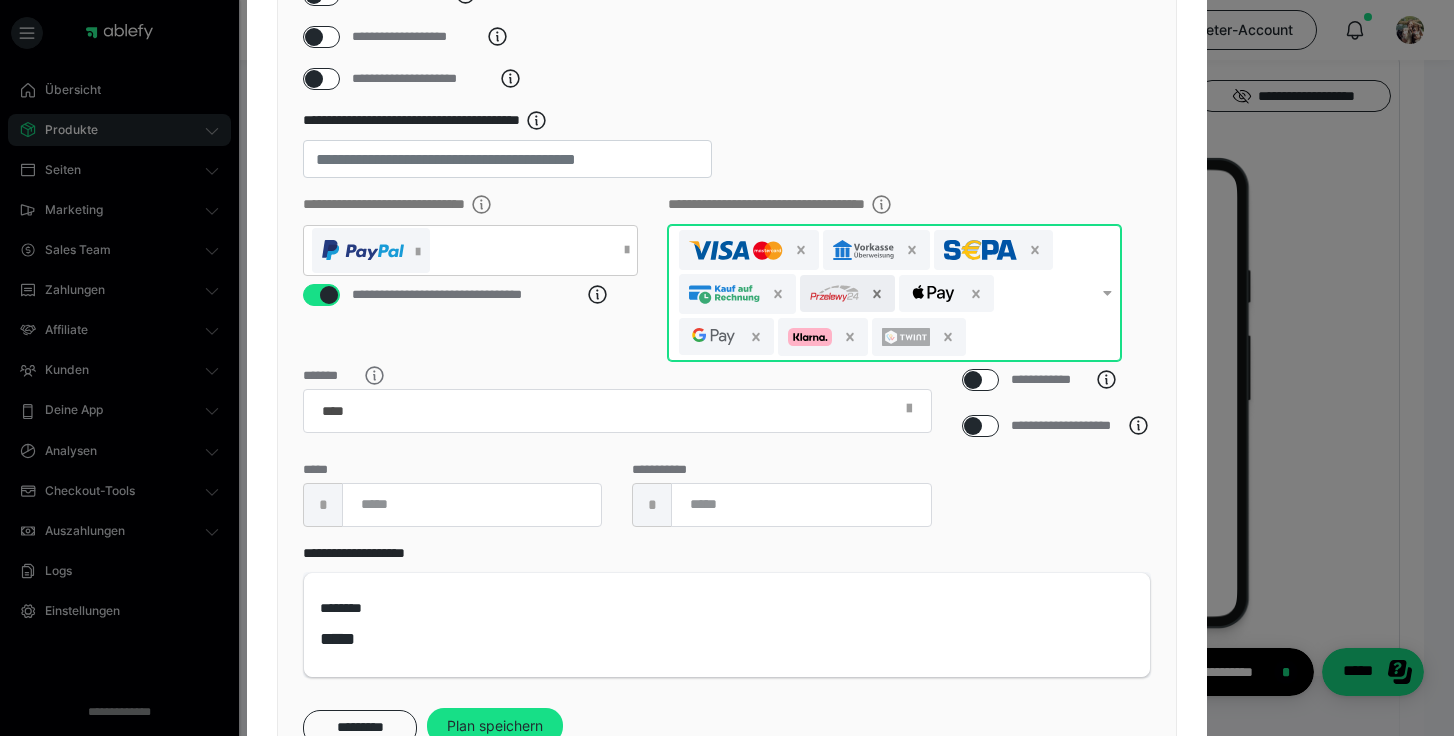 click 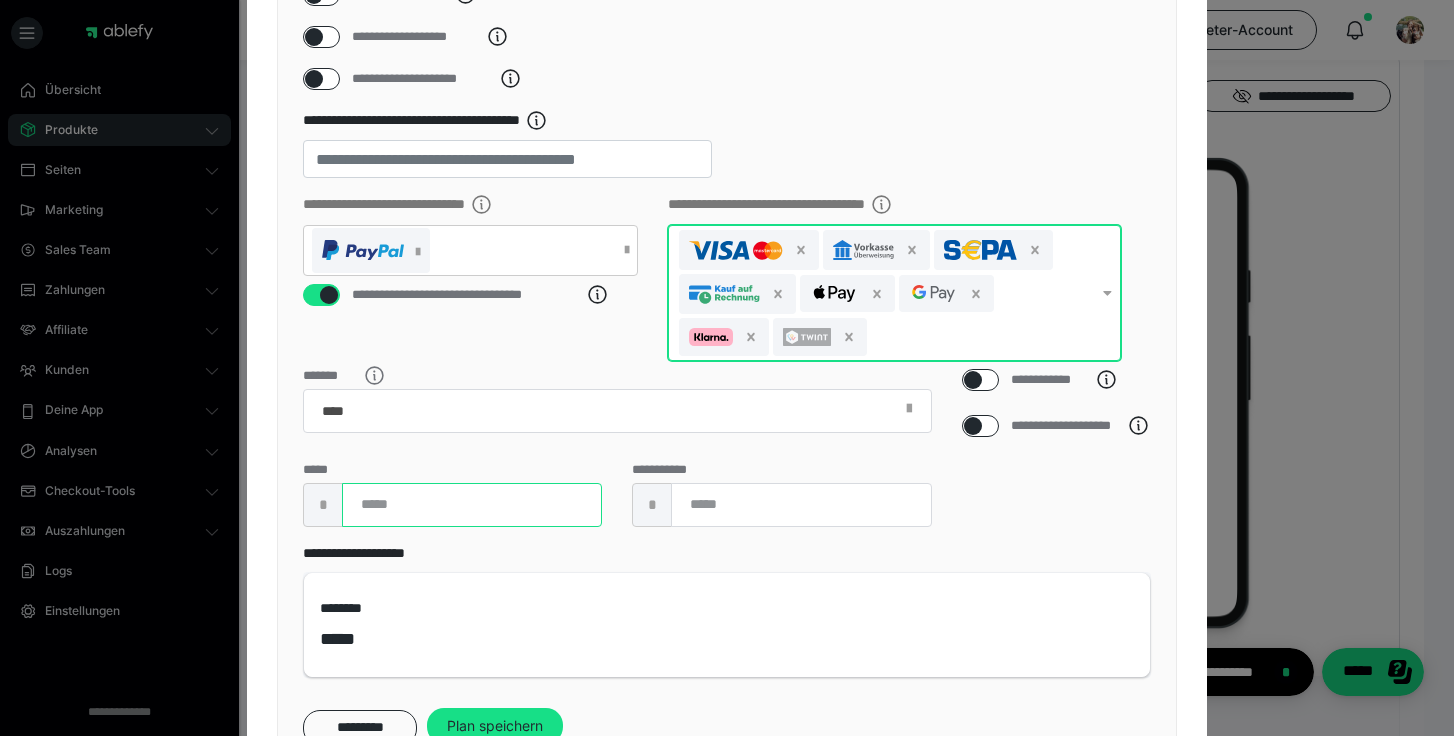 click at bounding box center [472, 505] 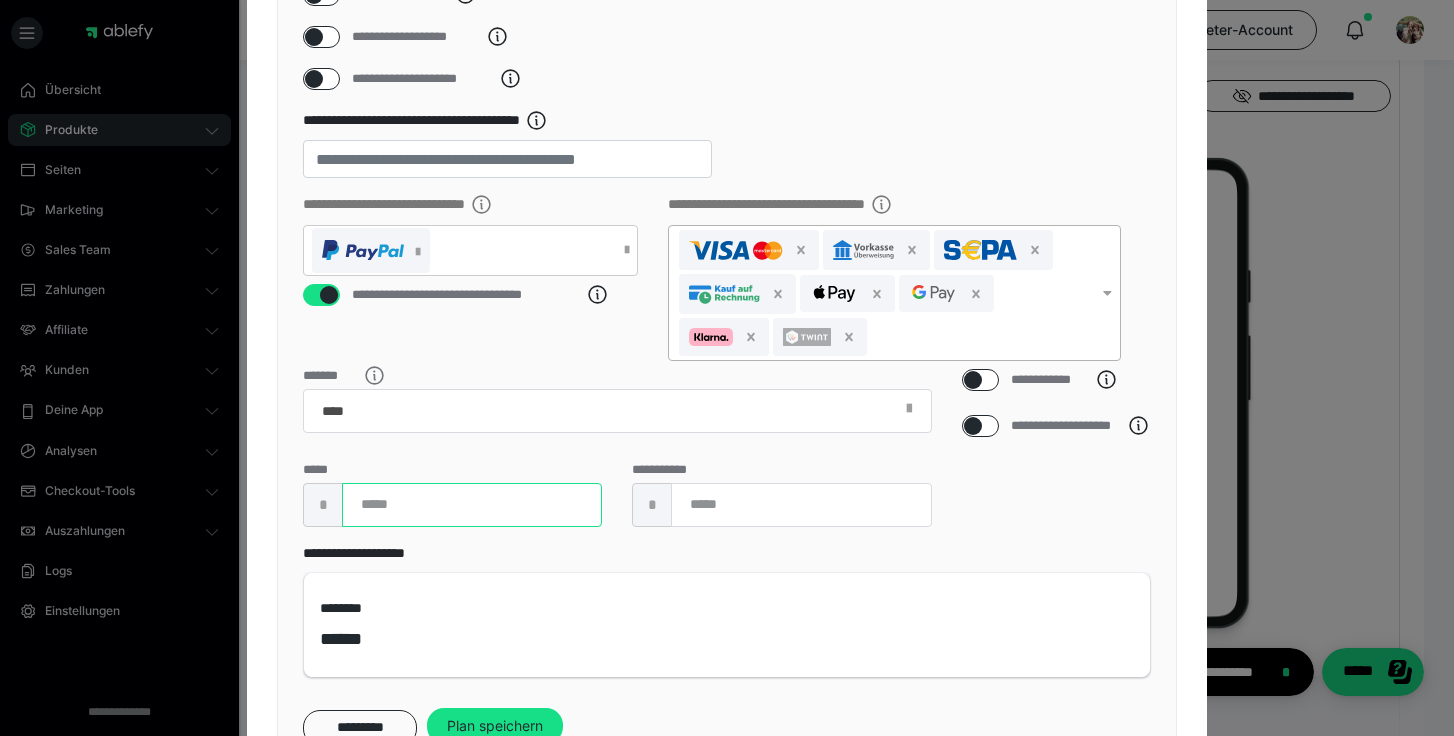type on "**" 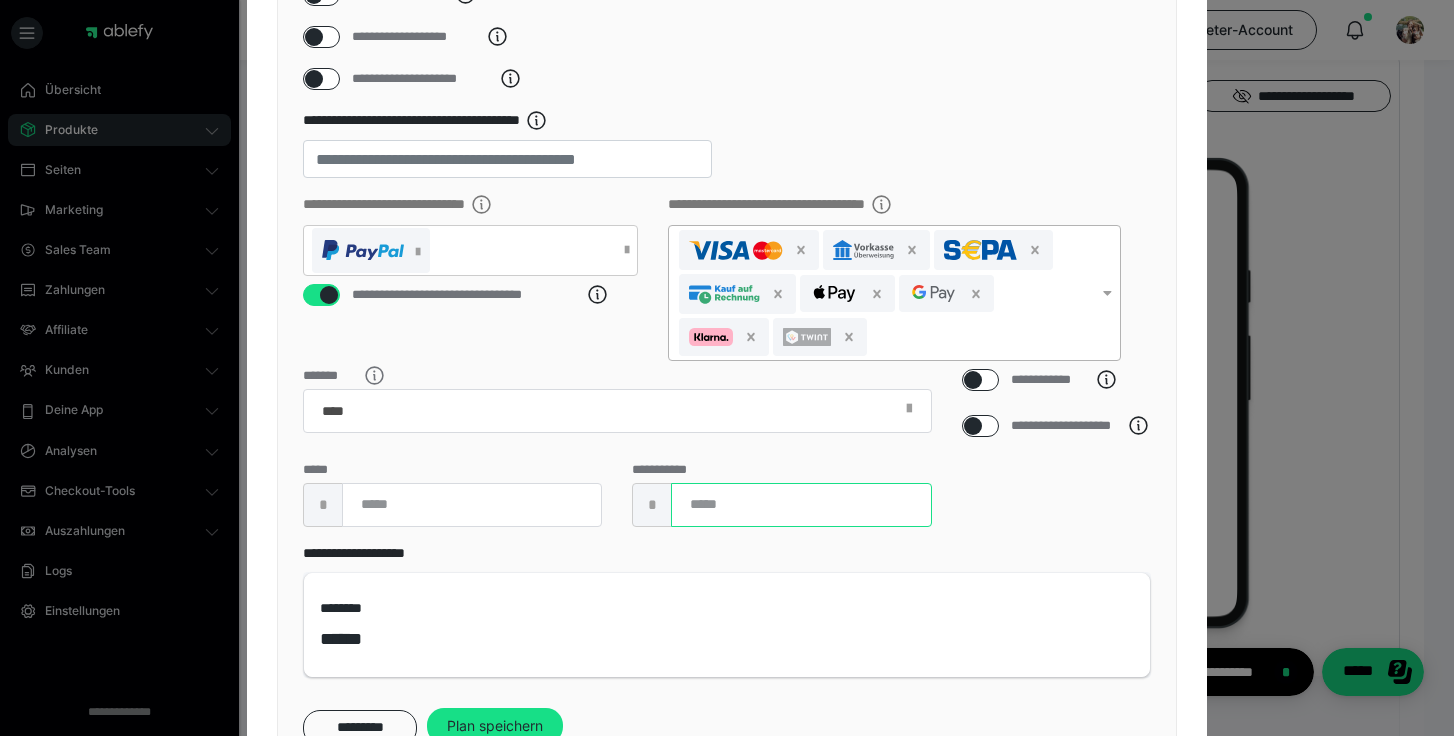 click at bounding box center [801, 505] 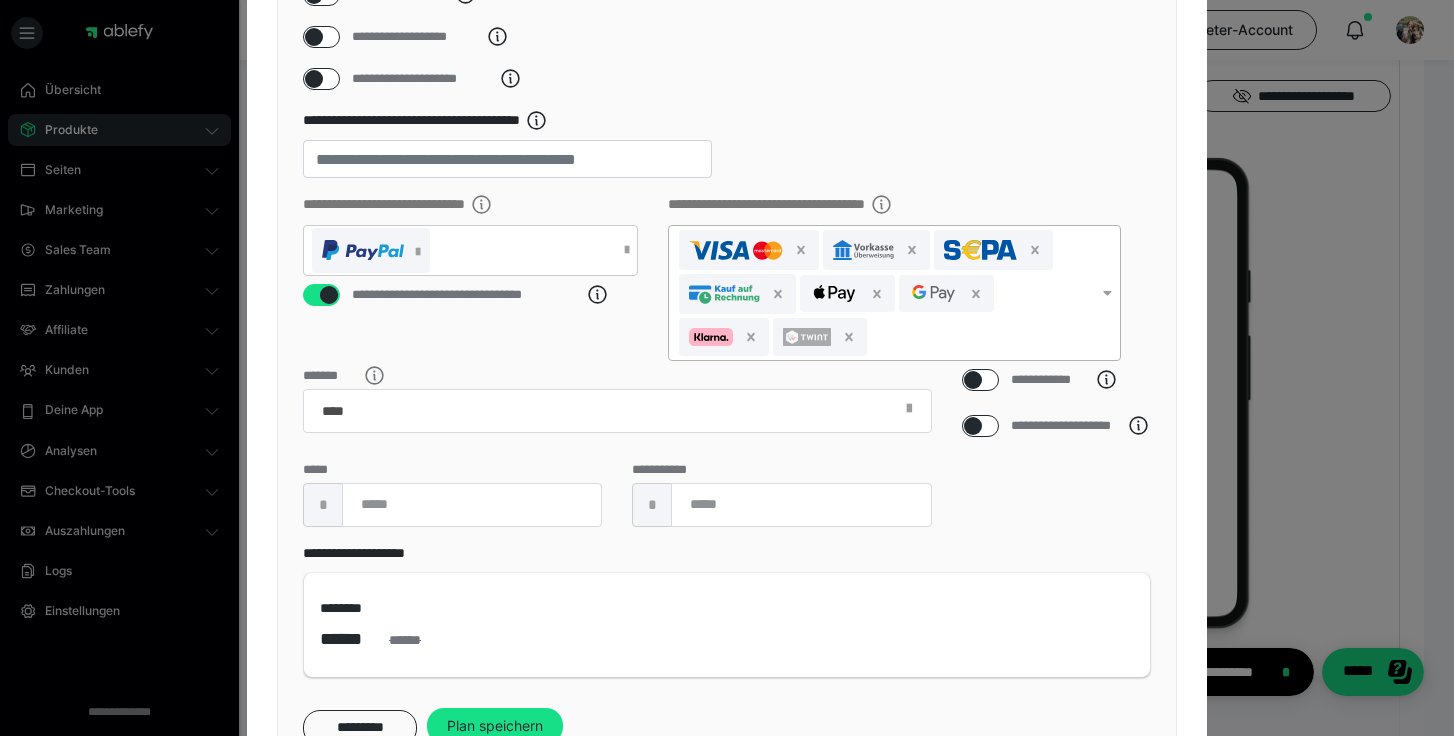 click on "**********" at bounding box center [1057, 456] 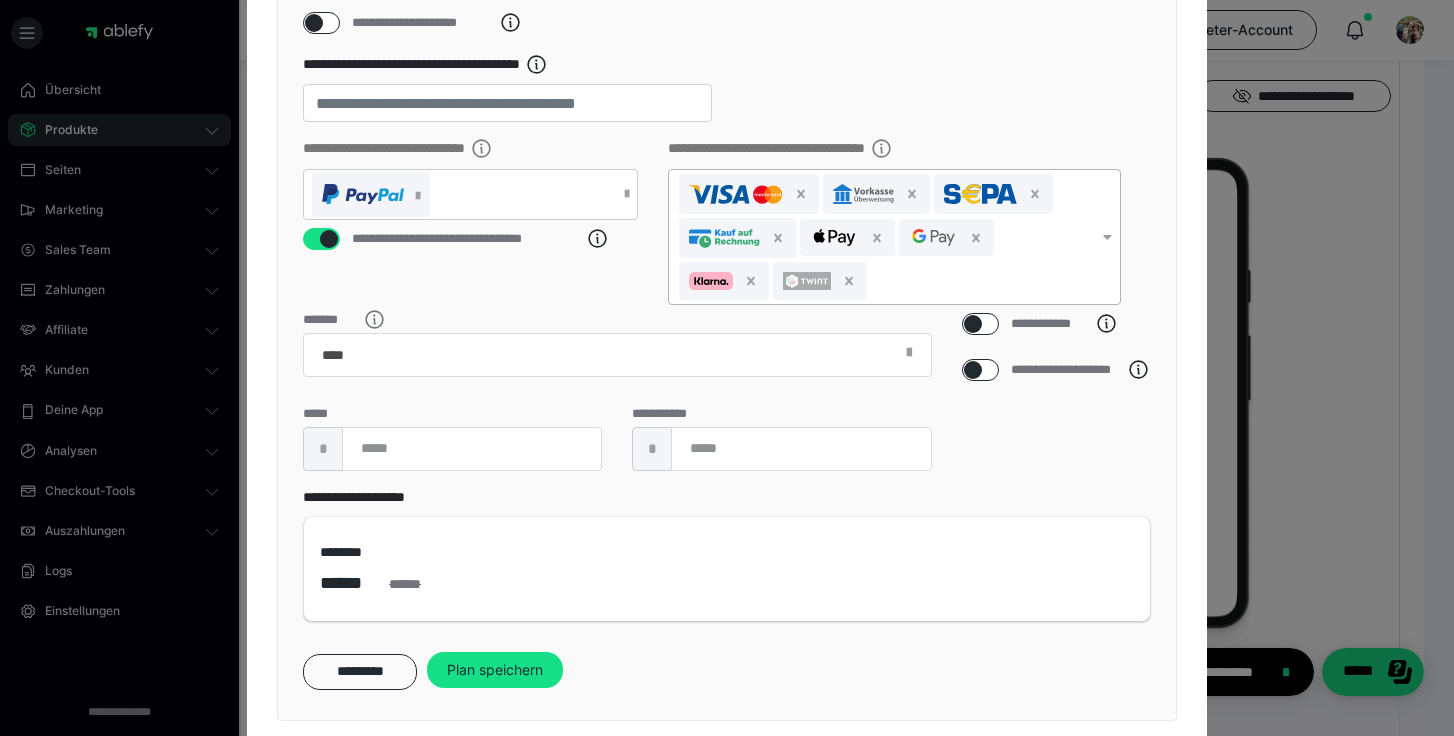 scroll, scrollTop: 470, scrollLeft: 0, axis: vertical 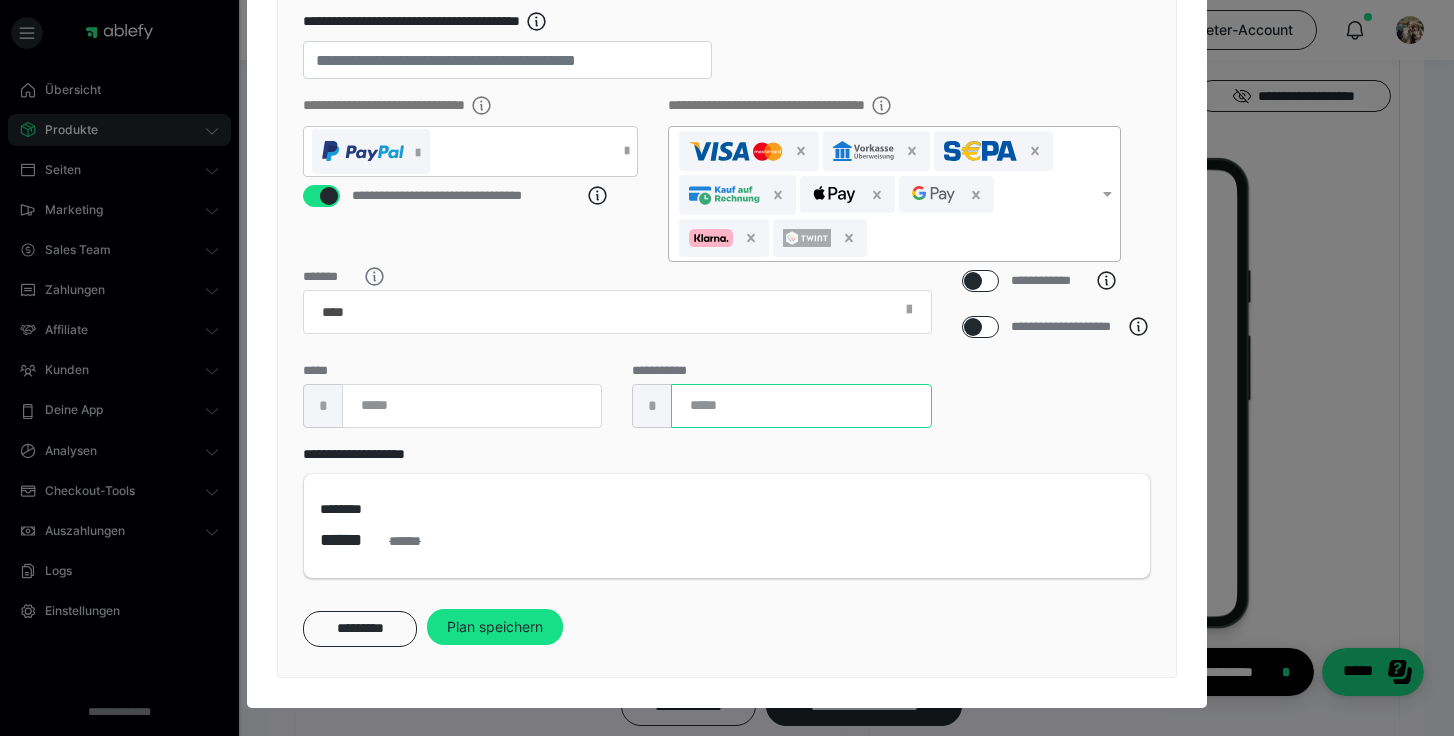 click on "**" at bounding box center [801, 406] 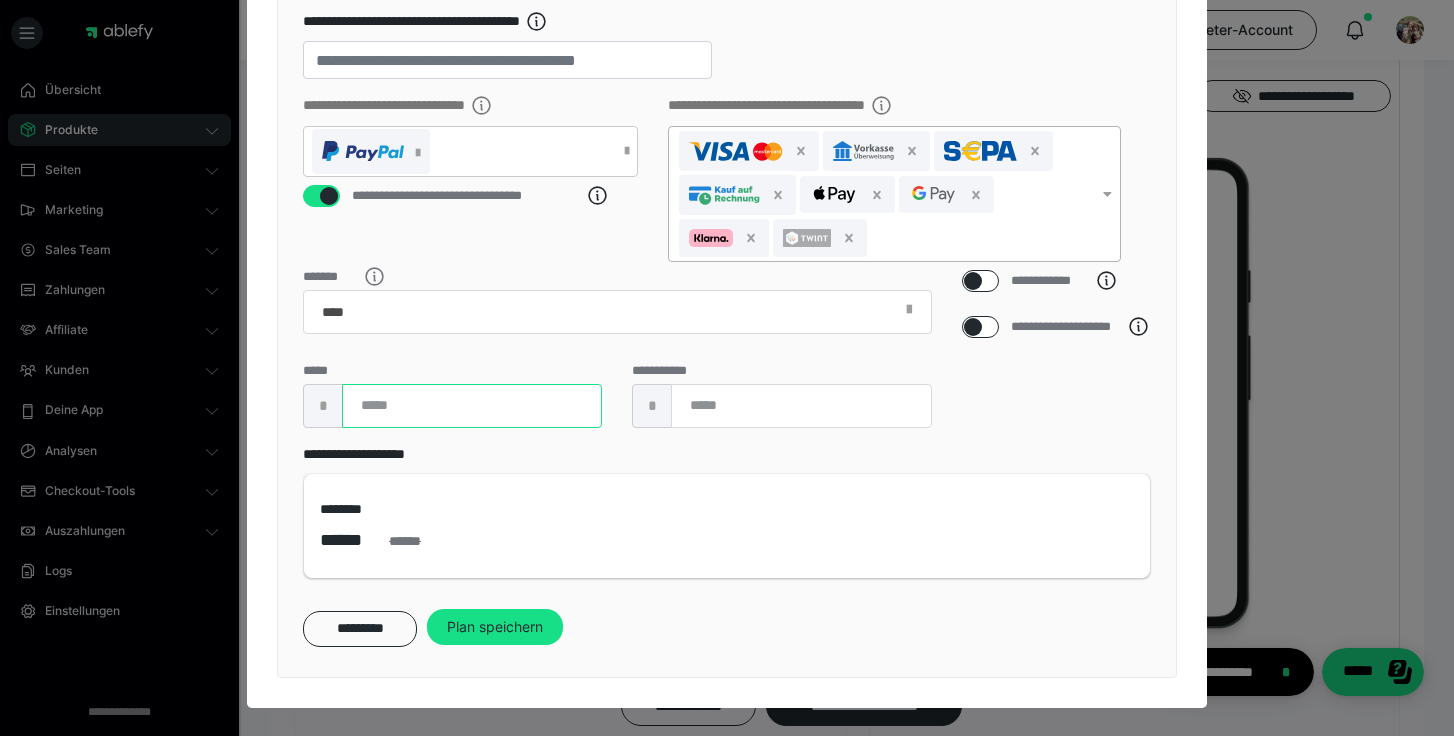 click on "**" at bounding box center (472, 406) 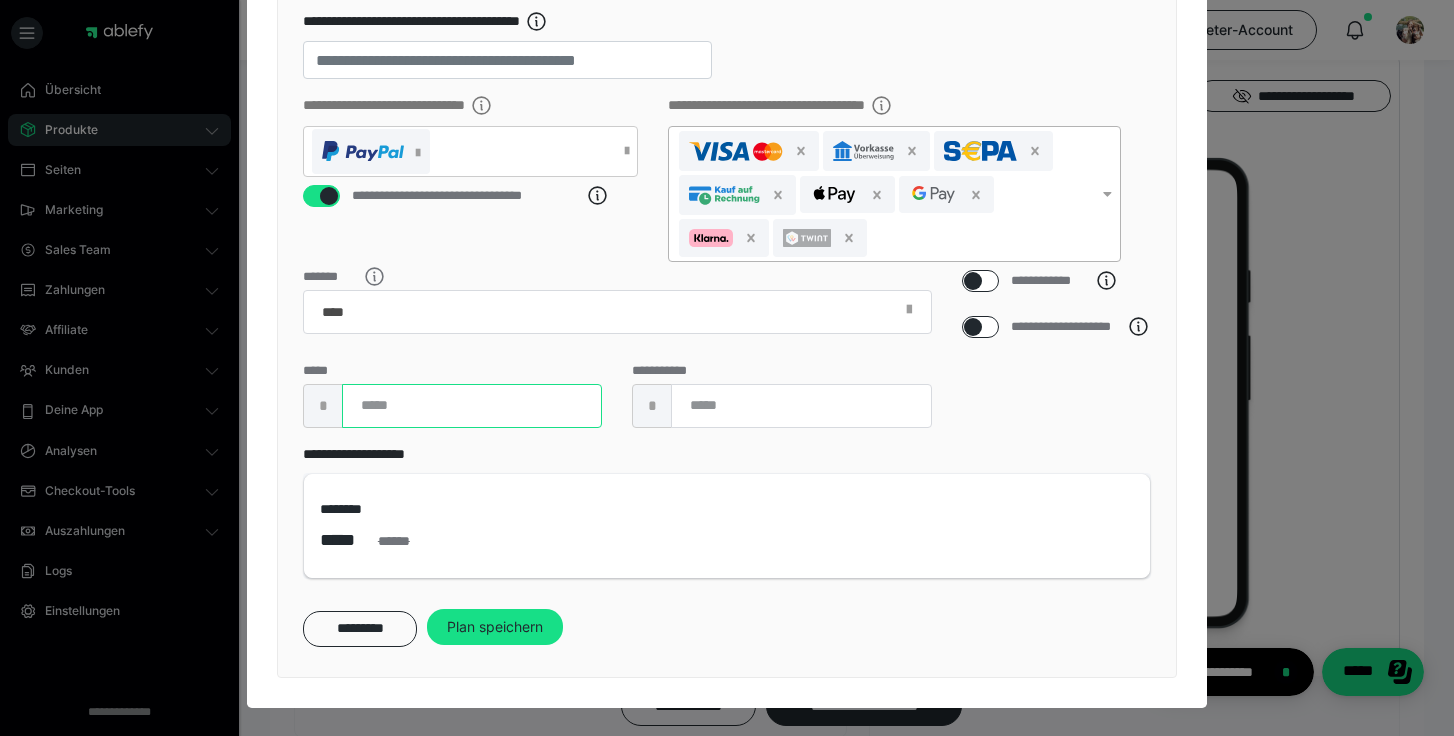 type on "**" 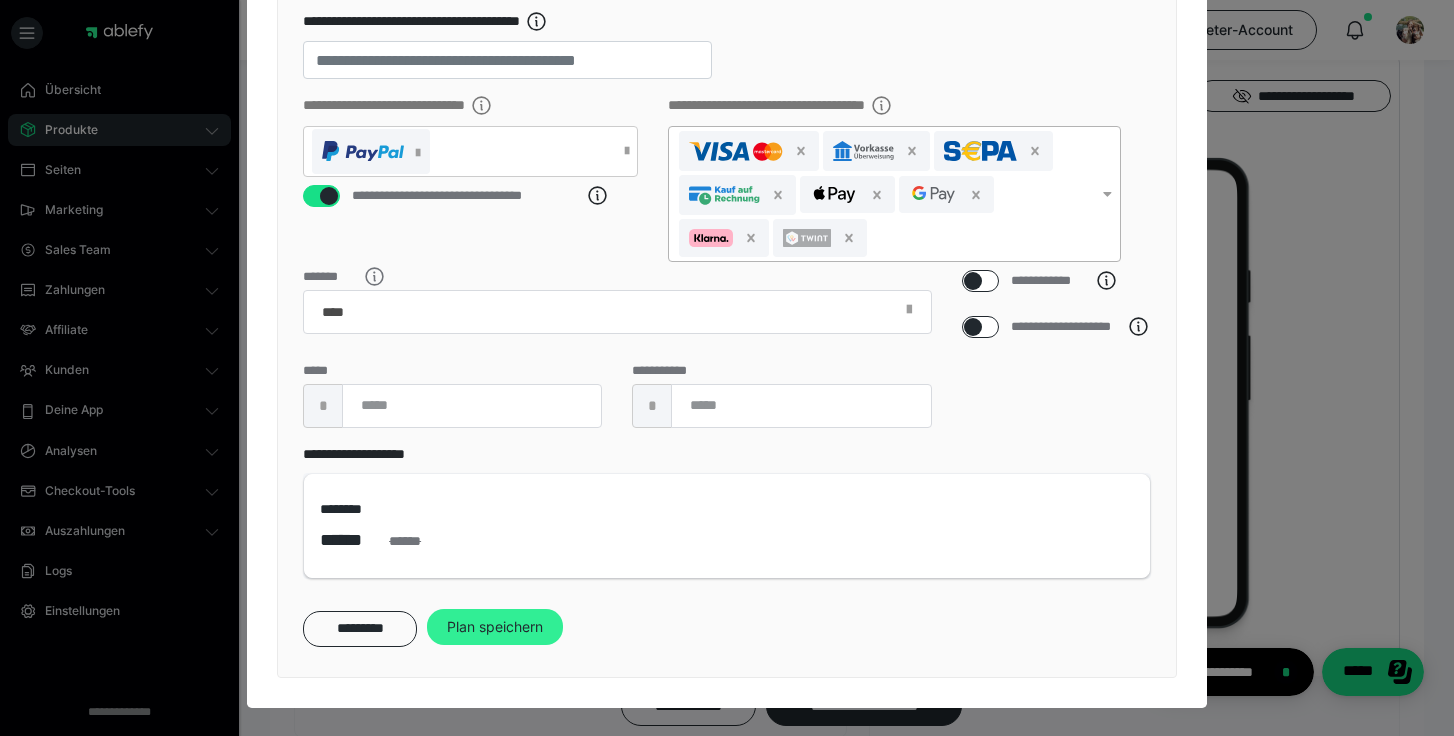 click on "Plan speichern" at bounding box center [495, 627] 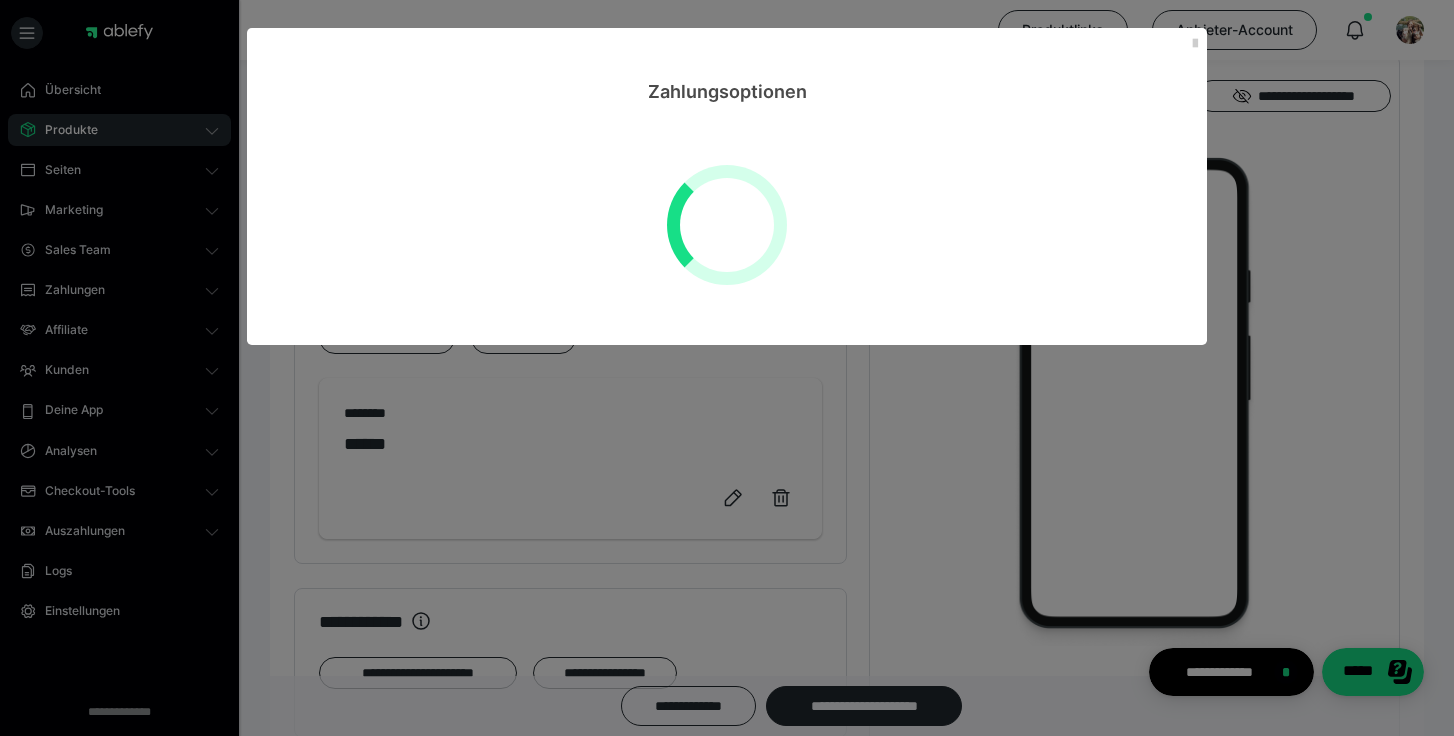 scroll, scrollTop: 0, scrollLeft: 0, axis: both 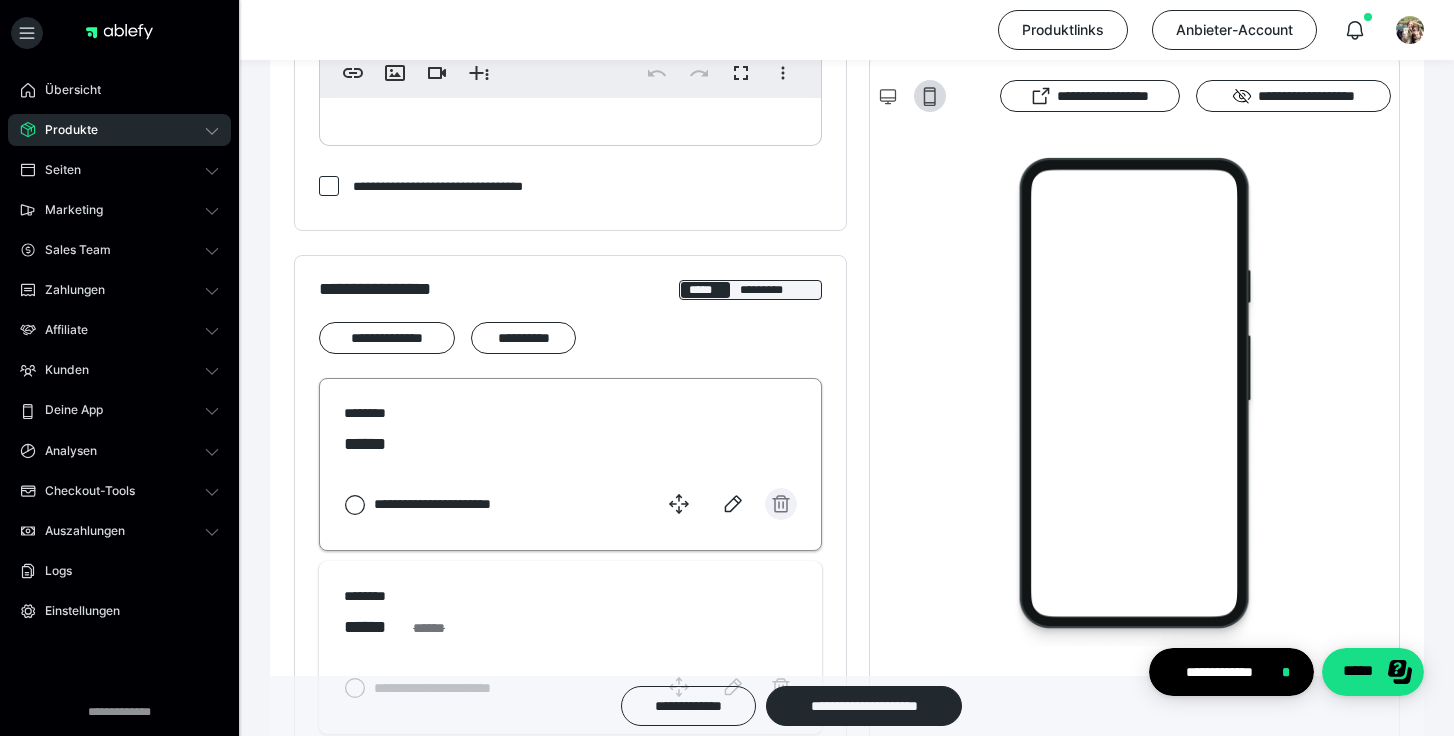 click 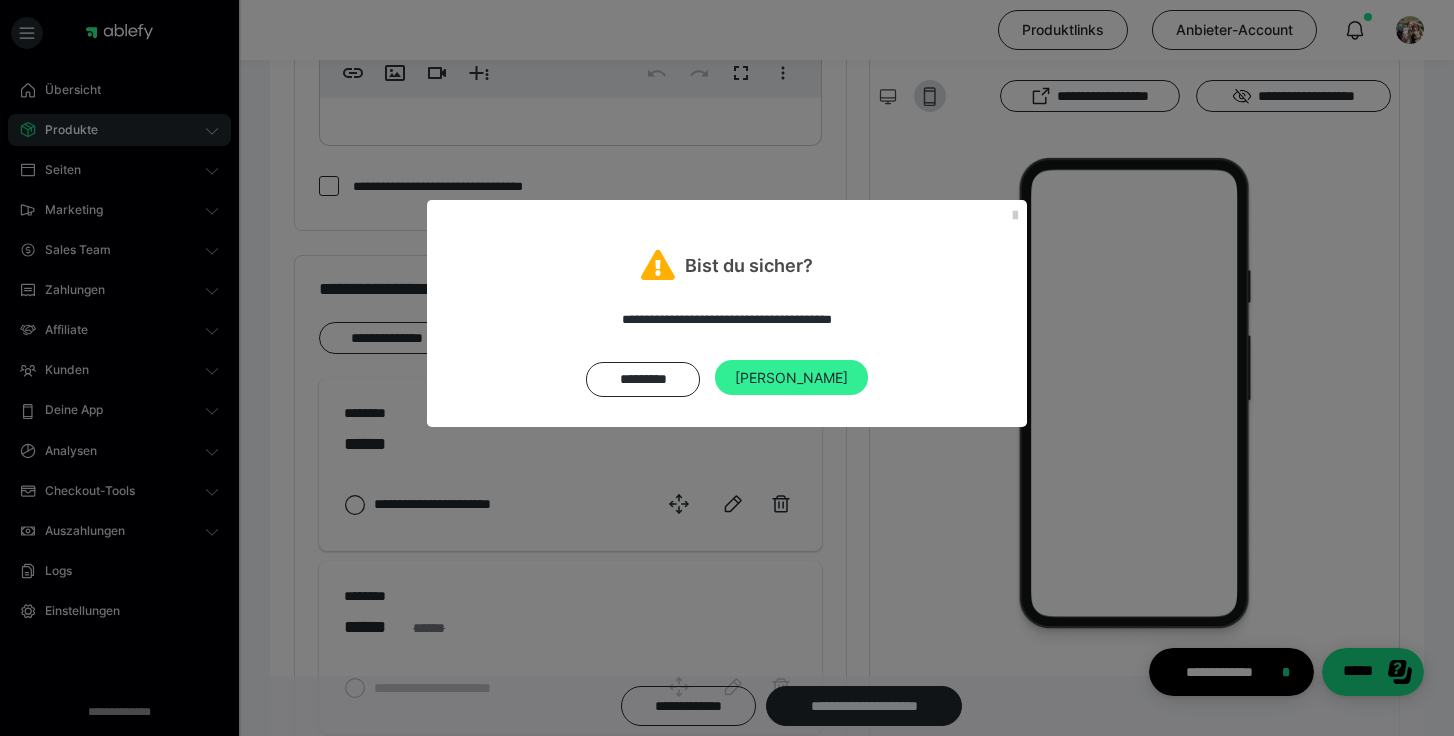click on "[PERSON_NAME]" at bounding box center [791, 378] 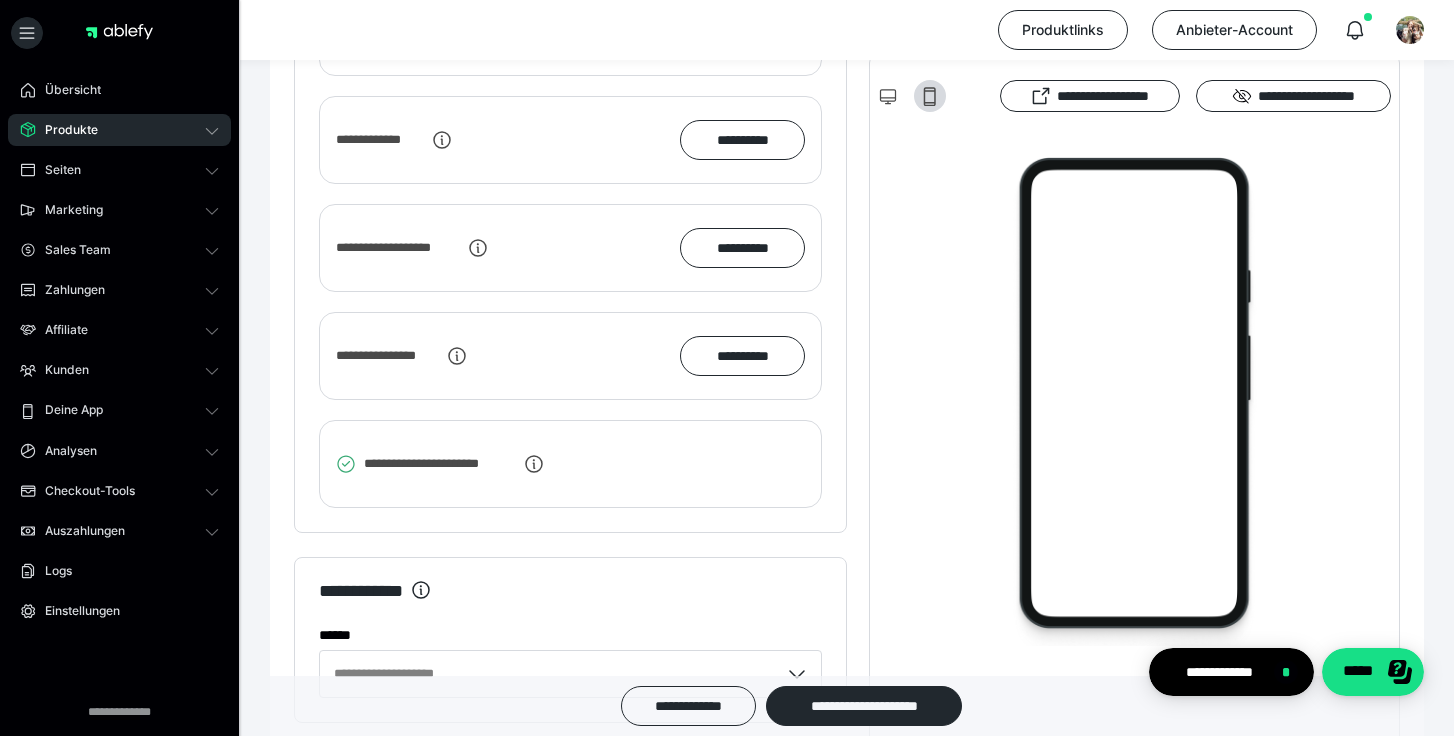 scroll, scrollTop: 2862, scrollLeft: 0, axis: vertical 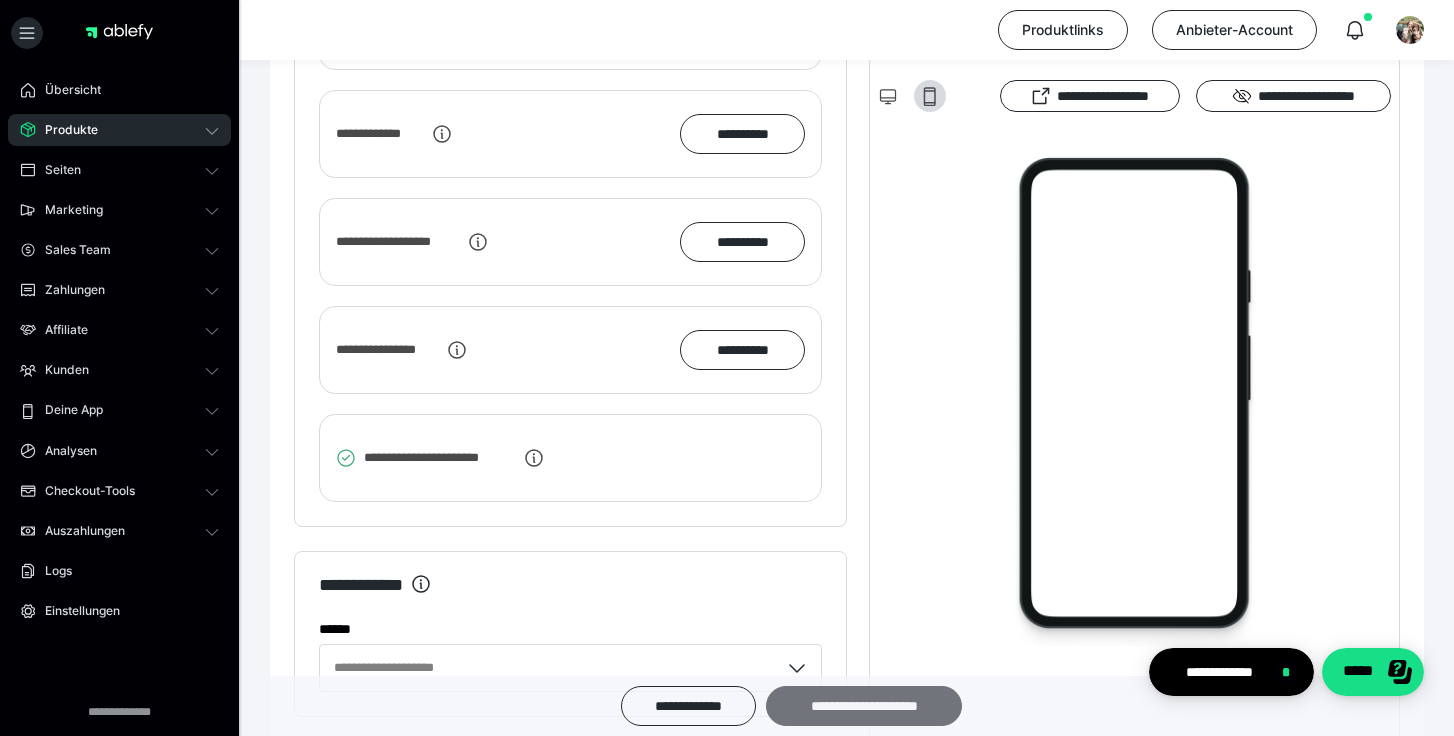 click on "**********" at bounding box center (864, 706) 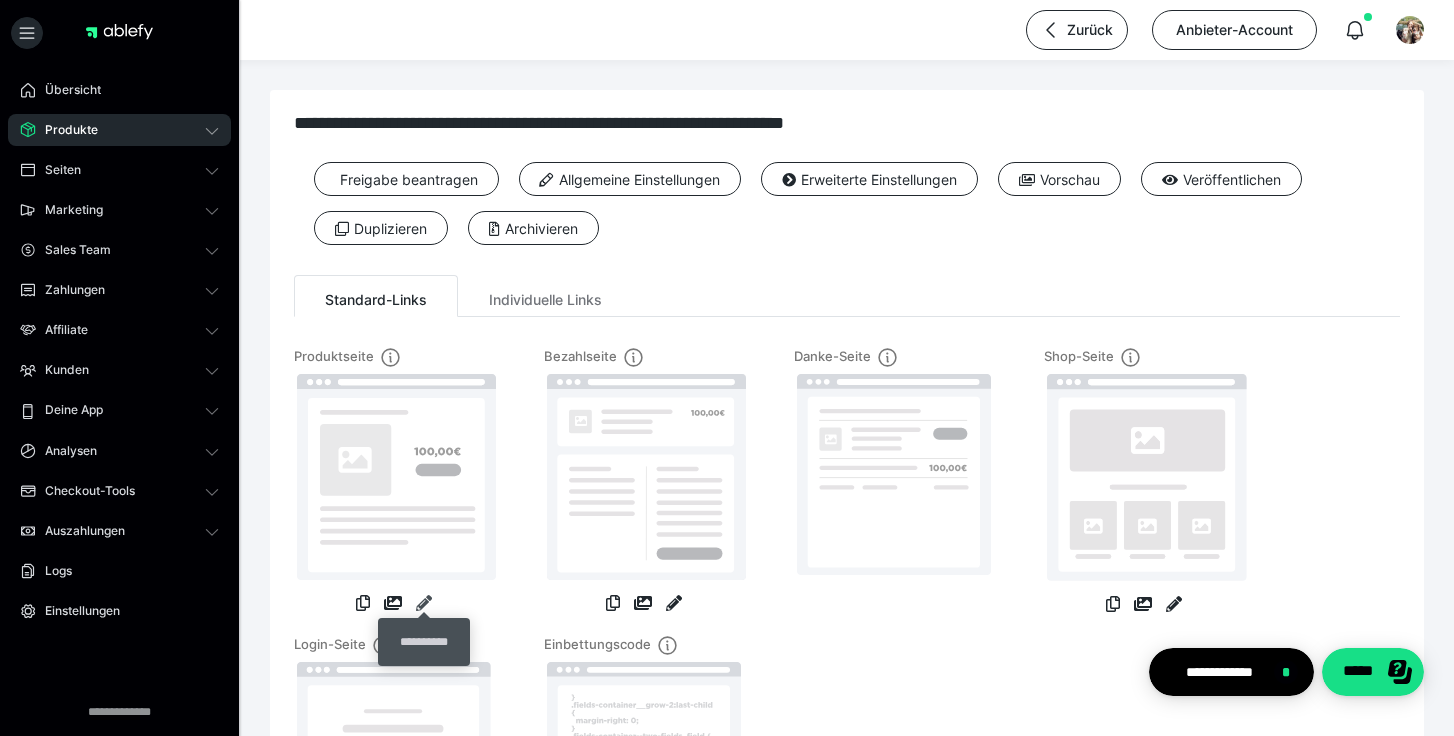 click at bounding box center (424, 603) 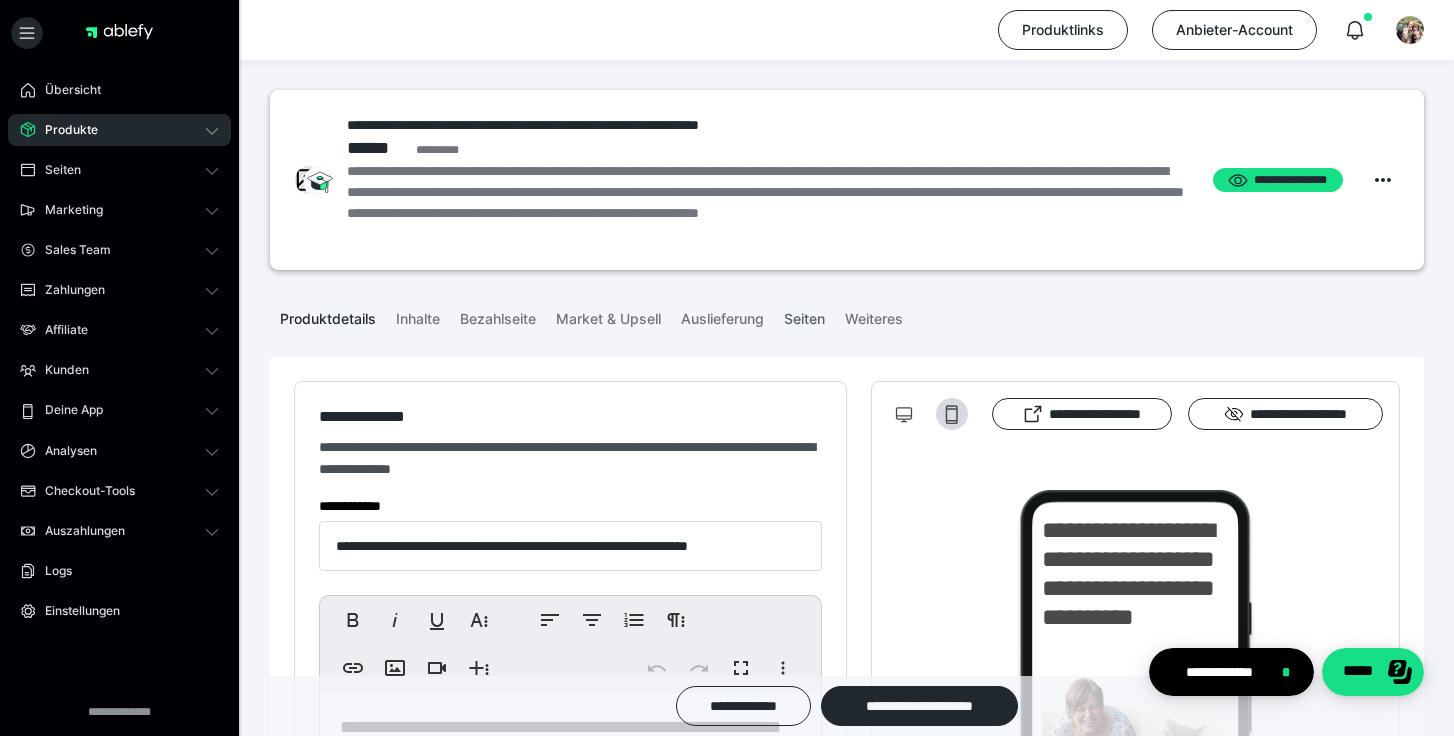 click on "Seiten" at bounding box center [804, 315] 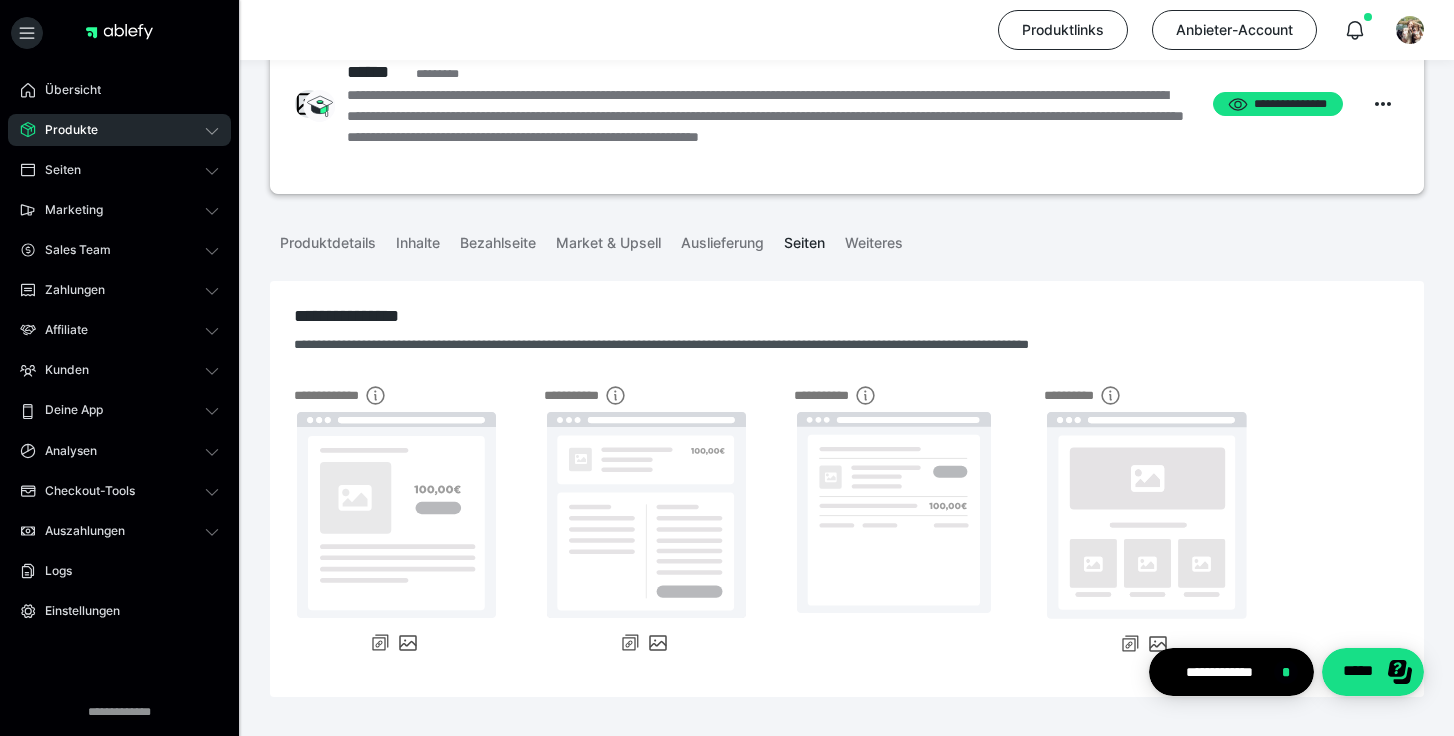 scroll, scrollTop: 138, scrollLeft: 0, axis: vertical 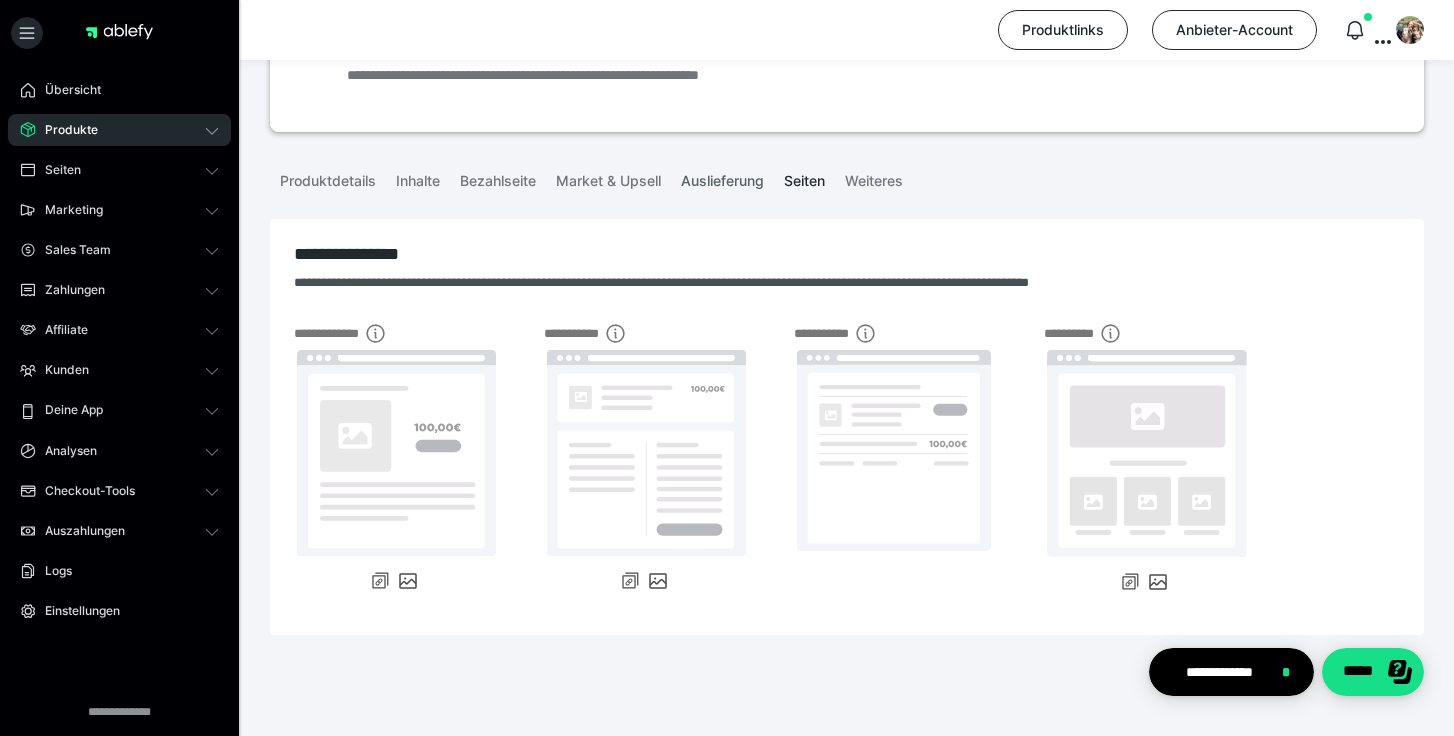 click on "Auslieferung" at bounding box center [722, 177] 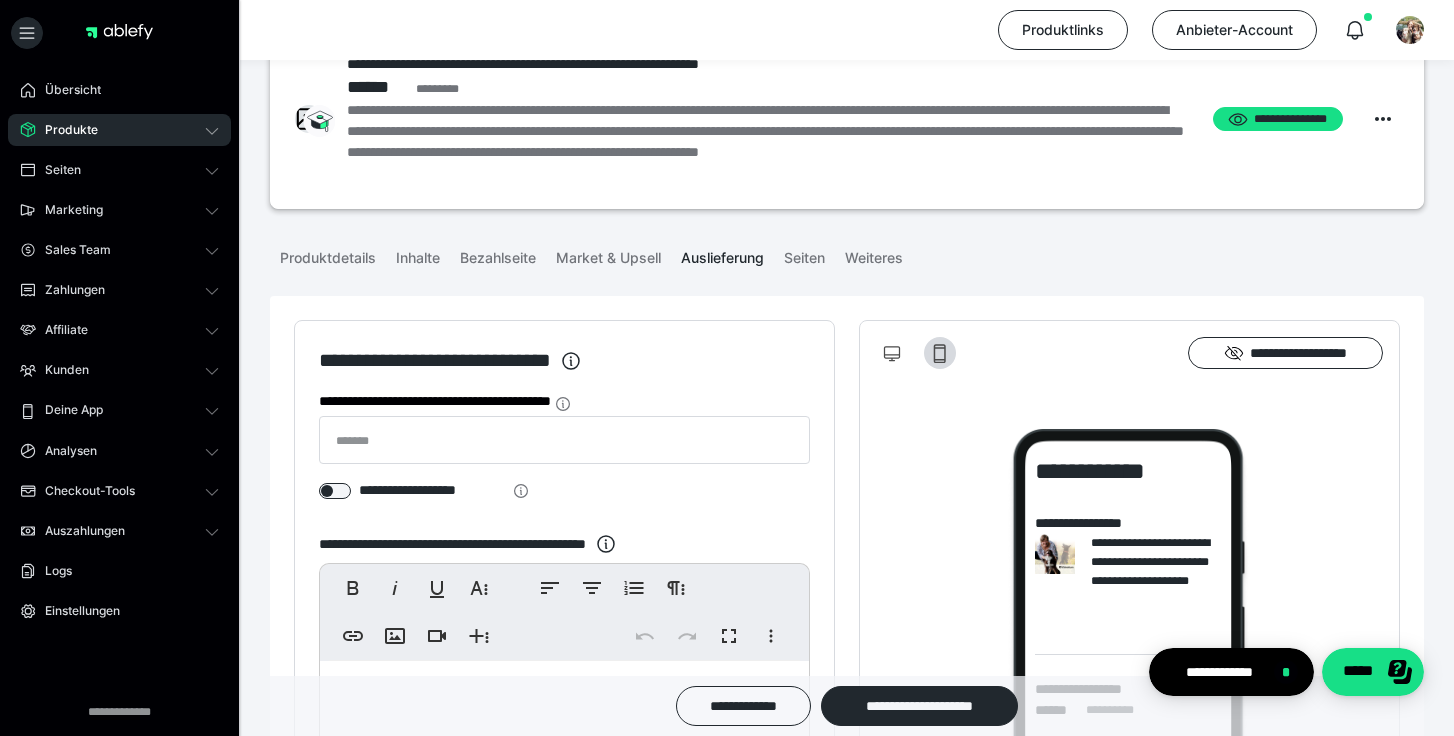 scroll, scrollTop: 0, scrollLeft: 0, axis: both 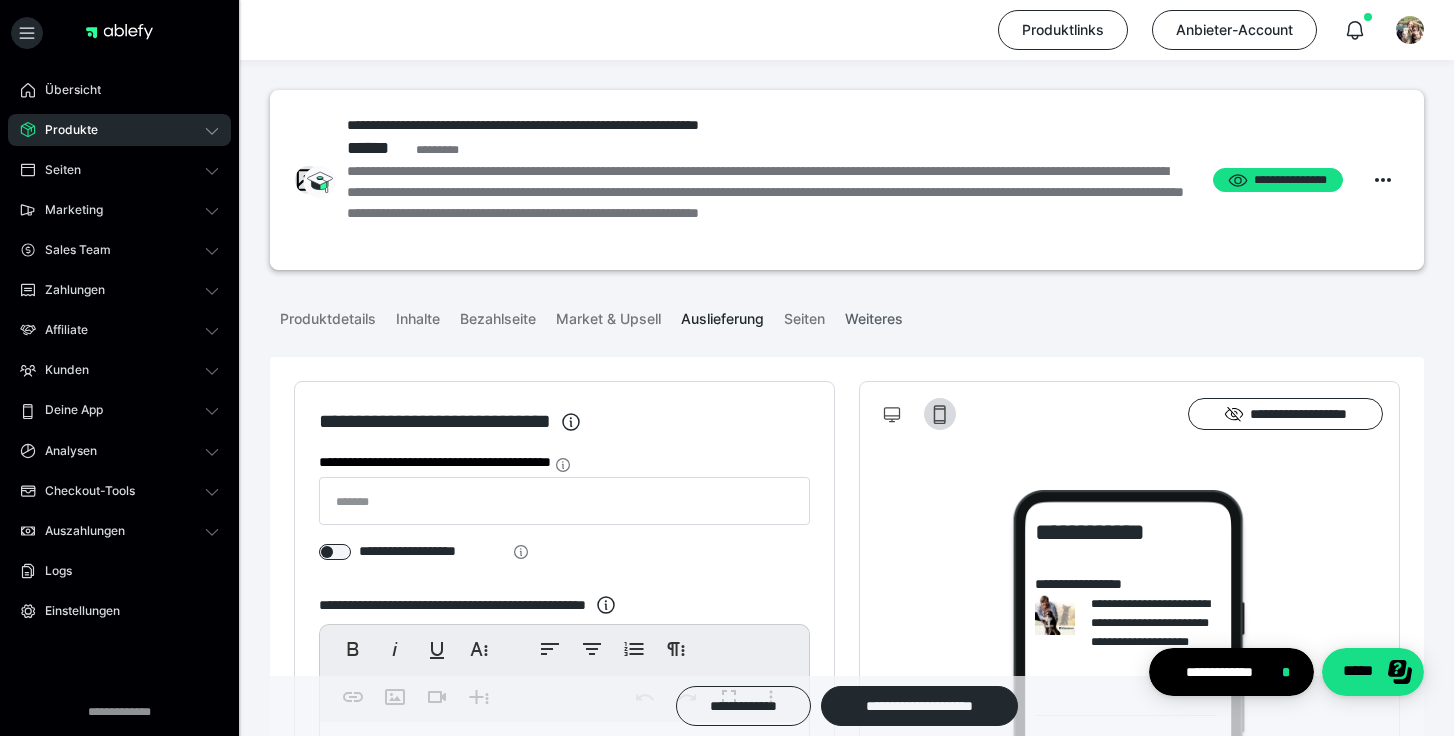click on "Weiteres" at bounding box center [874, 315] 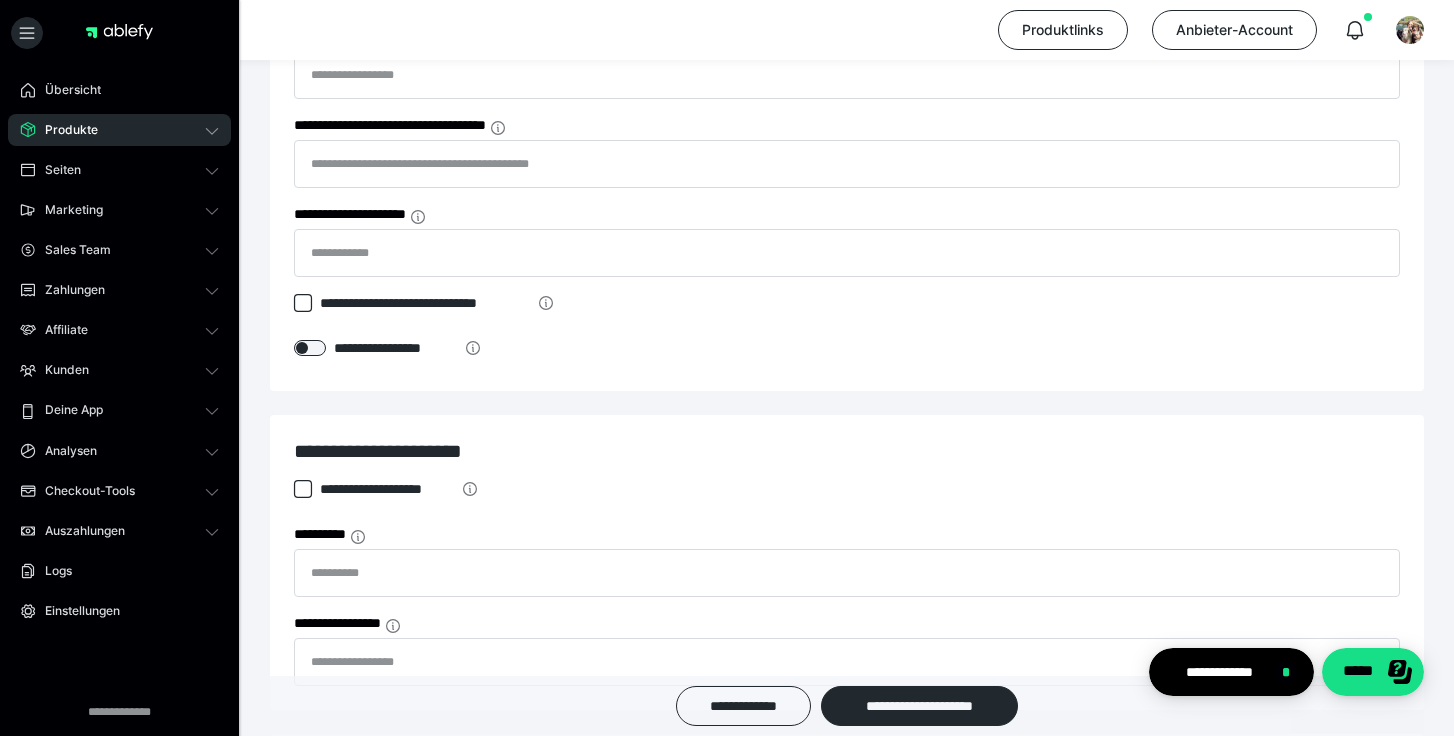 scroll, scrollTop: 766, scrollLeft: 0, axis: vertical 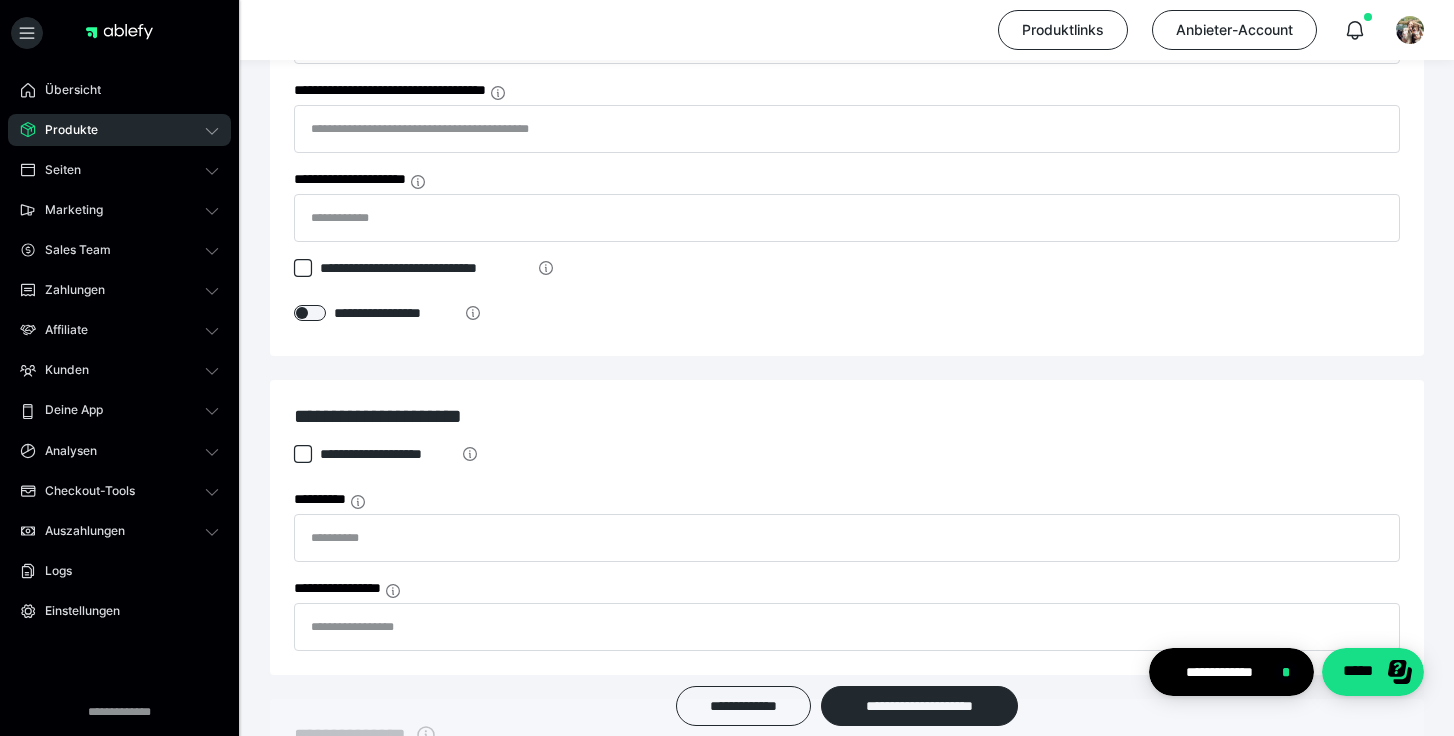 click 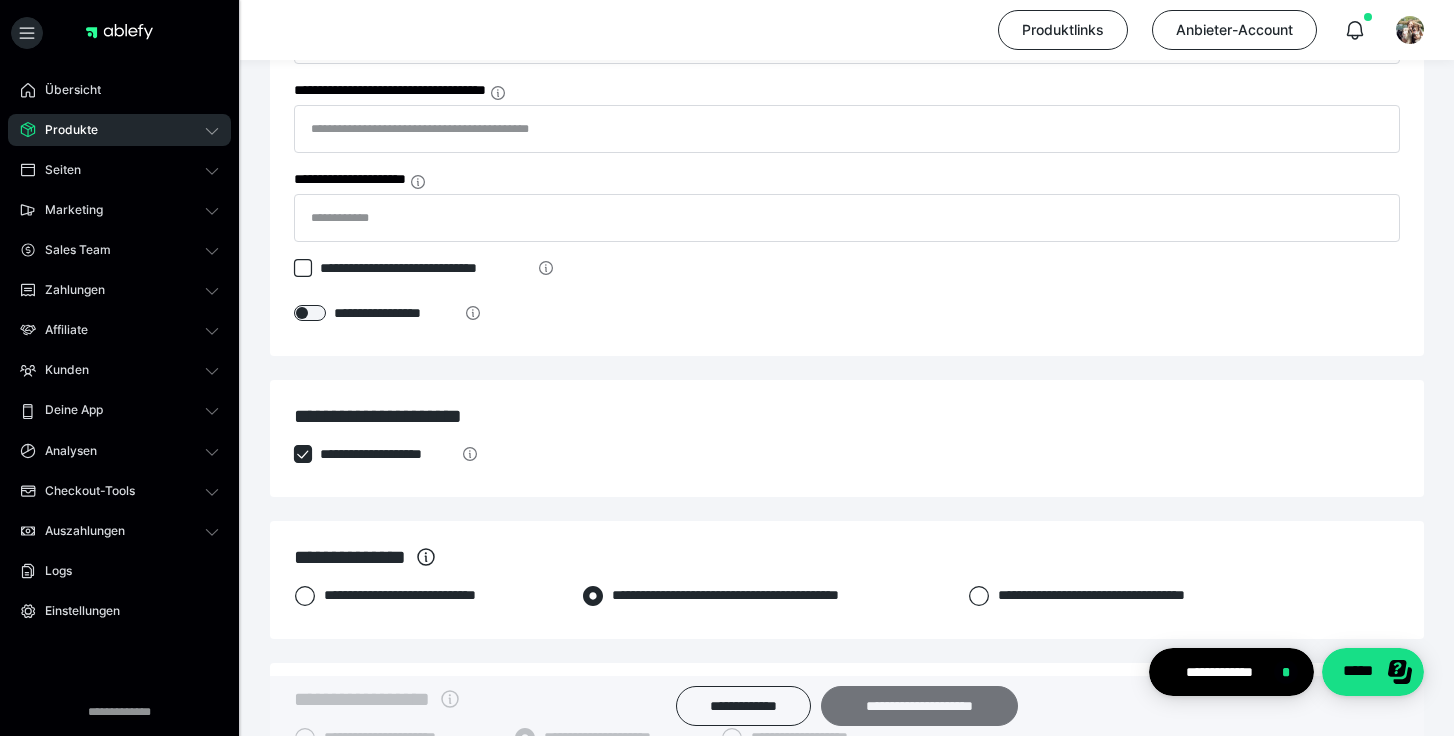 click on "**********" at bounding box center (919, 706) 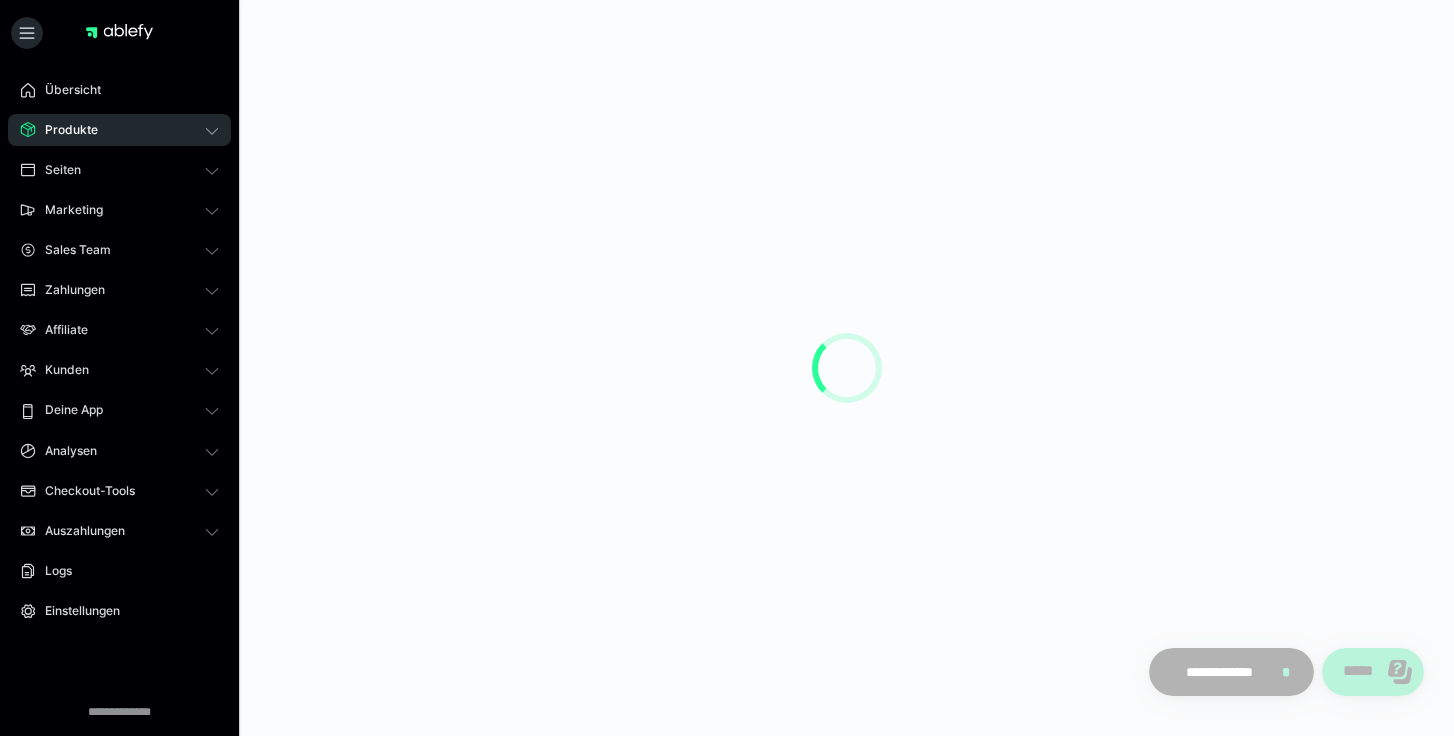 scroll, scrollTop: 0, scrollLeft: 0, axis: both 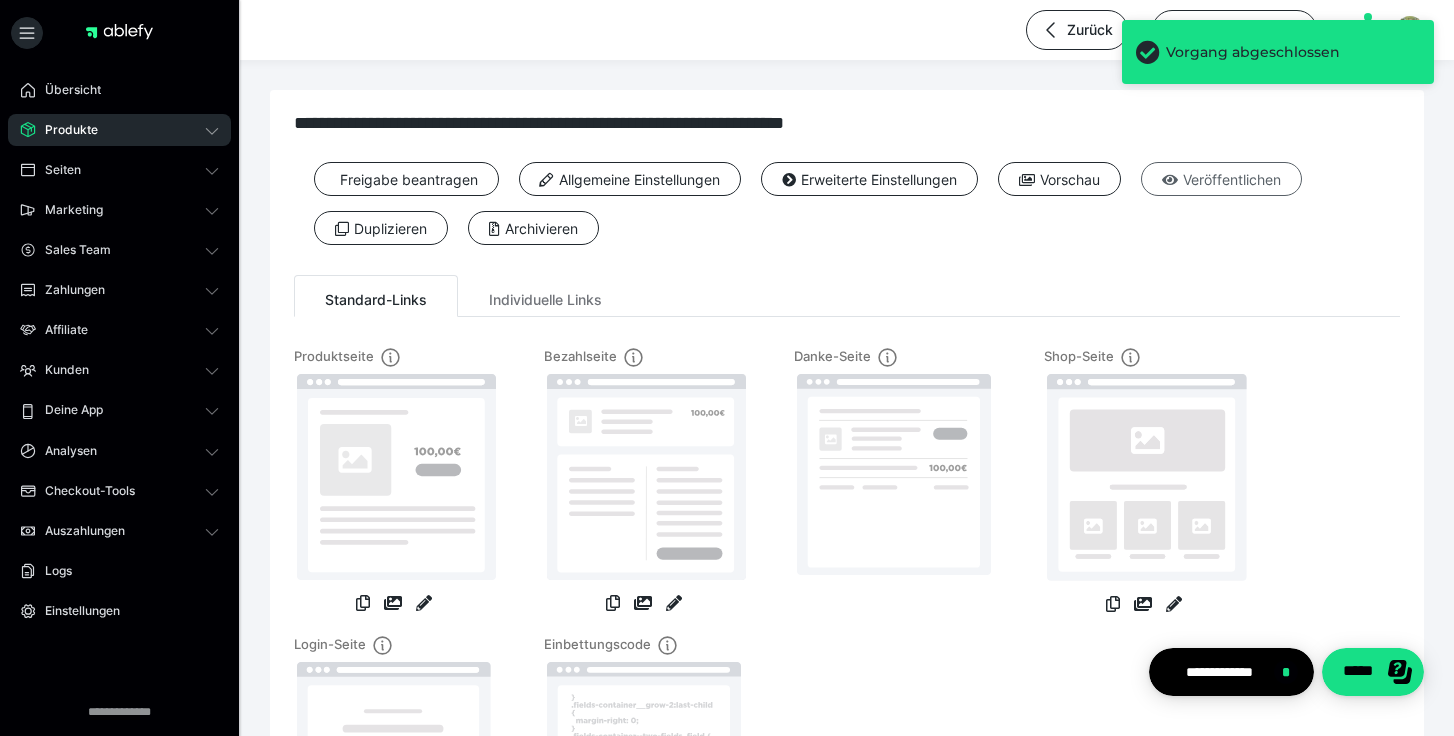 click on "Veröffentlichen" at bounding box center [1221, 179] 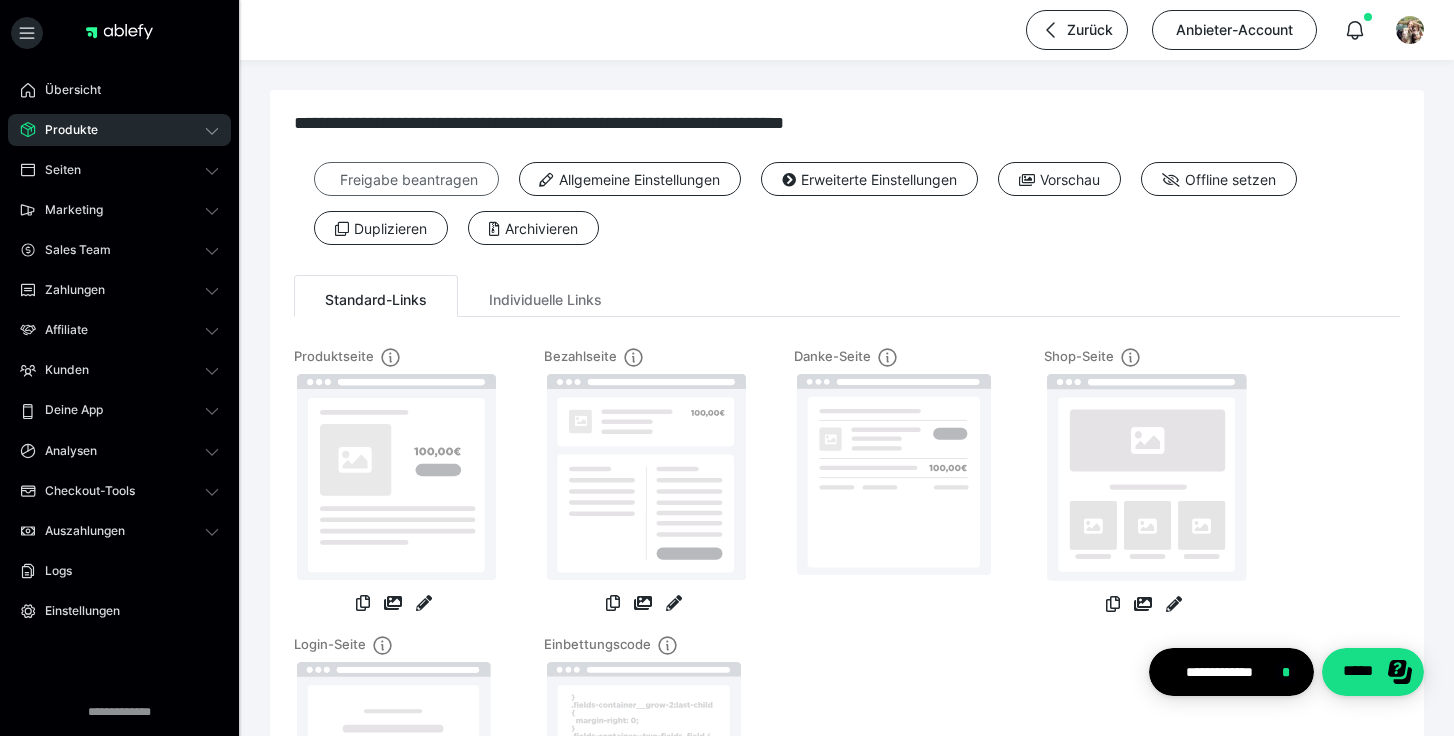 click on "Freigabe beantragen" at bounding box center [406, 179] 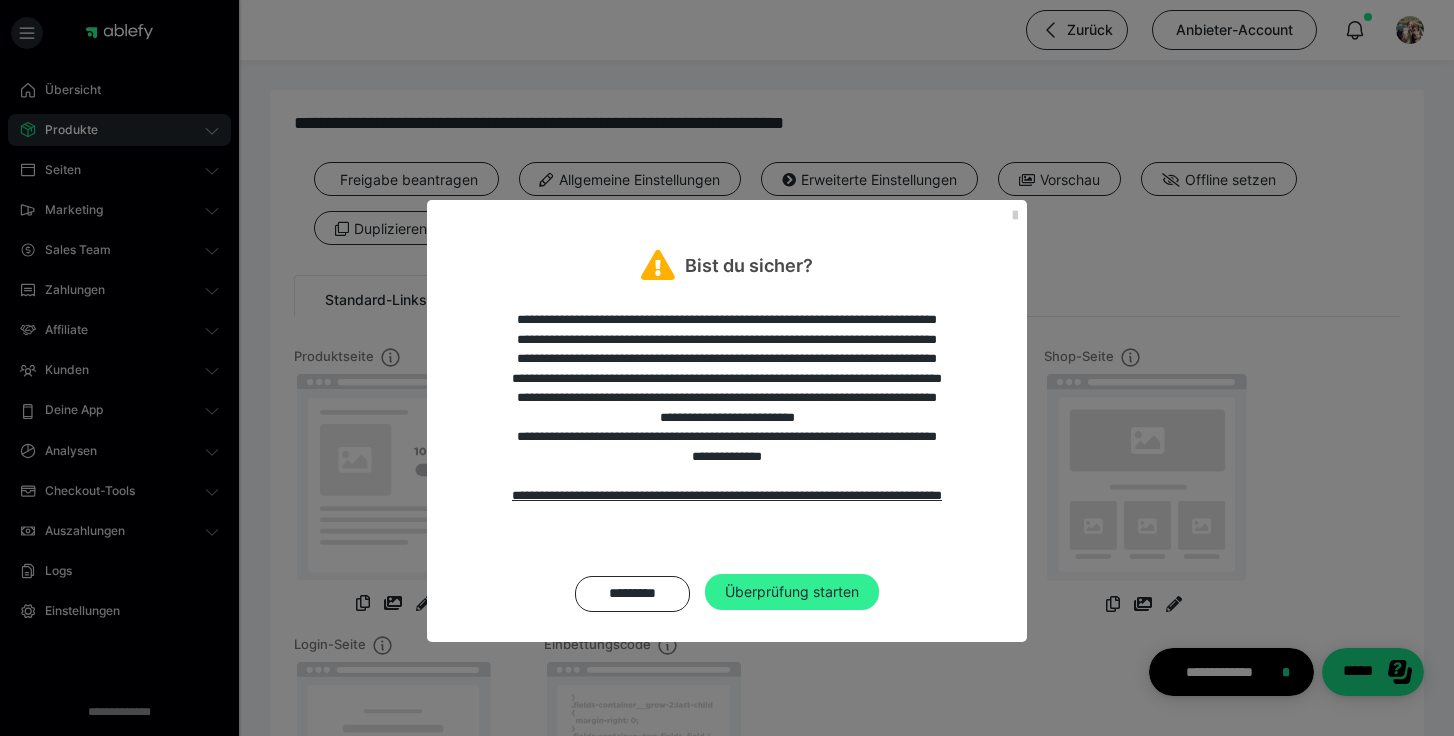 click on "Überprüfung starten" at bounding box center (792, 592) 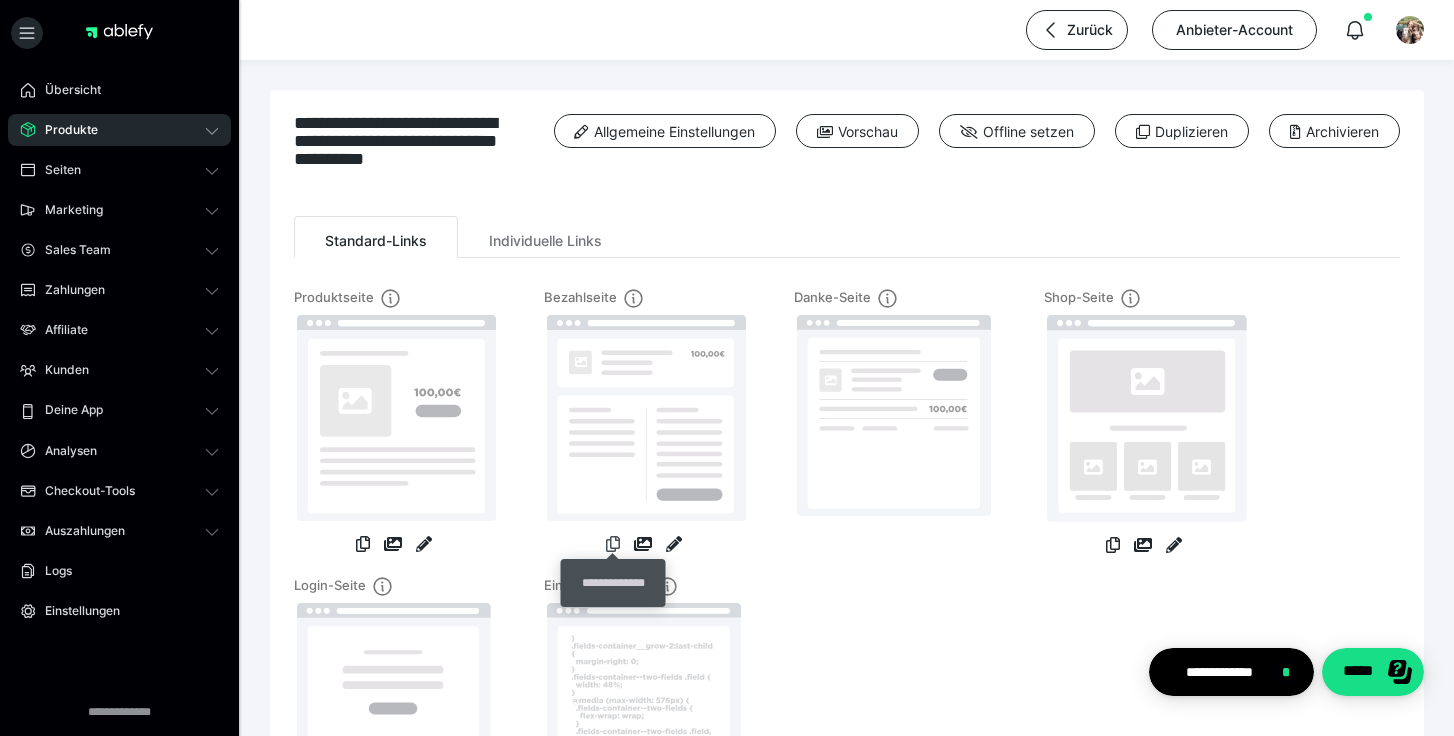click at bounding box center (613, 544) 